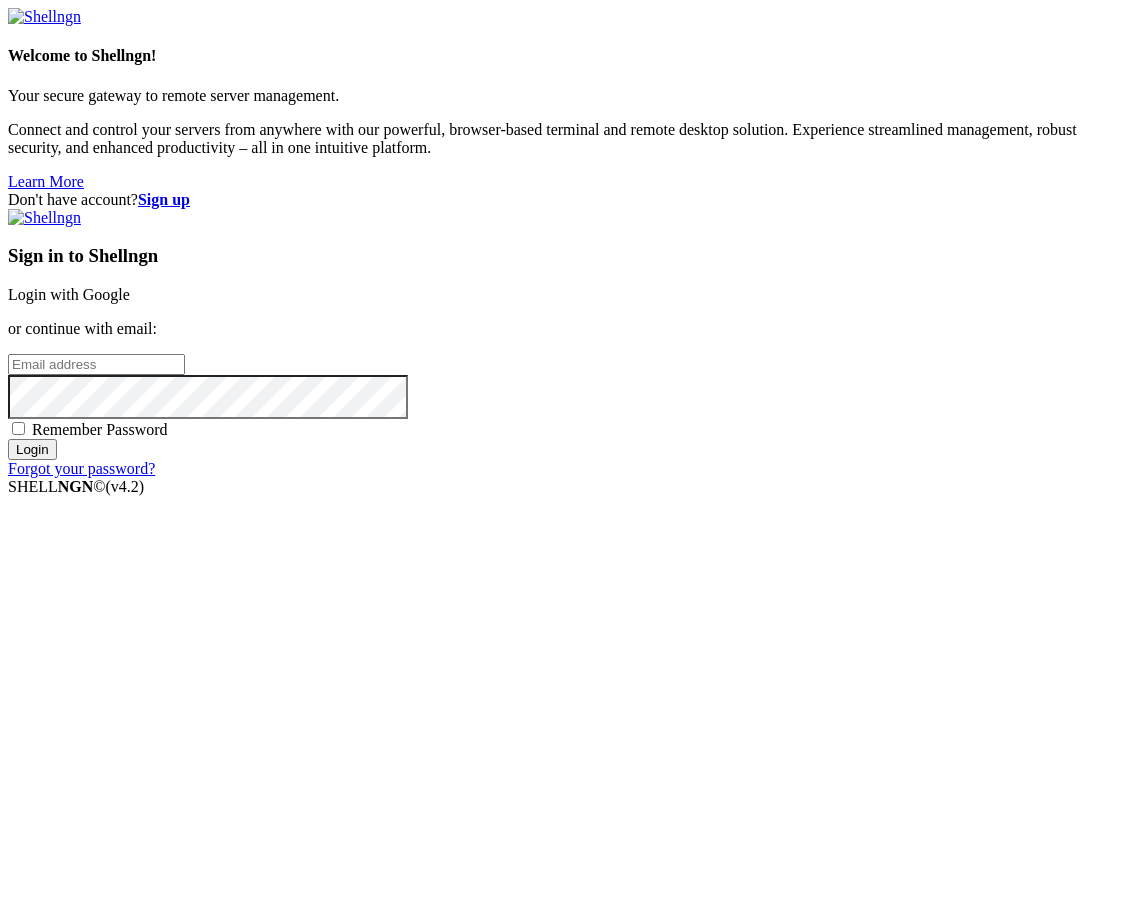 scroll, scrollTop: 0, scrollLeft: 0, axis: both 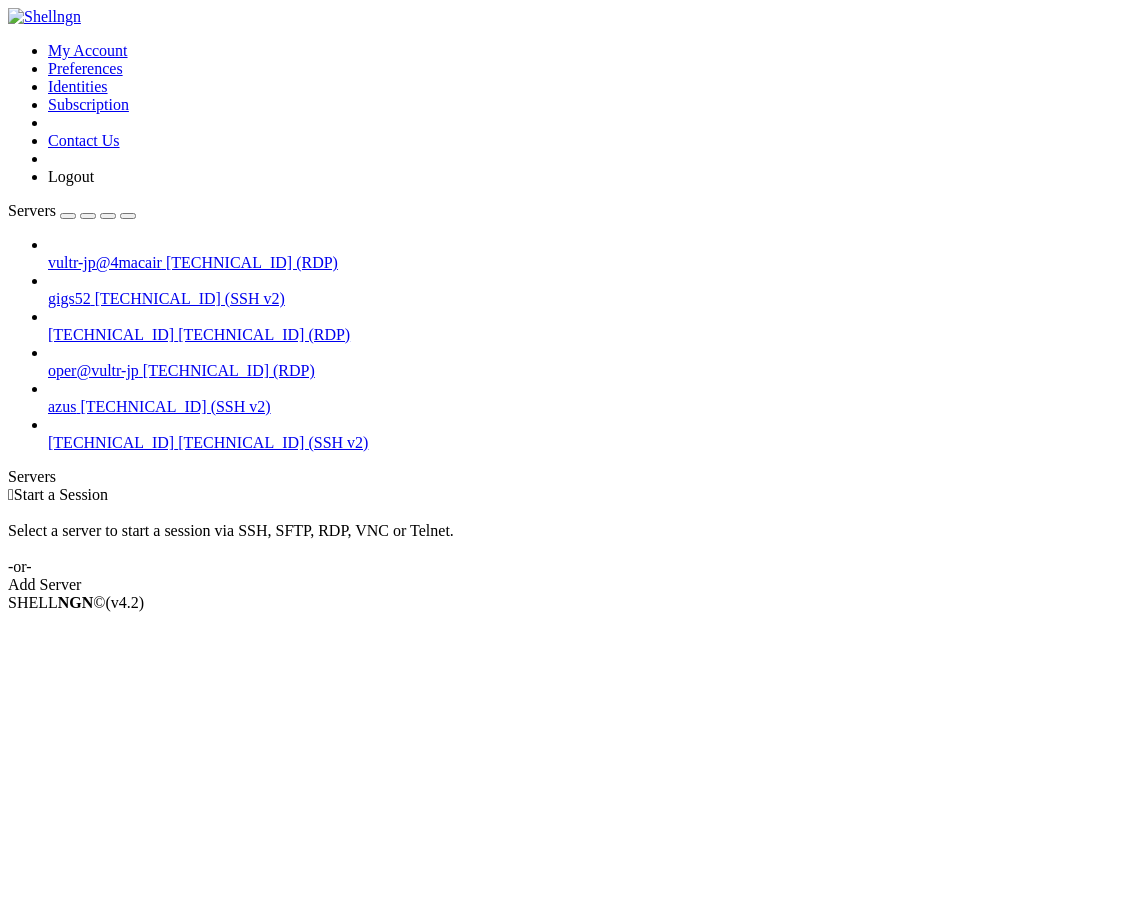 click on "[TECHNICAL_ID] (RDP)" at bounding box center [252, 262] 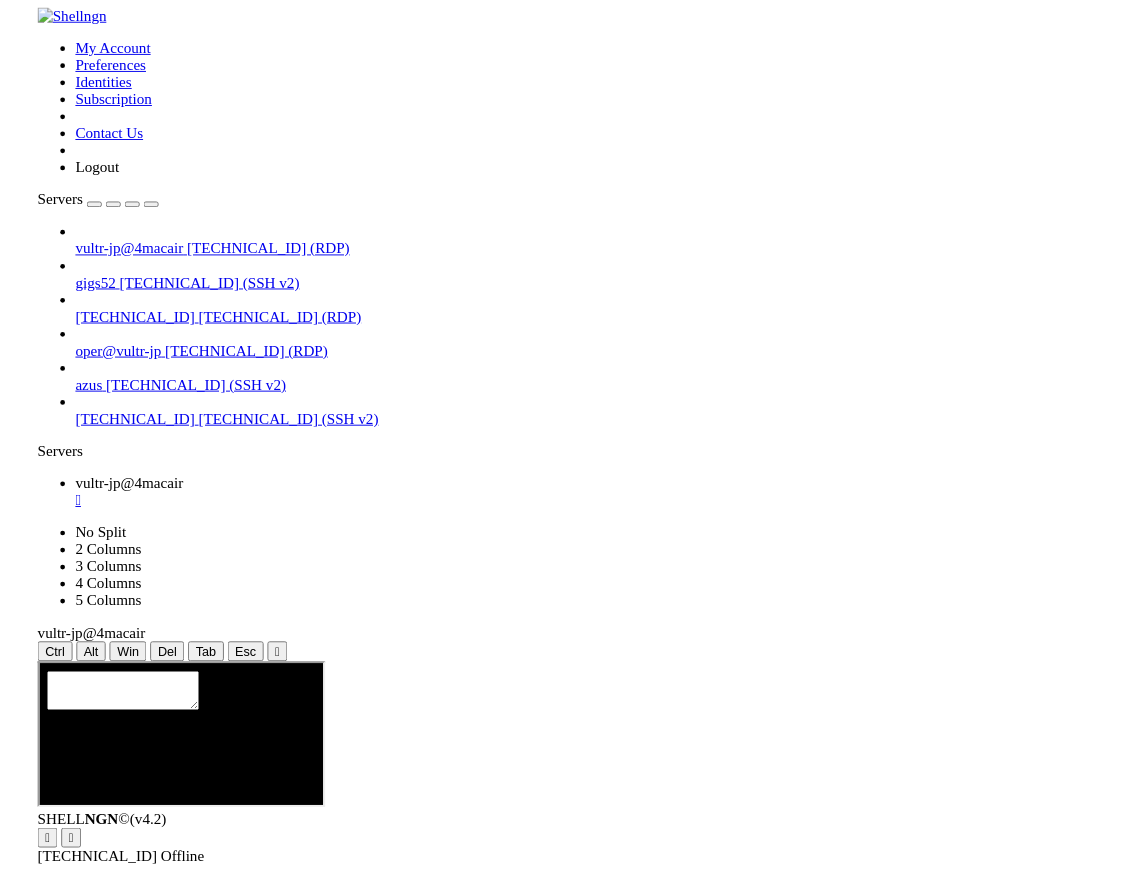 scroll, scrollTop: 0, scrollLeft: 0, axis: both 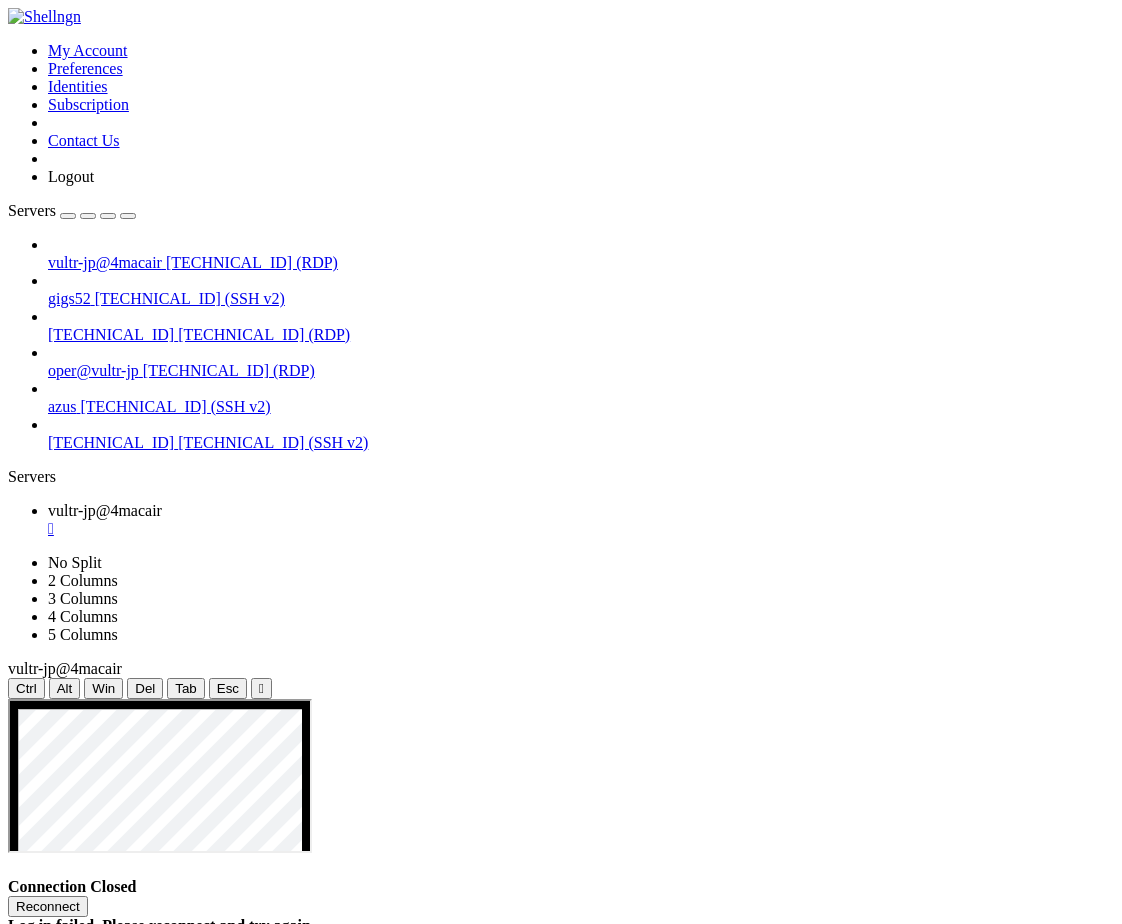 click on "Properties" at bounding box center (80, 1146) 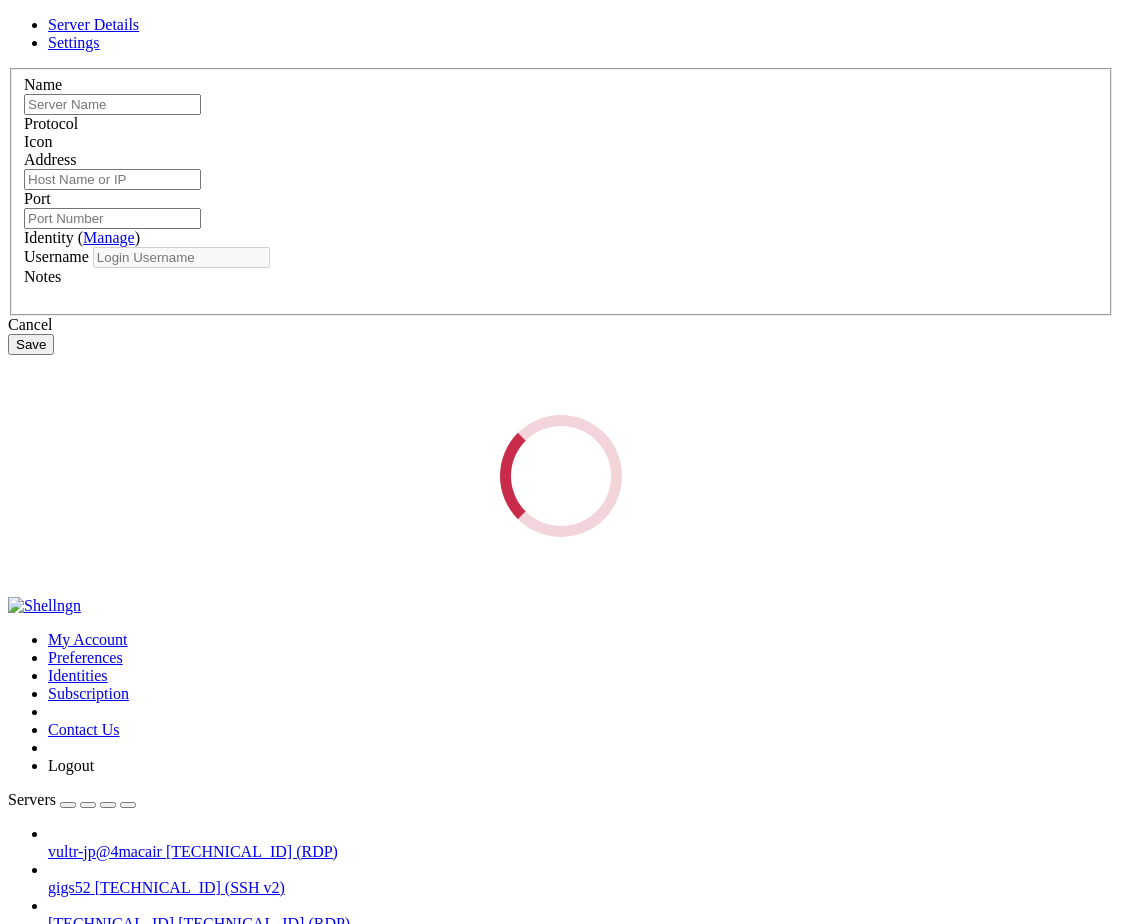 type on "vultr-jp@4macair" 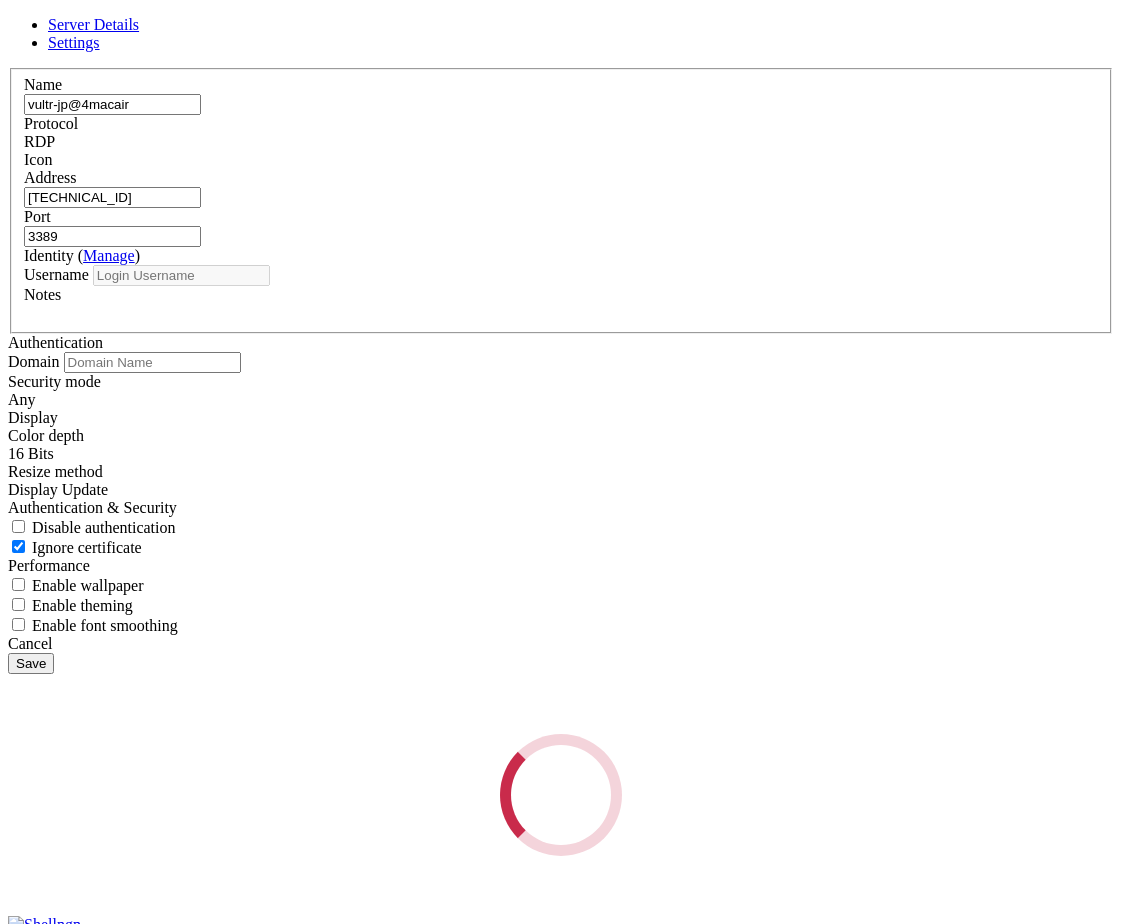type on "hrs" 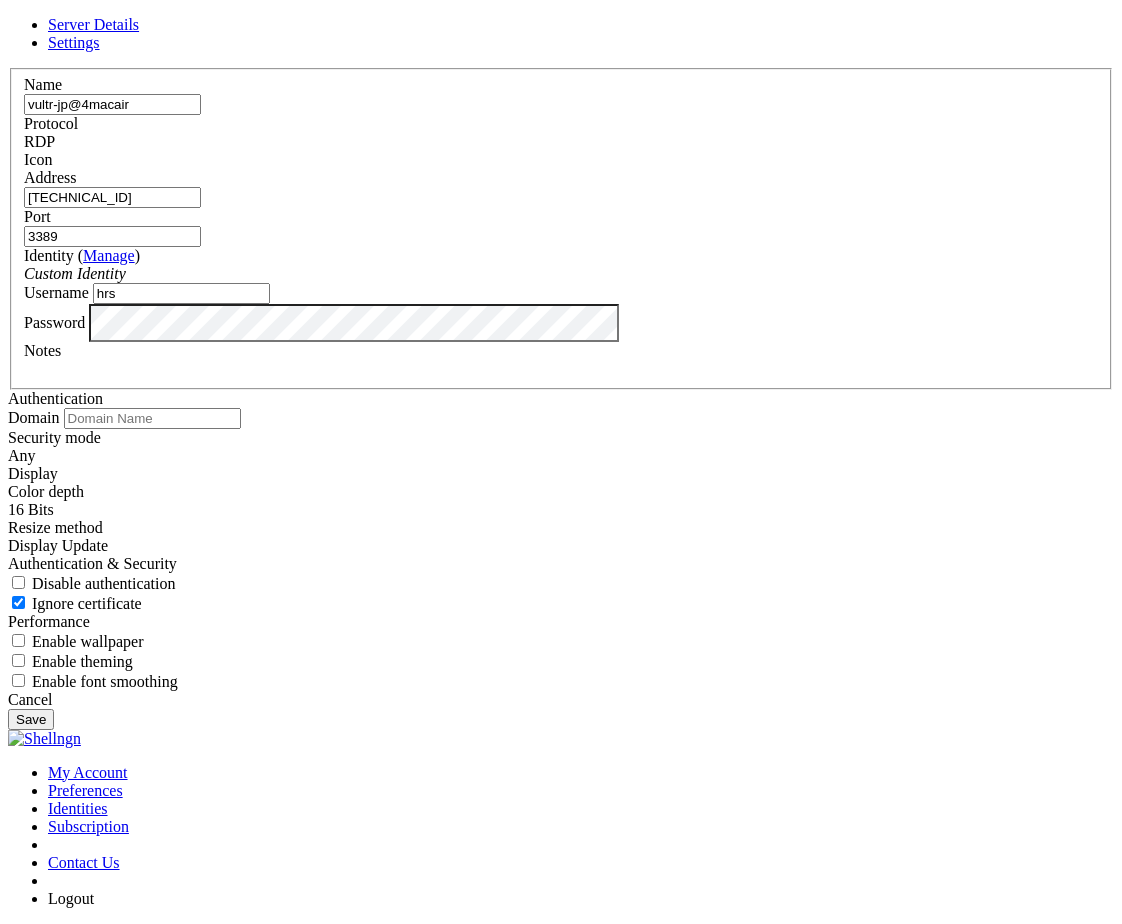 drag, startPoint x: 360, startPoint y: 282, endPoint x: 254, endPoint y: 270, distance: 106.677086 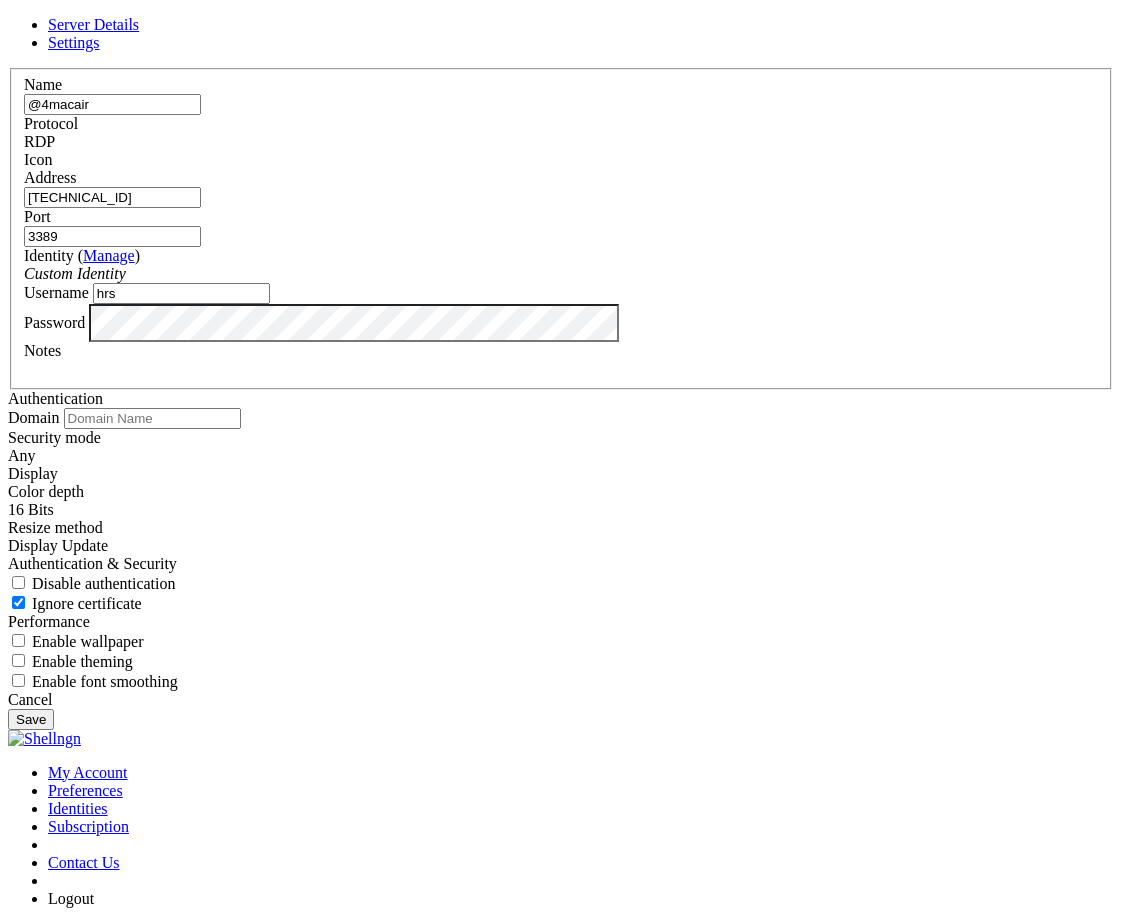 drag, startPoint x: 322, startPoint y: 278, endPoint x: 534, endPoint y: 298, distance: 212.9413 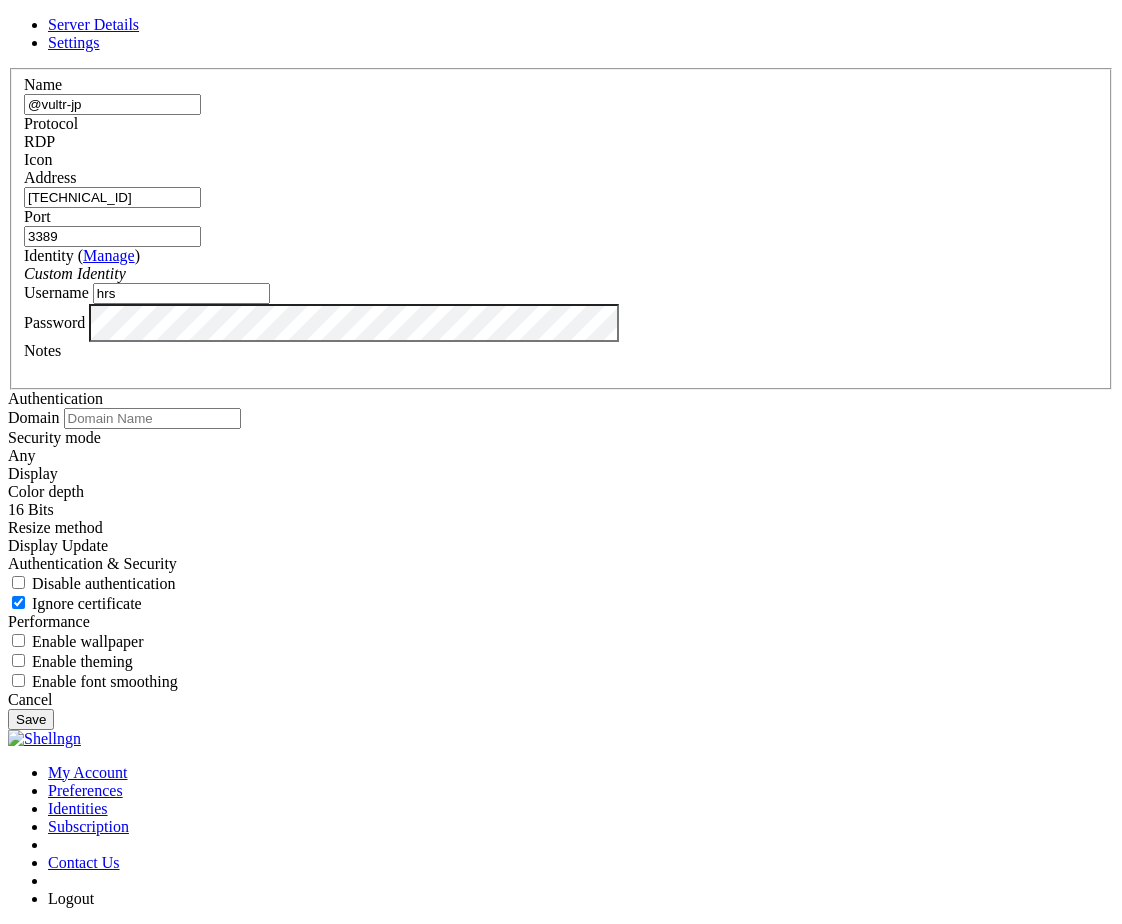 click on "@vultr-jp" at bounding box center (112, 104) 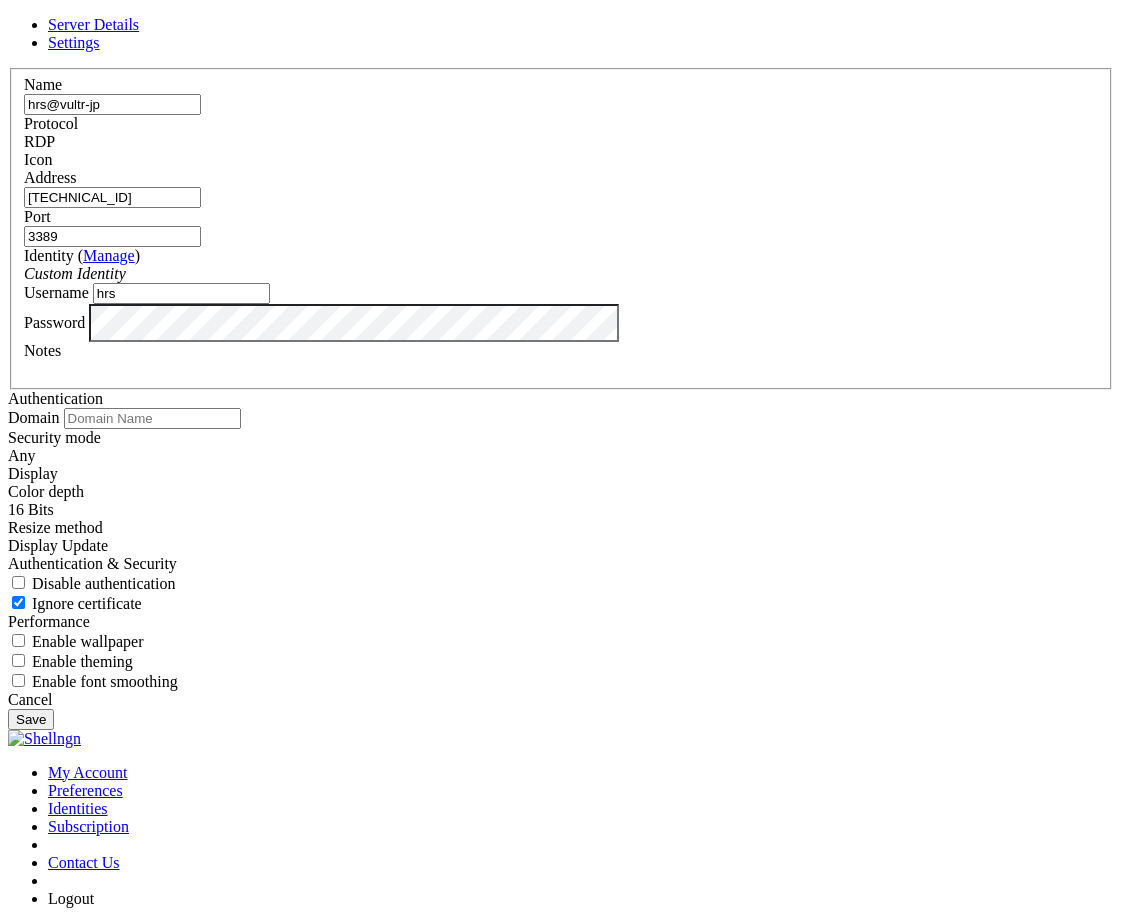 type on "hrs@vultr-jp" 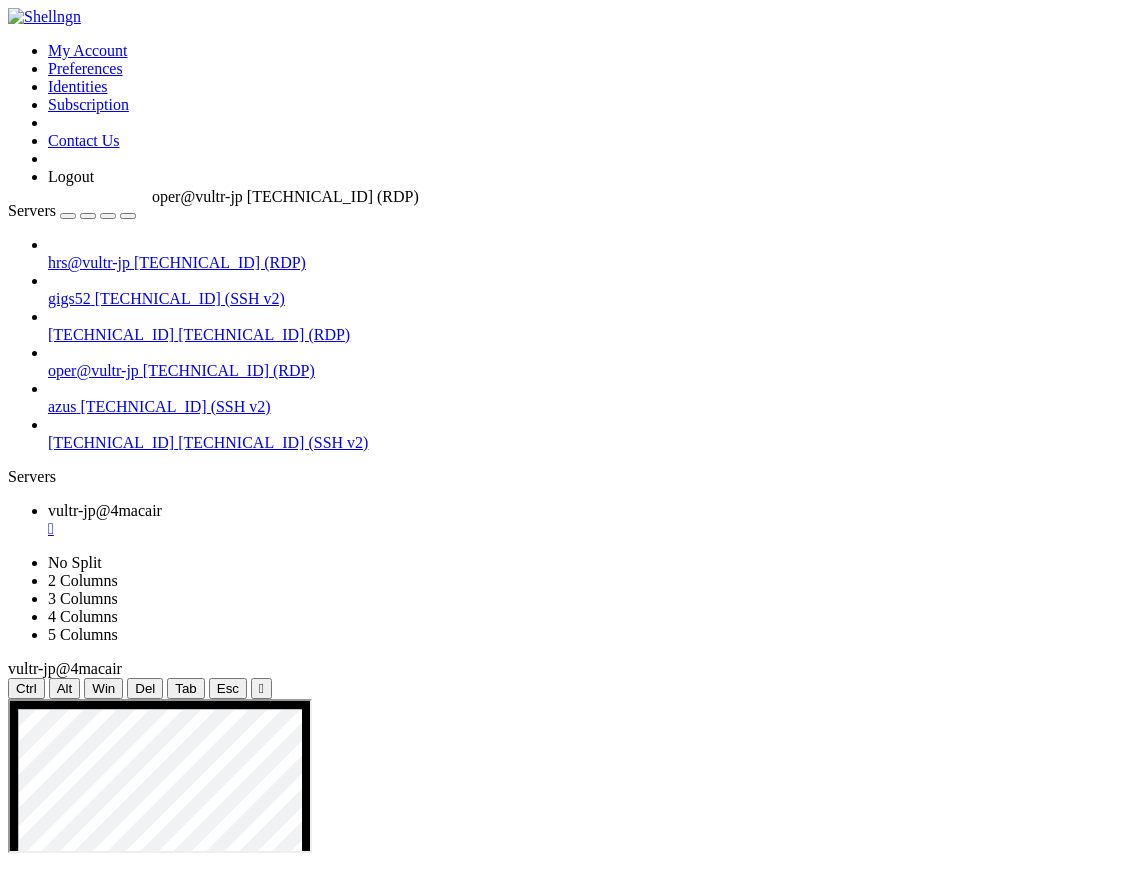 drag, startPoint x: 153, startPoint y: 294, endPoint x: 146, endPoint y: 173, distance: 121.20231 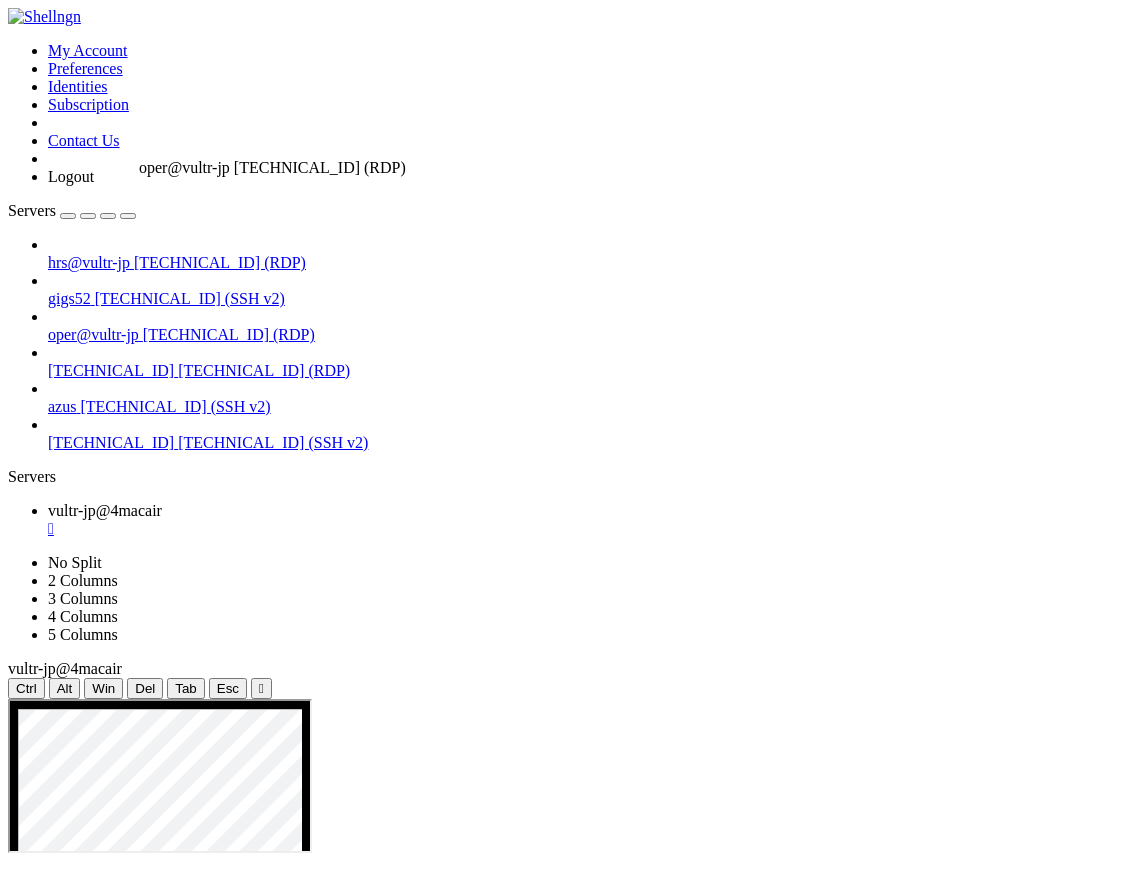 drag, startPoint x: 141, startPoint y: 222, endPoint x: 134, endPoint y: 150, distance: 72.33948 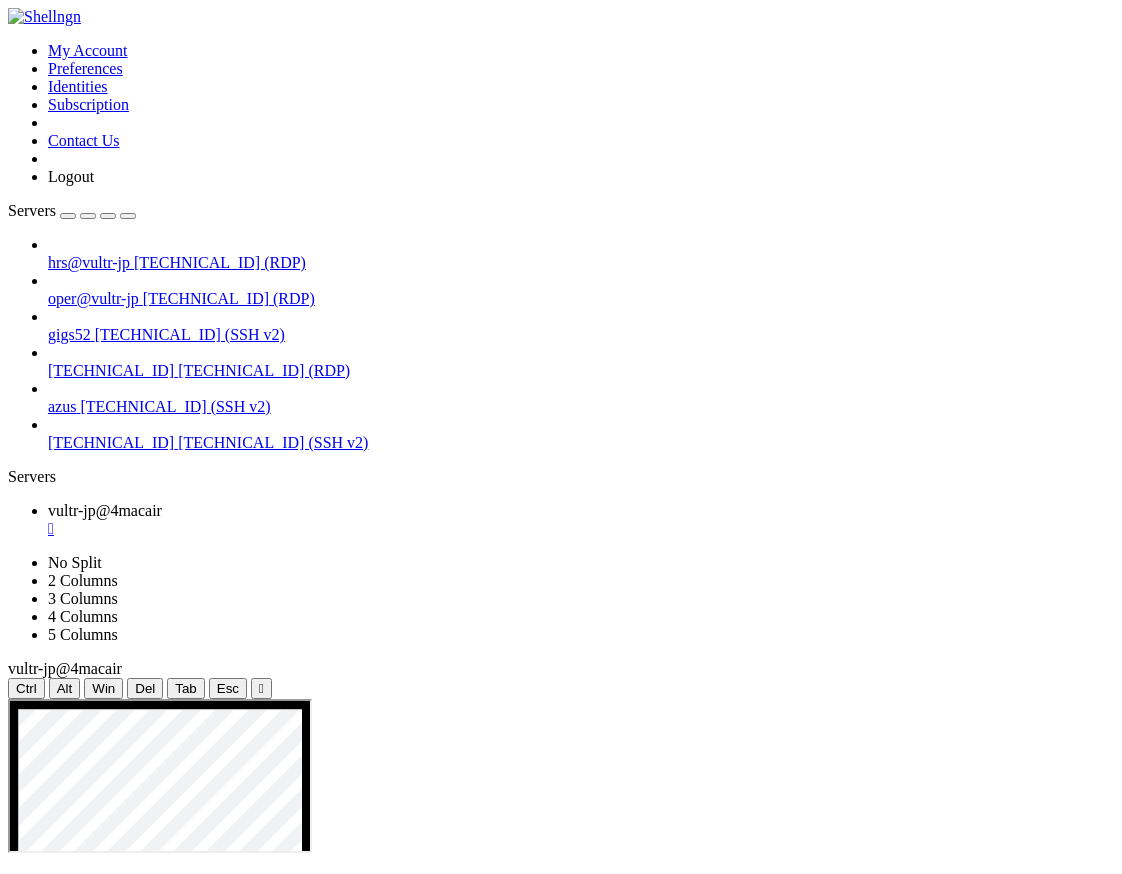 click on "" at bounding box center (581, 529) 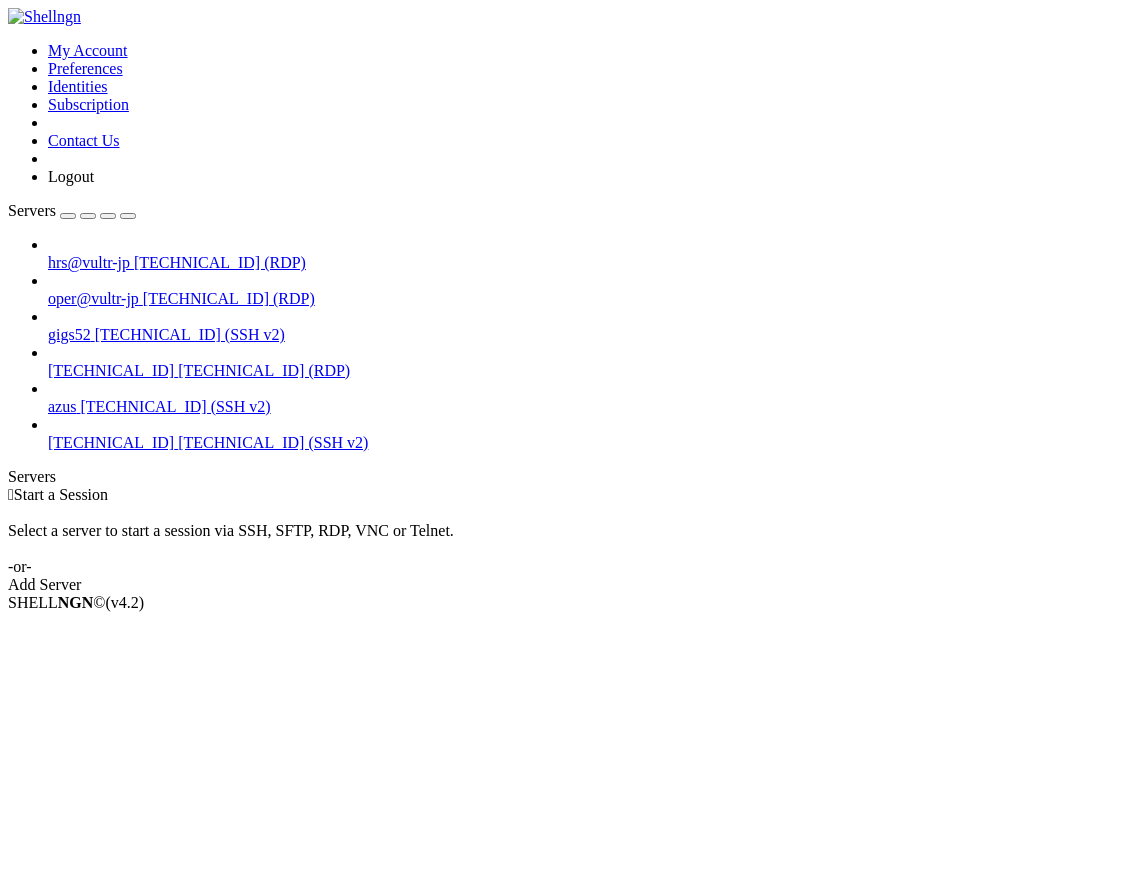 click on "[TECHNICAL_ID] (RDP)" at bounding box center (220, 262) 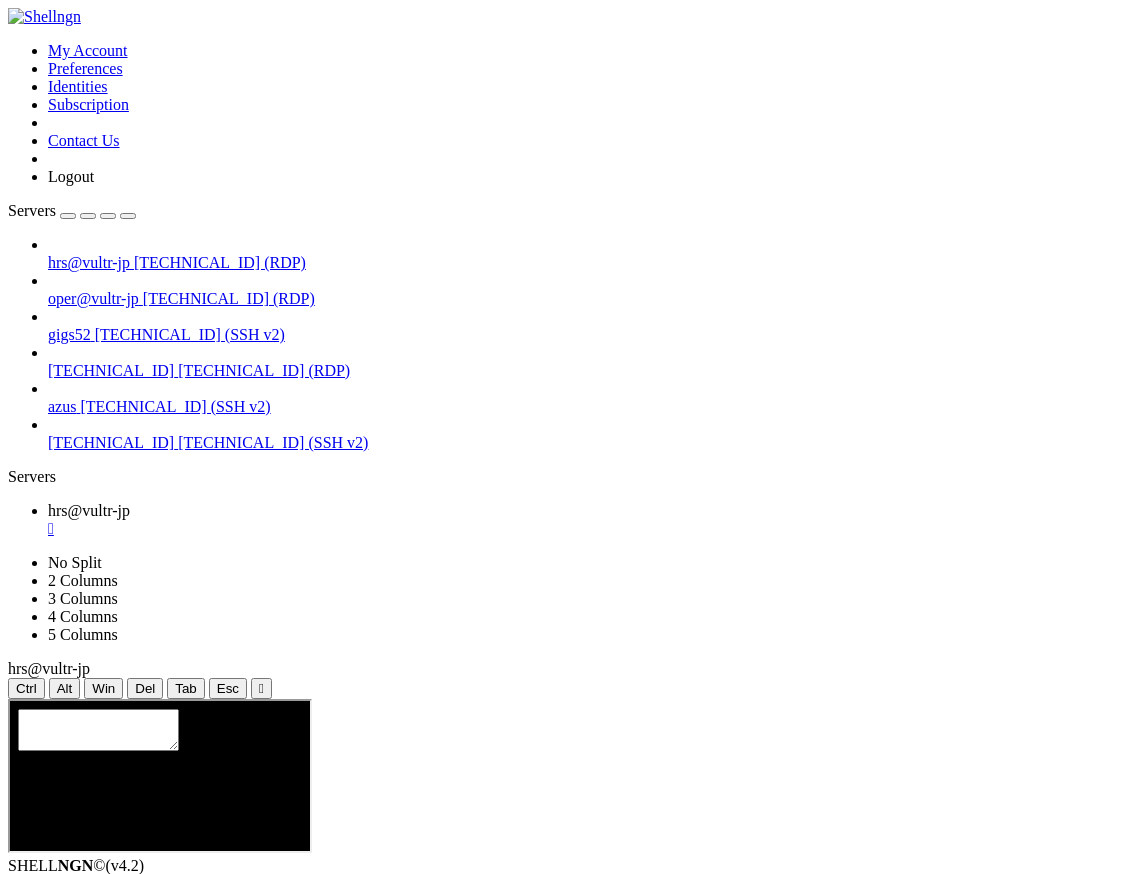 scroll, scrollTop: 0, scrollLeft: 0, axis: both 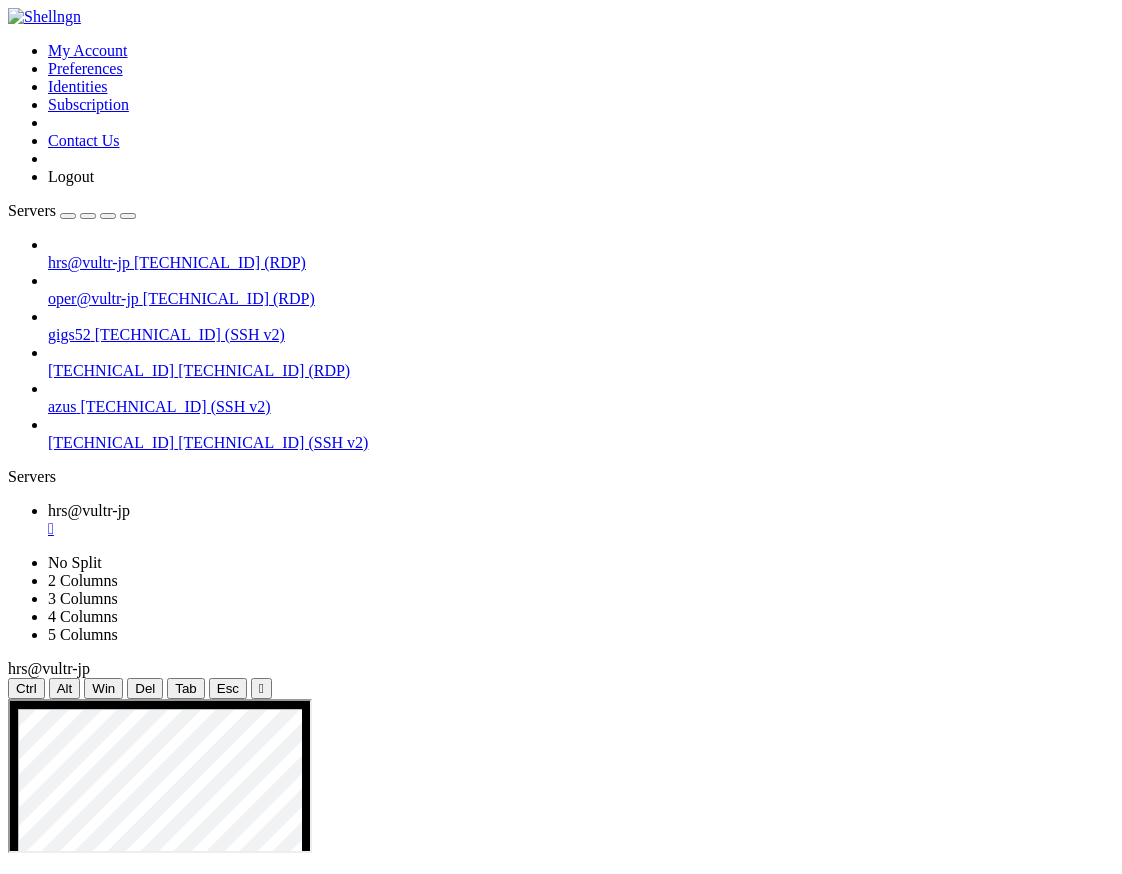 click on "Reconnect" at bounding box center (48, 906) 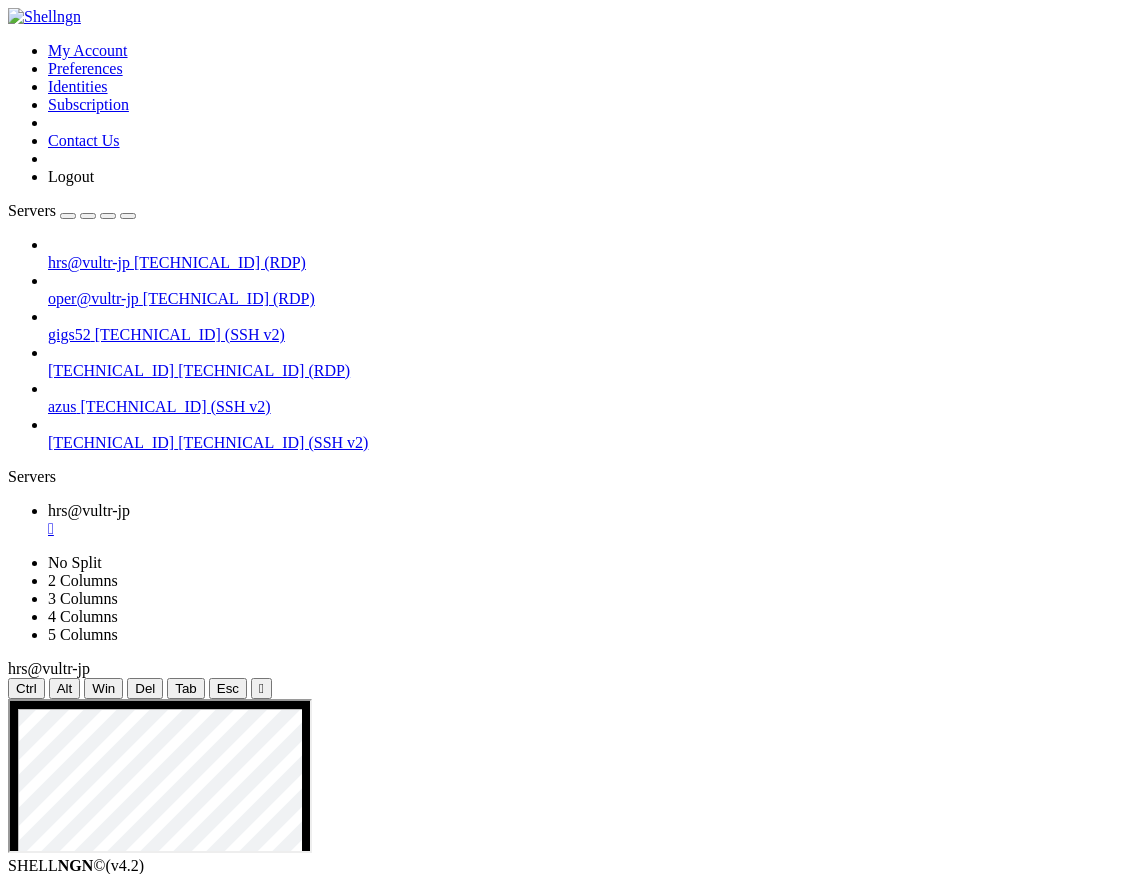 click on "Properties" at bounding box center [80, 1046] 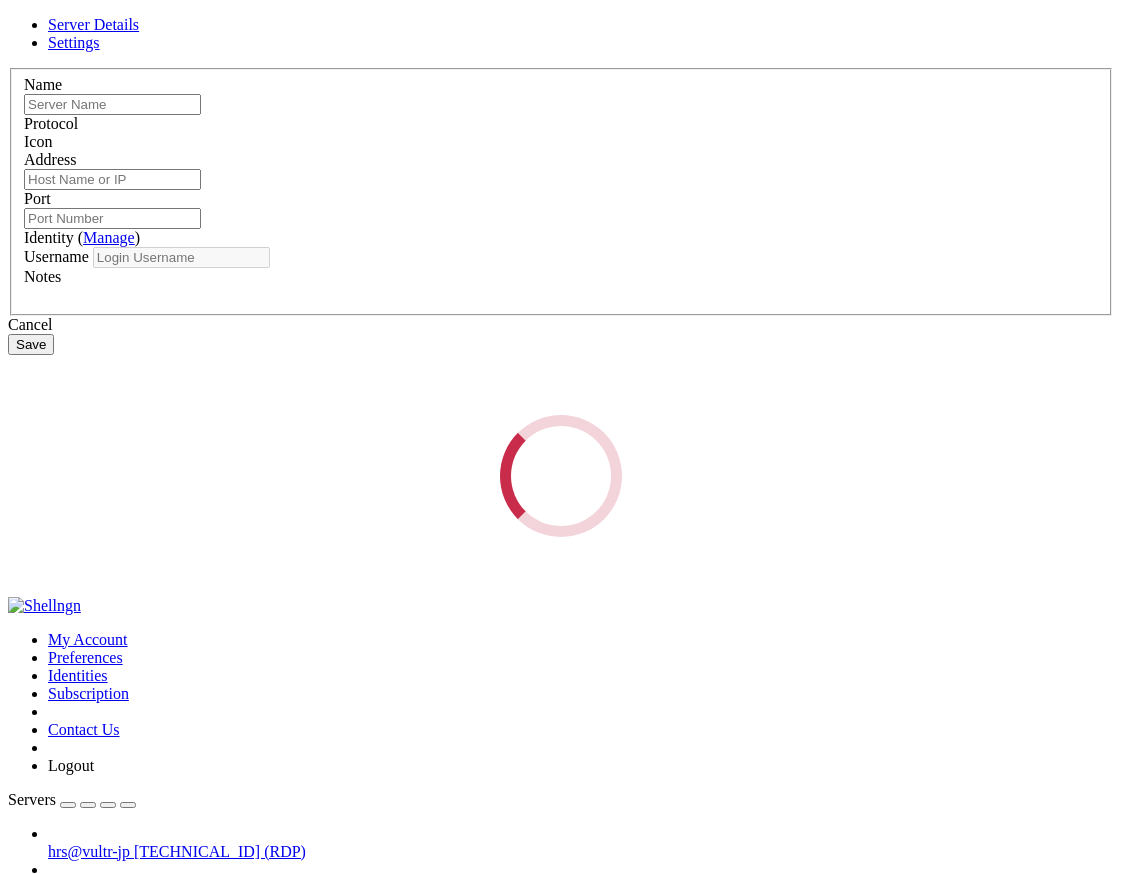 type on "hrs@vultr-jp" 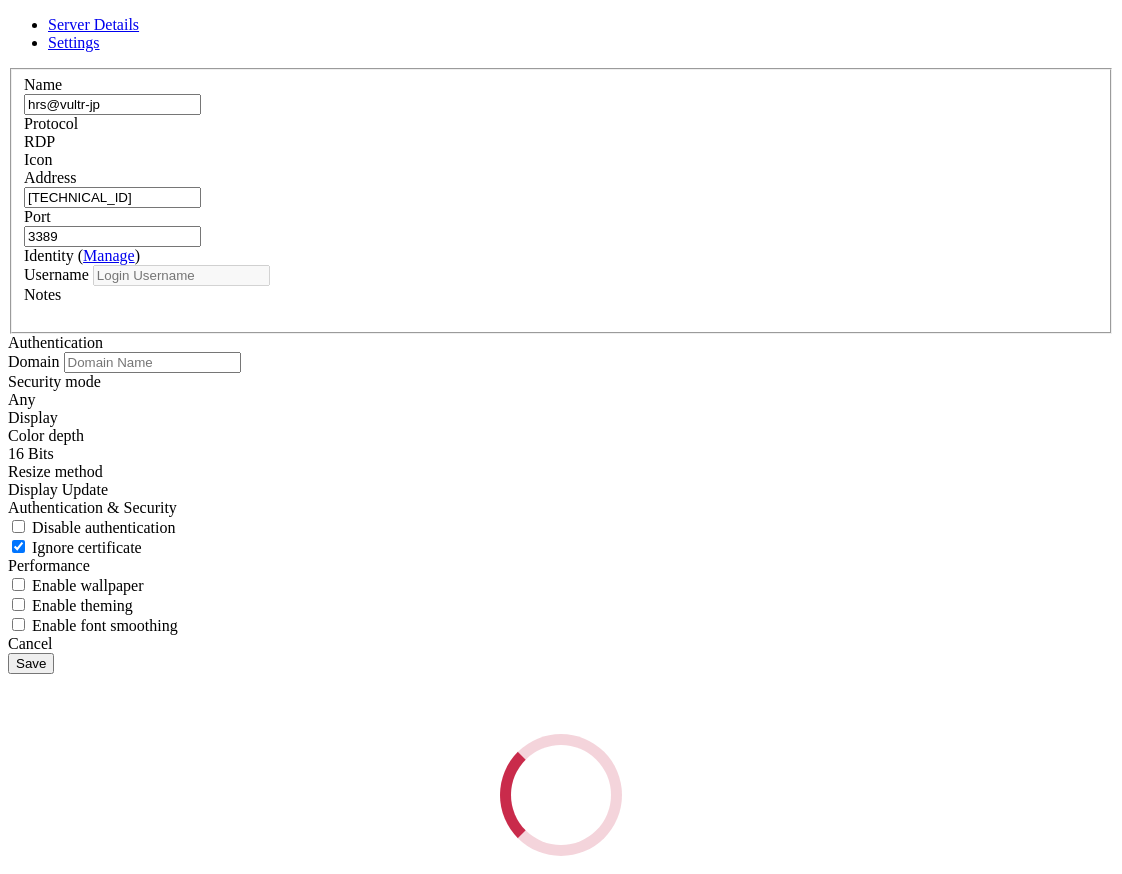 type on "hrs" 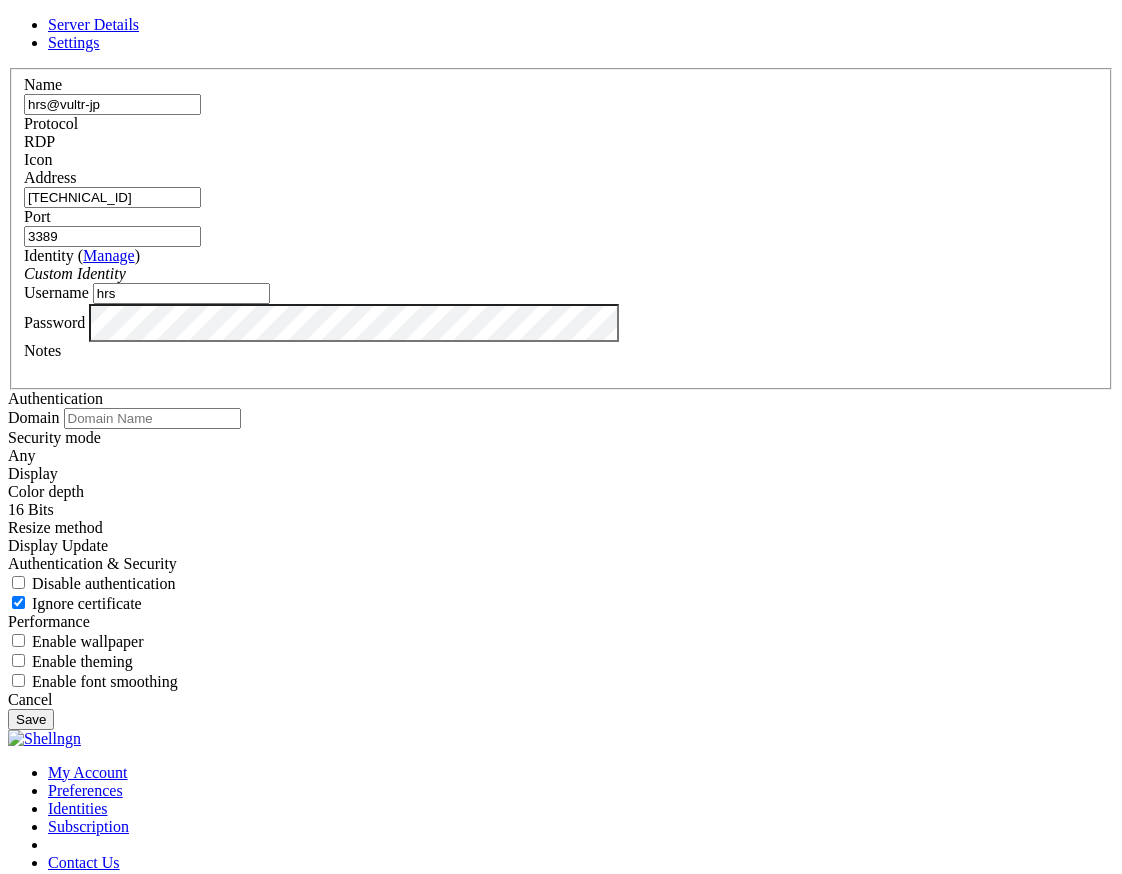 click on "Server Details
Settings
Name
hrs@vultr-jp
Protocol
RDP
Icon" at bounding box center [561, 373] 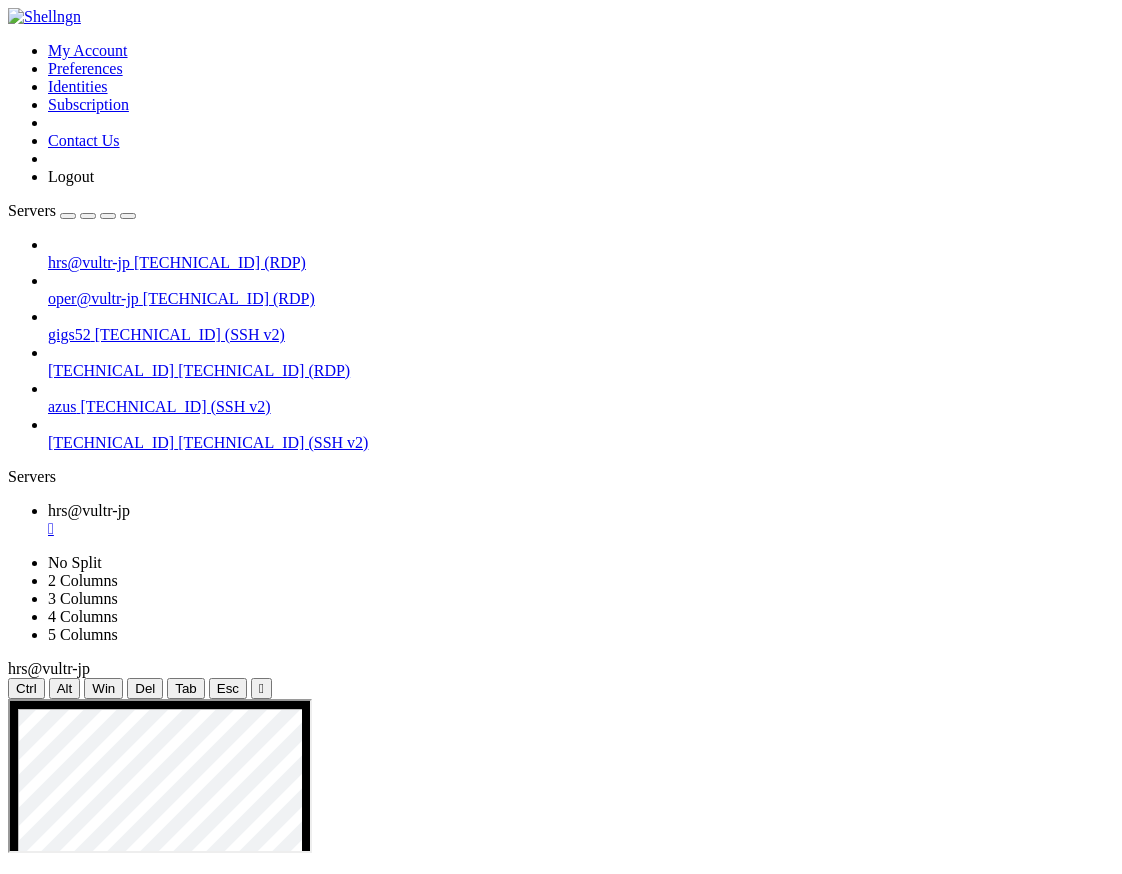 click on "[TECHNICAL_ID] (RDP)" at bounding box center (220, 262) 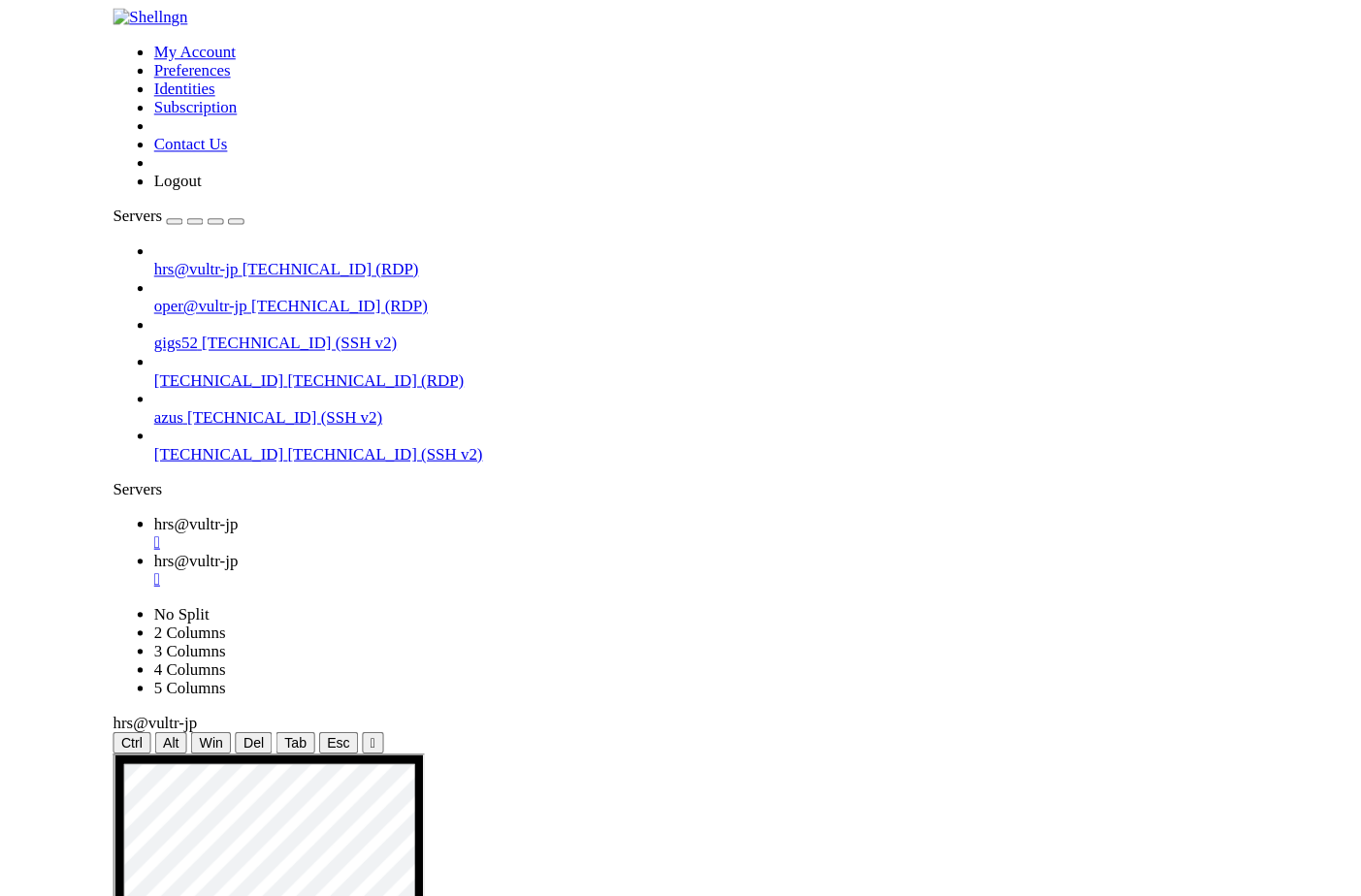 scroll, scrollTop: 0, scrollLeft: 0, axis: both 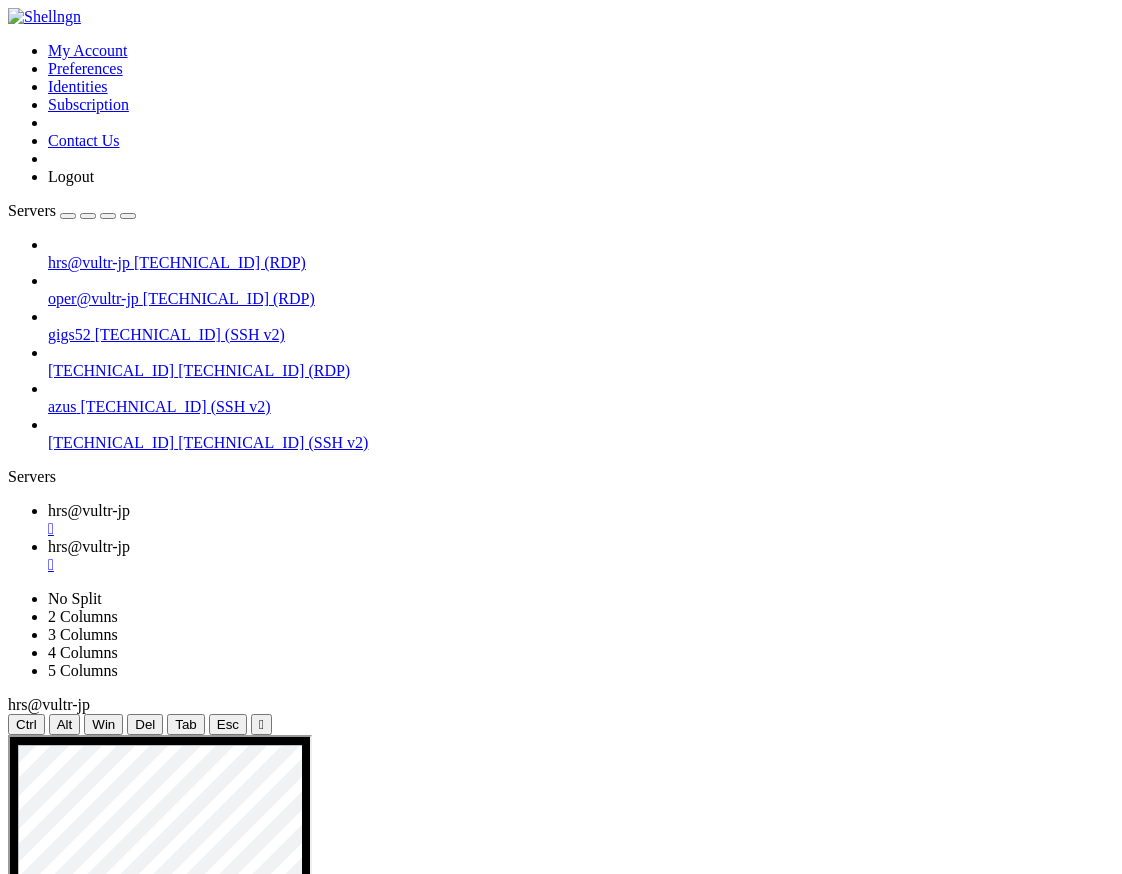 click on "" at bounding box center [581, 529] 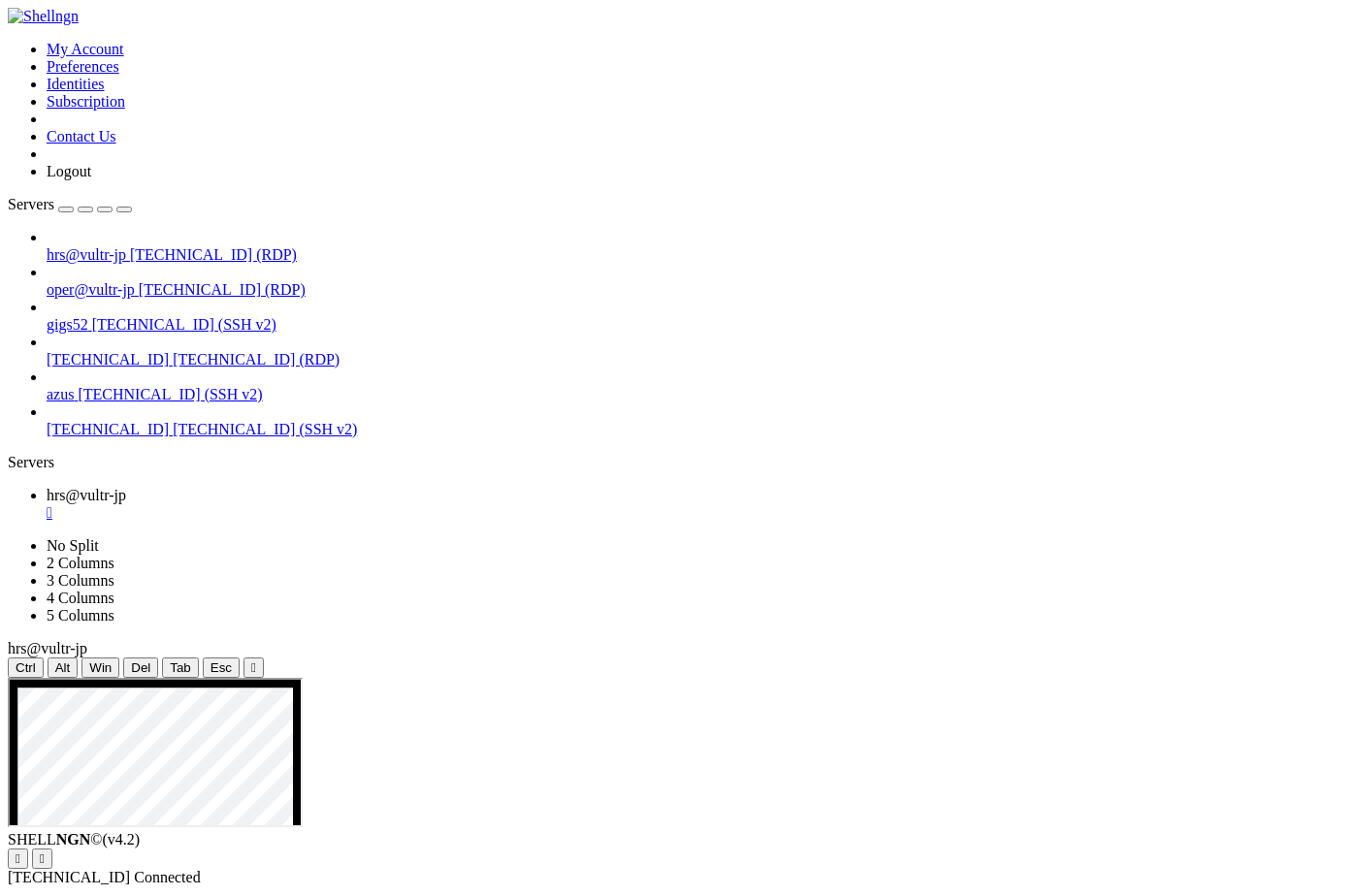 click at bounding box center [574, 1924] 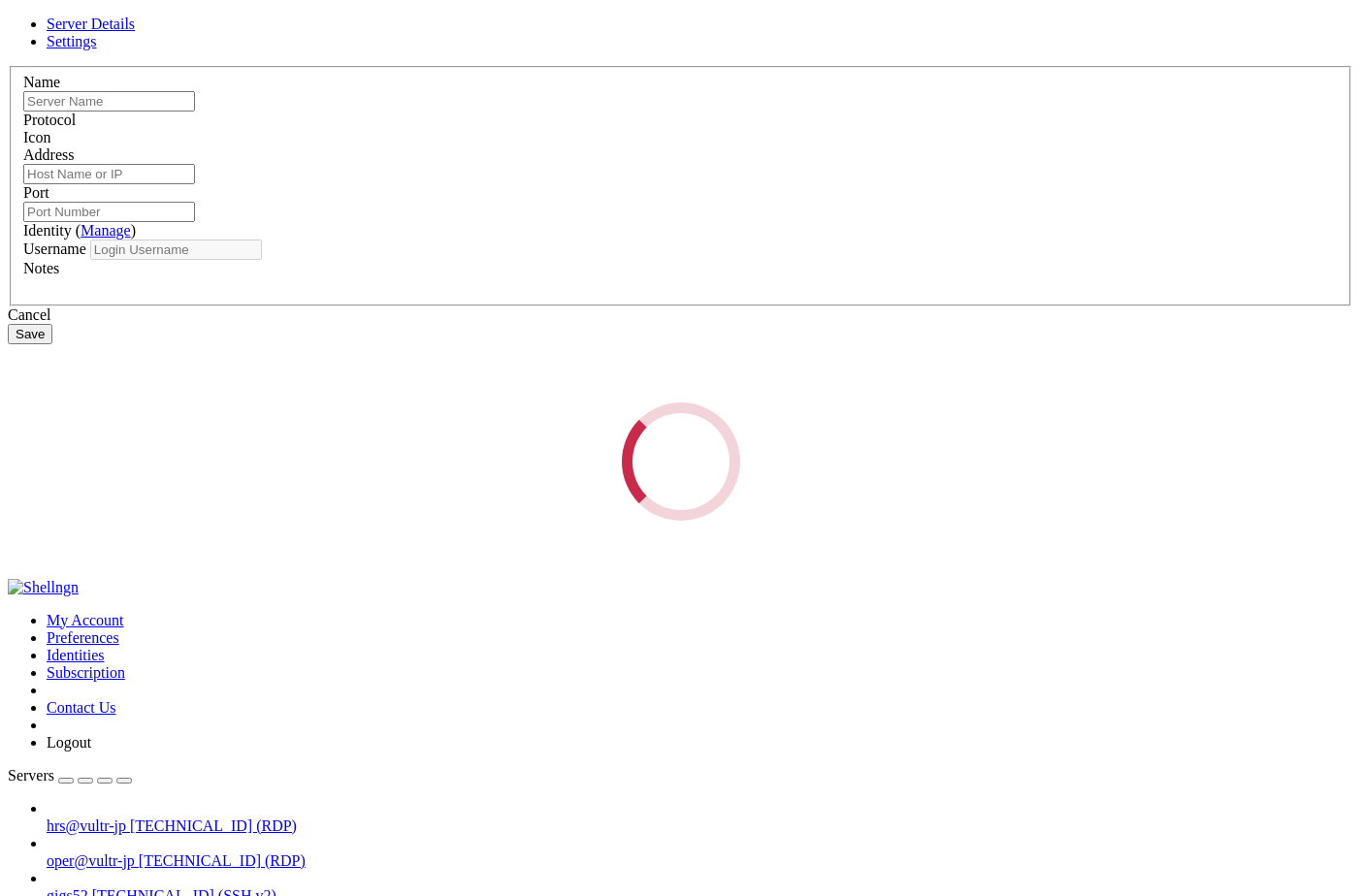 type on "hrs@vultr-jp" 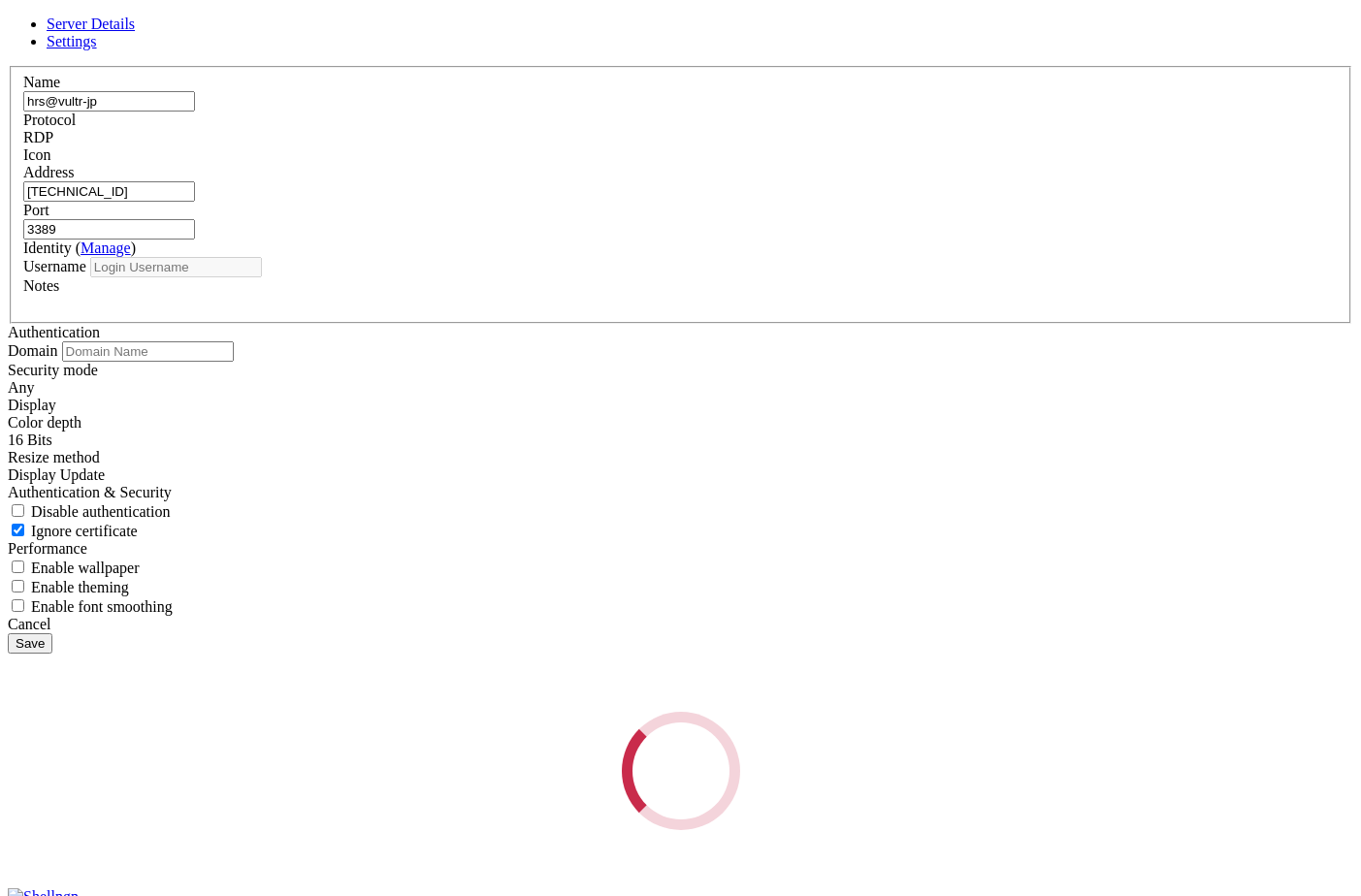 type on "hrs" 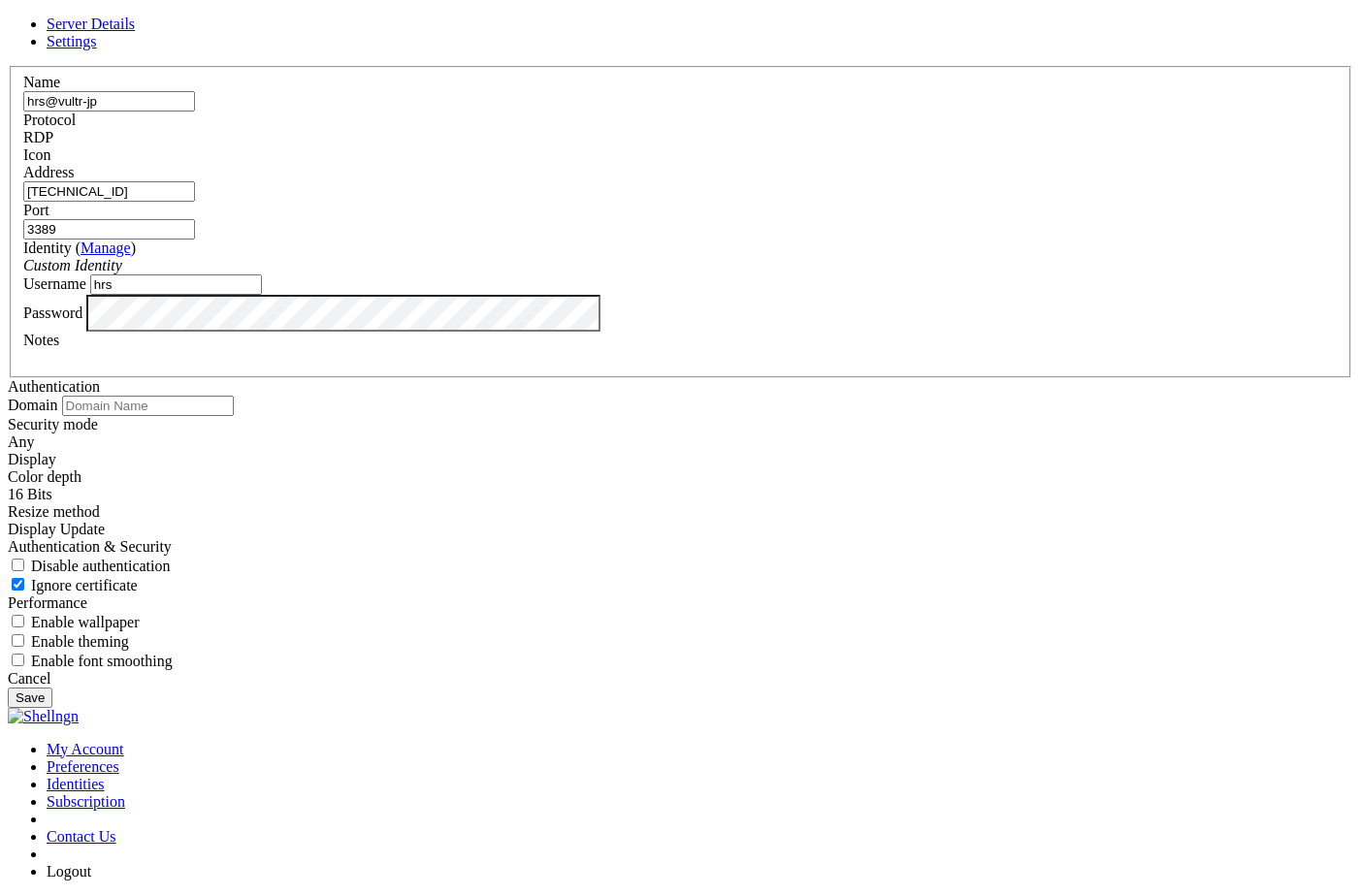 click on "Server Details
Settings
Name
hrs@vultr-jp
Protocol
RDP
Icon" at bounding box center (680, 362) 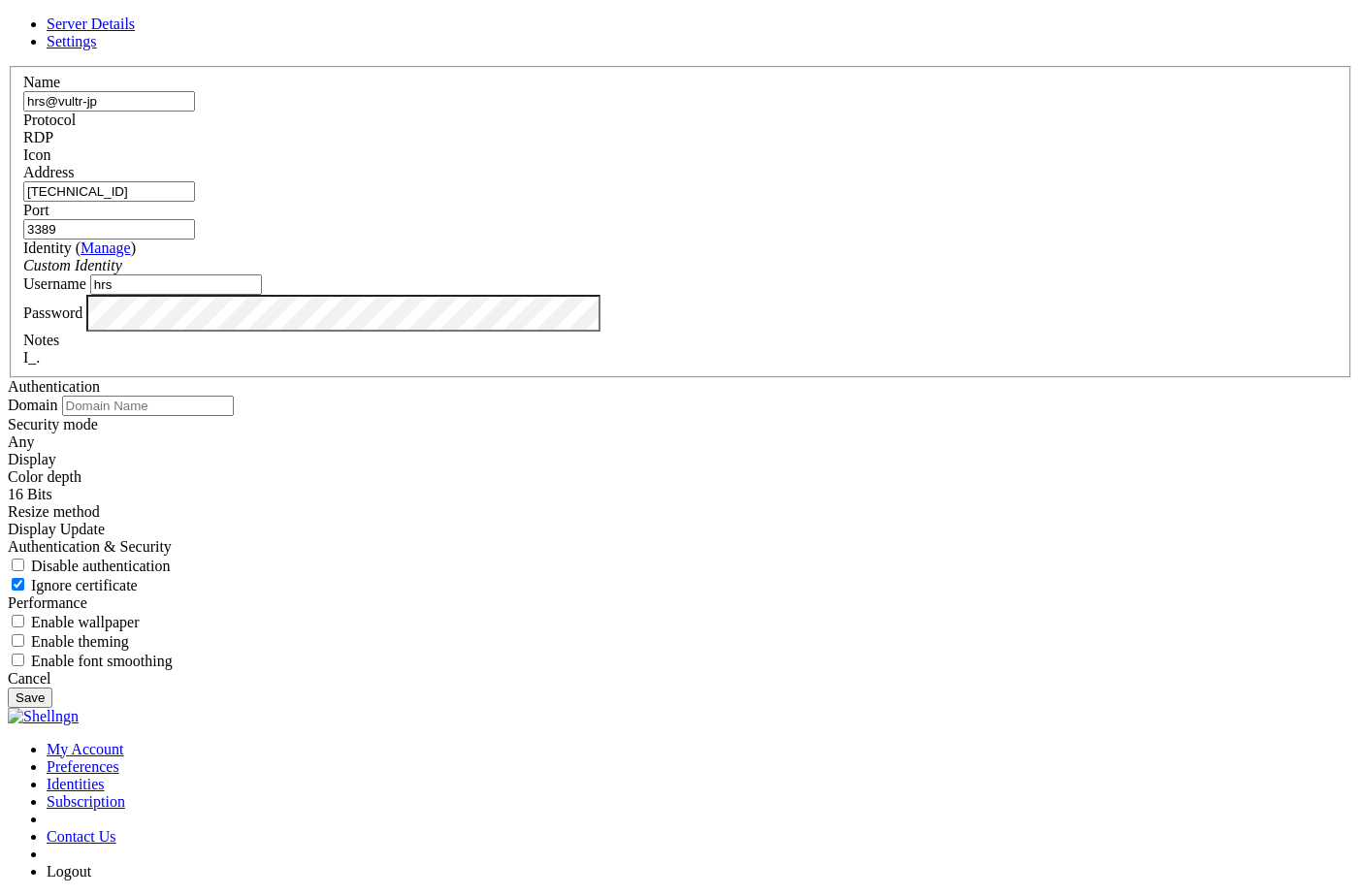 click on "Save" at bounding box center [30, 697] 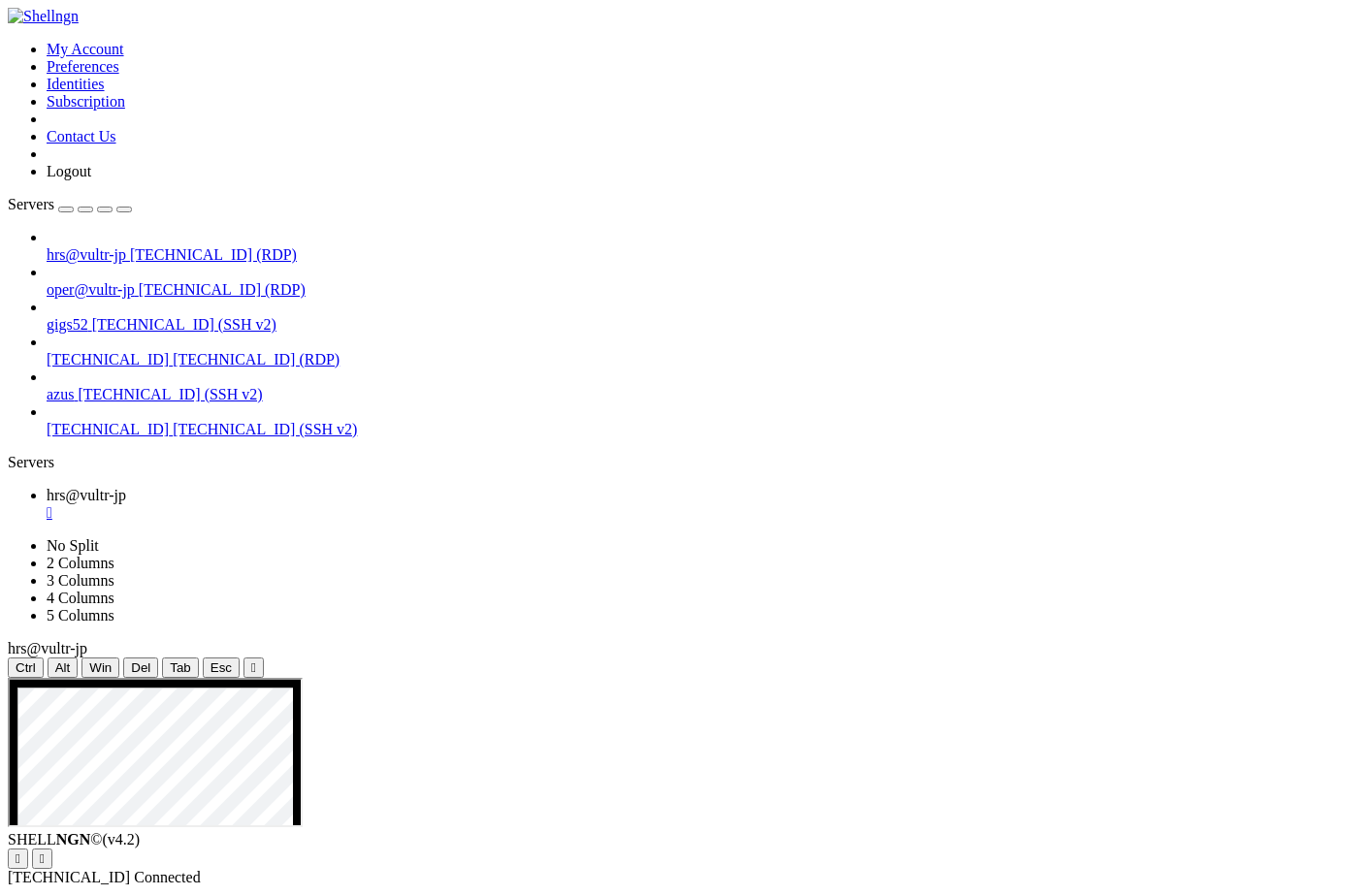 click on "hrs@vultr-jp" at bounding box center (86, 254) 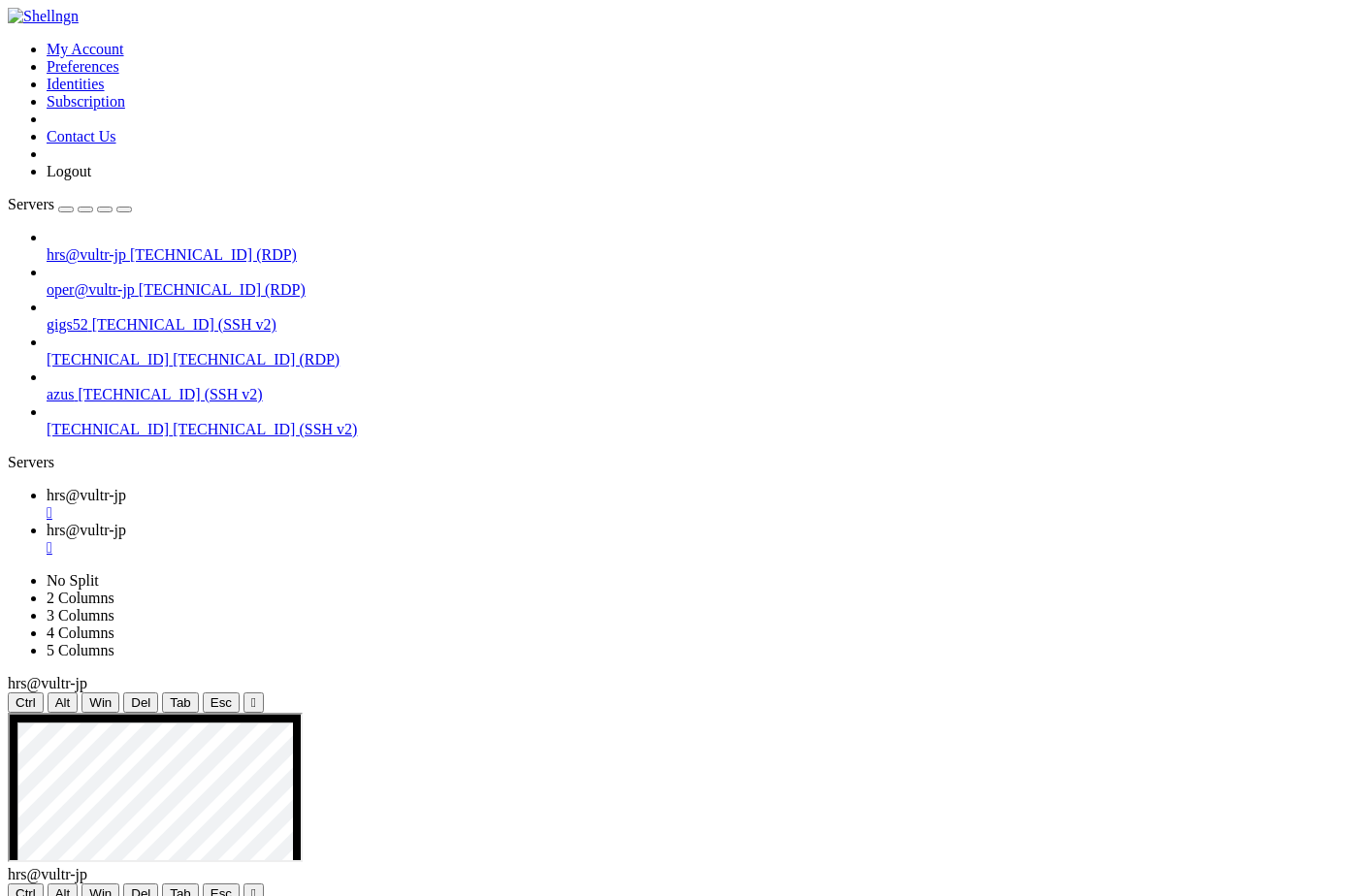 scroll, scrollTop: 0, scrollLeft: 0, axis: both 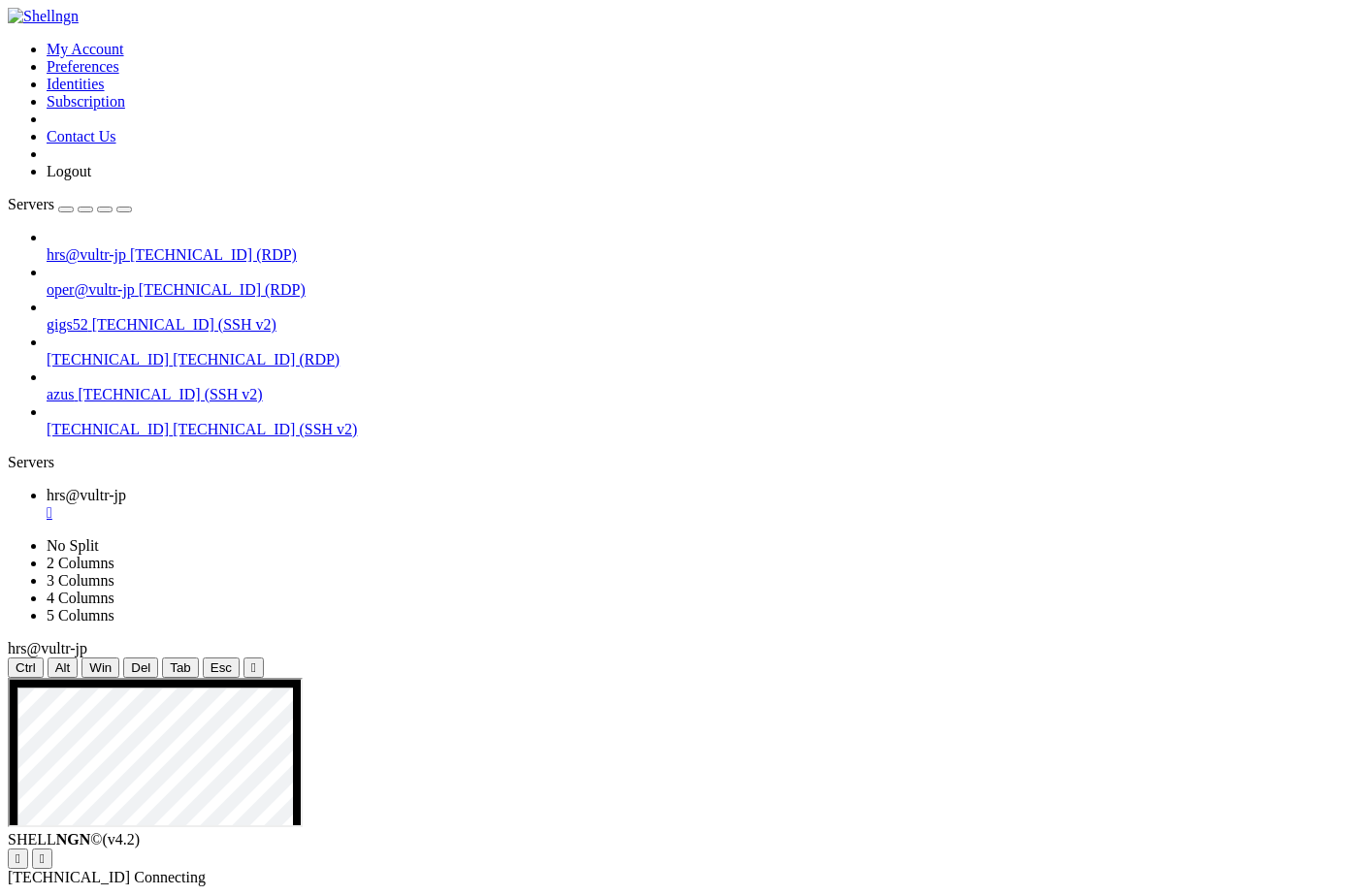 click on "" at bounding box center [699, 513] 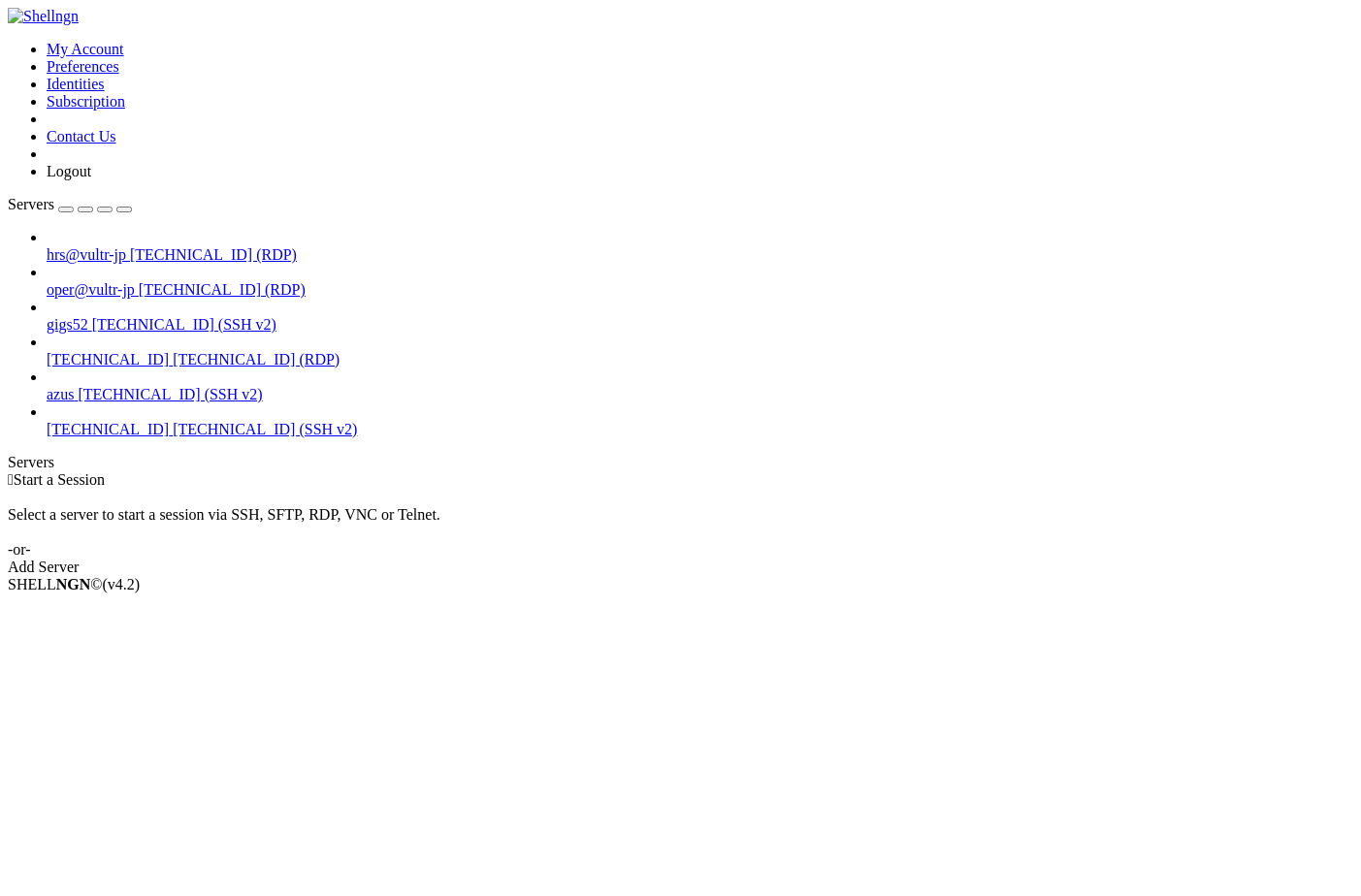 click on "hrs@vultr-jp" at bounding box center [86, 254] 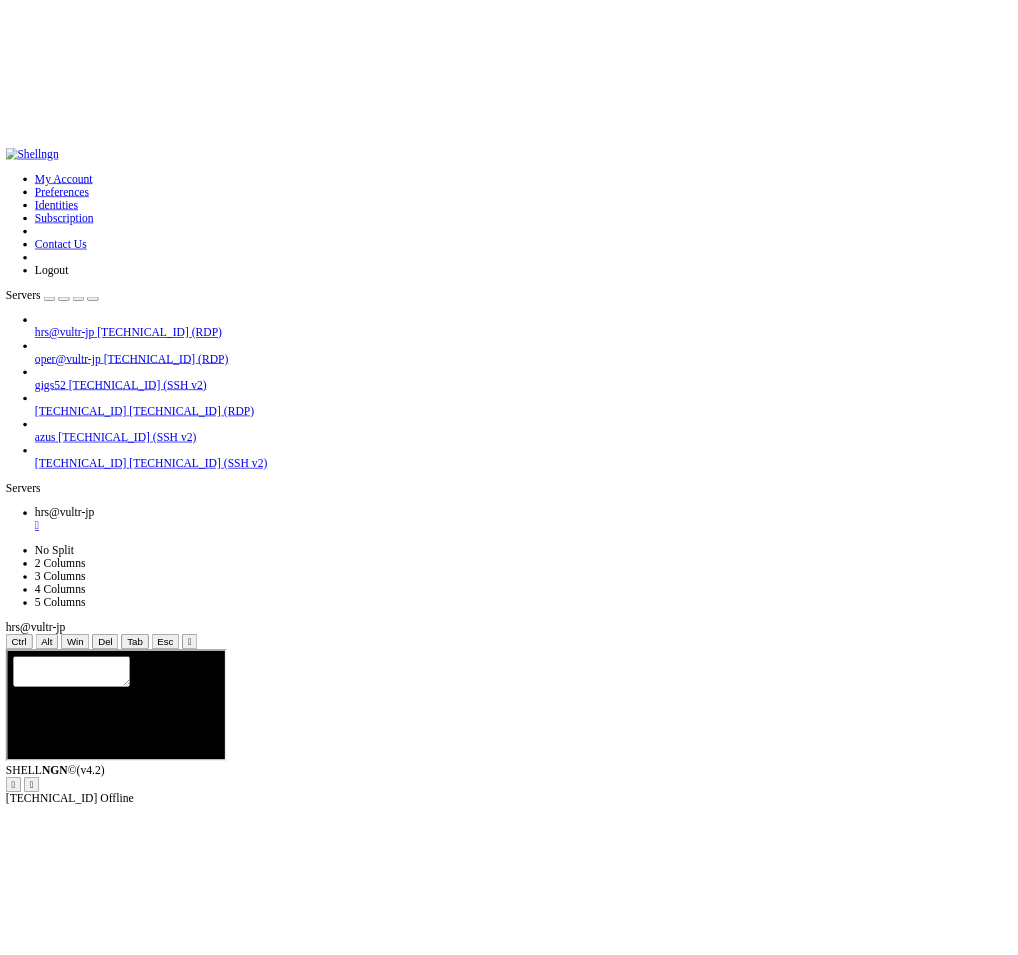 scroll, scrollTop: 0, scrollLeft: 0, axis: both 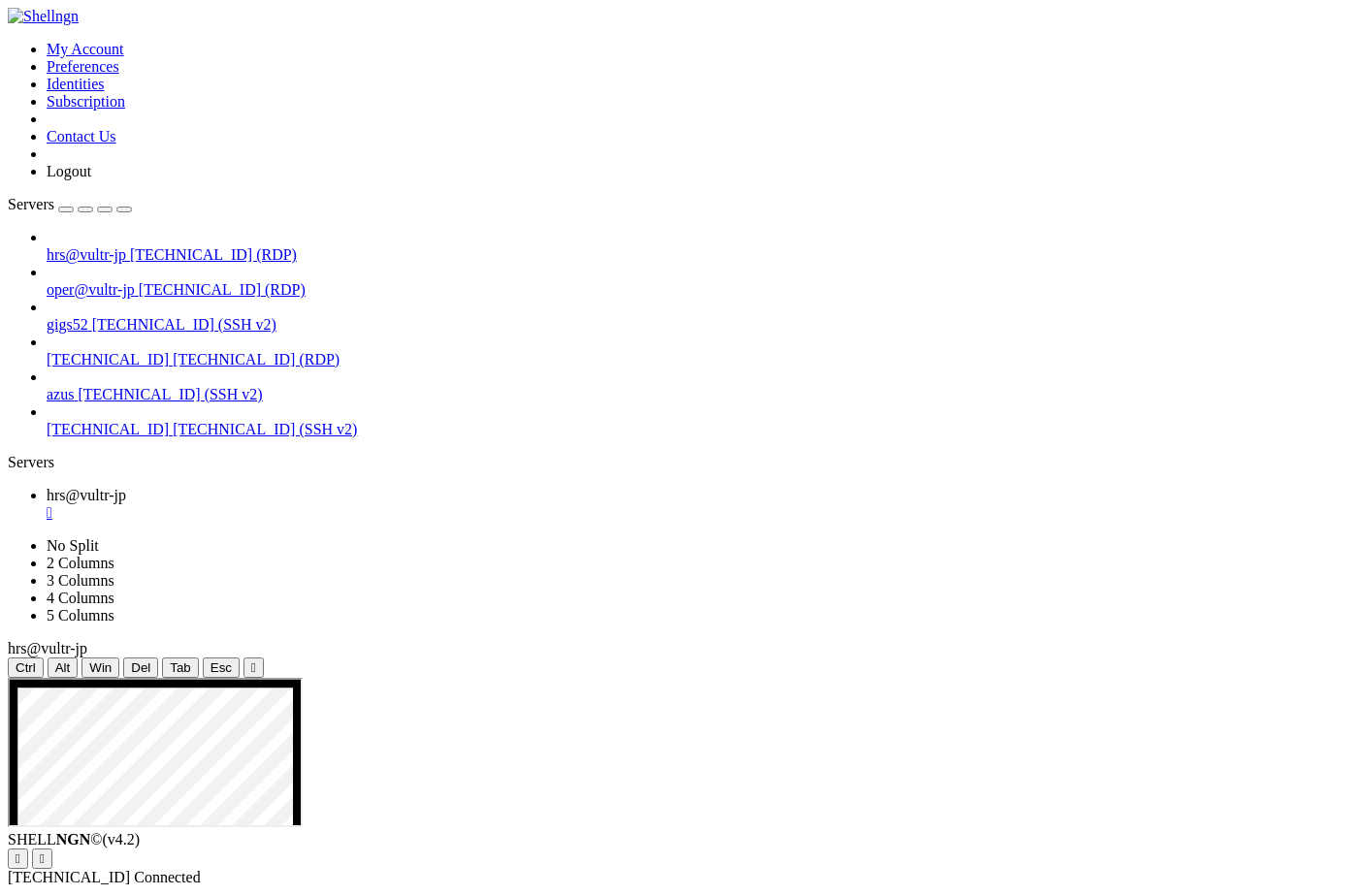 click at bounding box center (574, 1924) 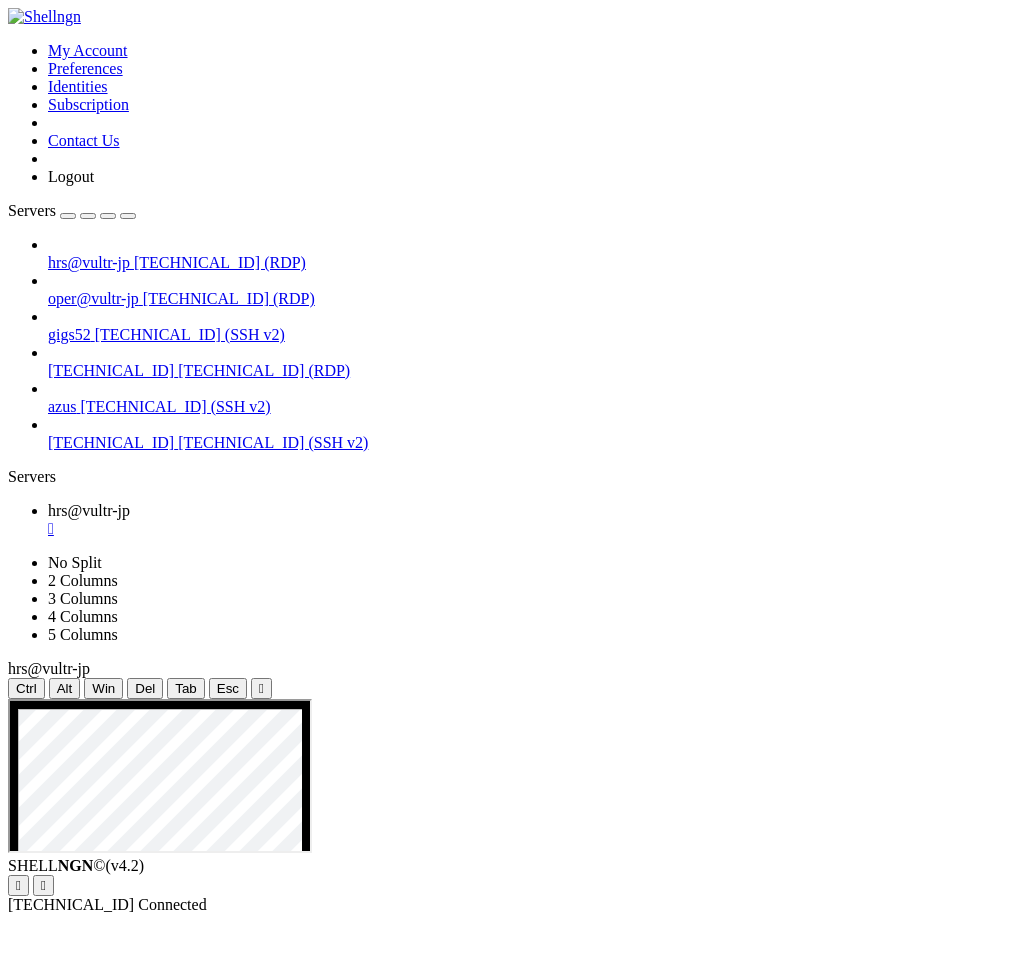 click at bounding box center (511, 2031) 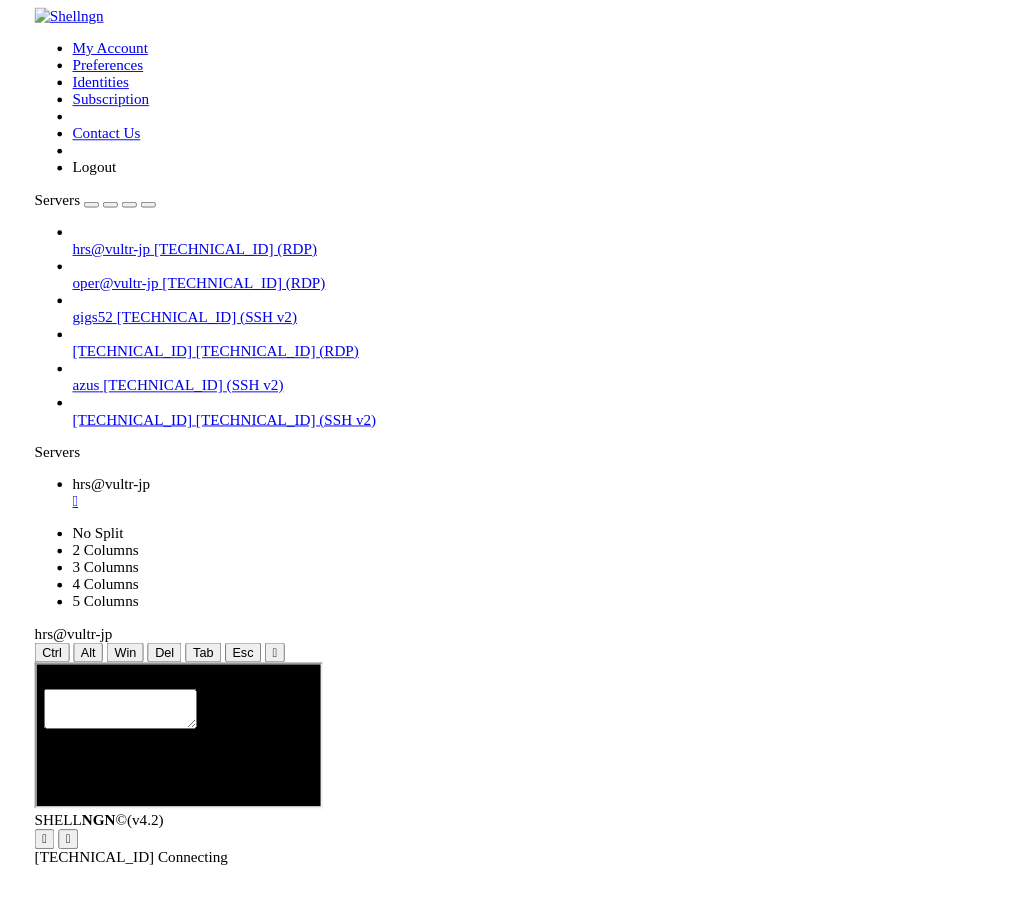 scroll, scrollTop: 0, scrollLeft: 0, axis: both 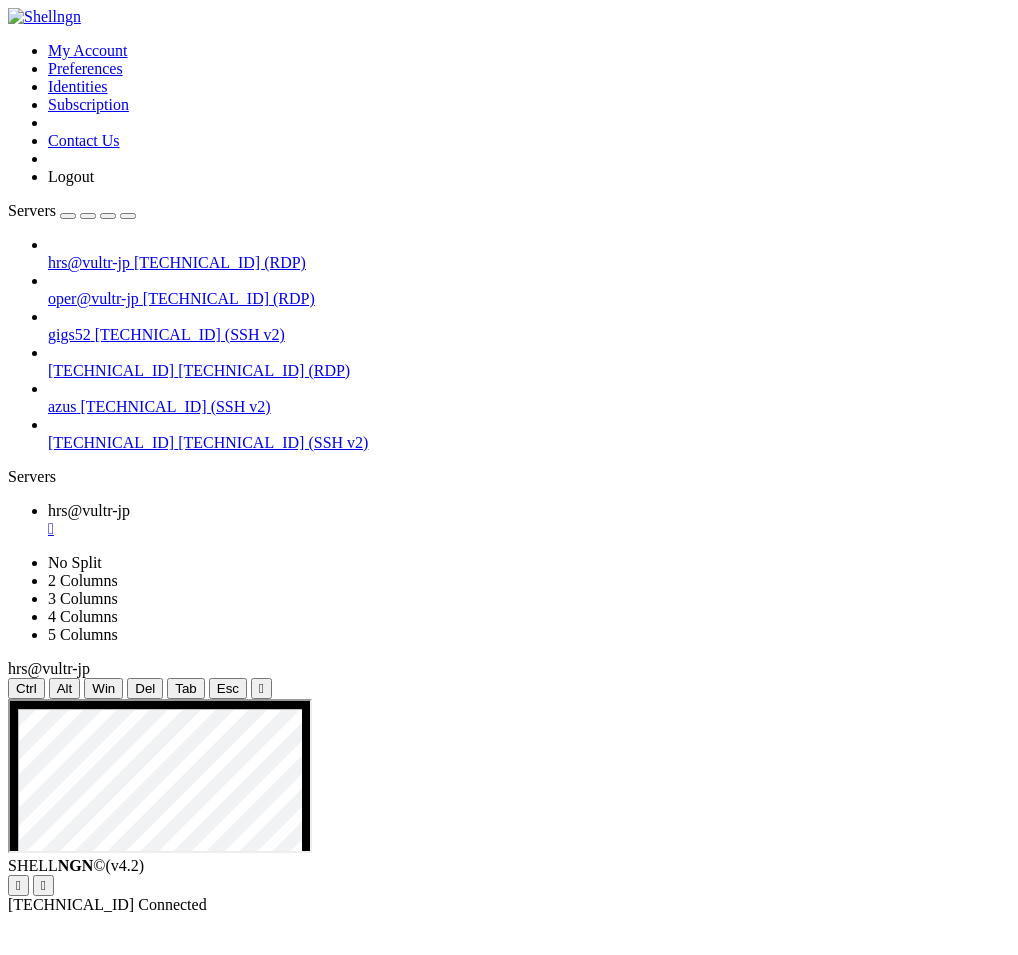 click at bounding box center (88, 216) 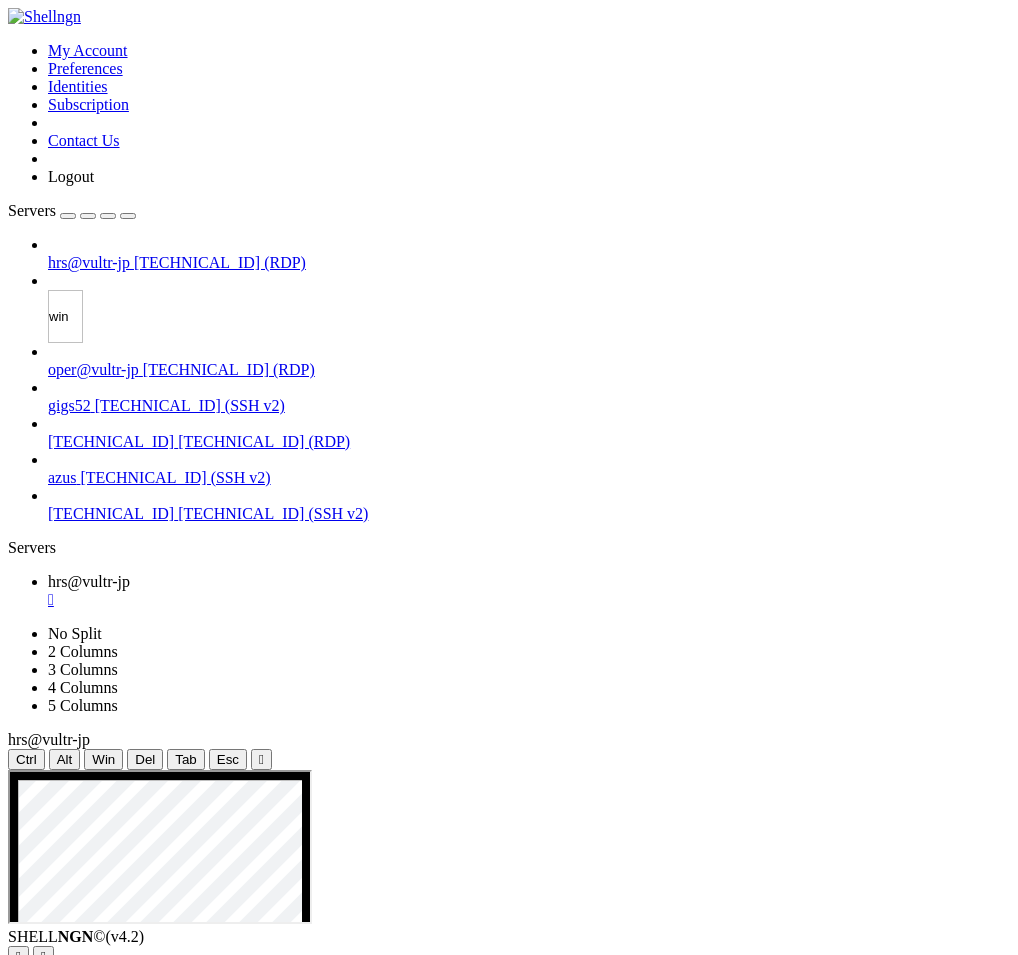 type on "wins" 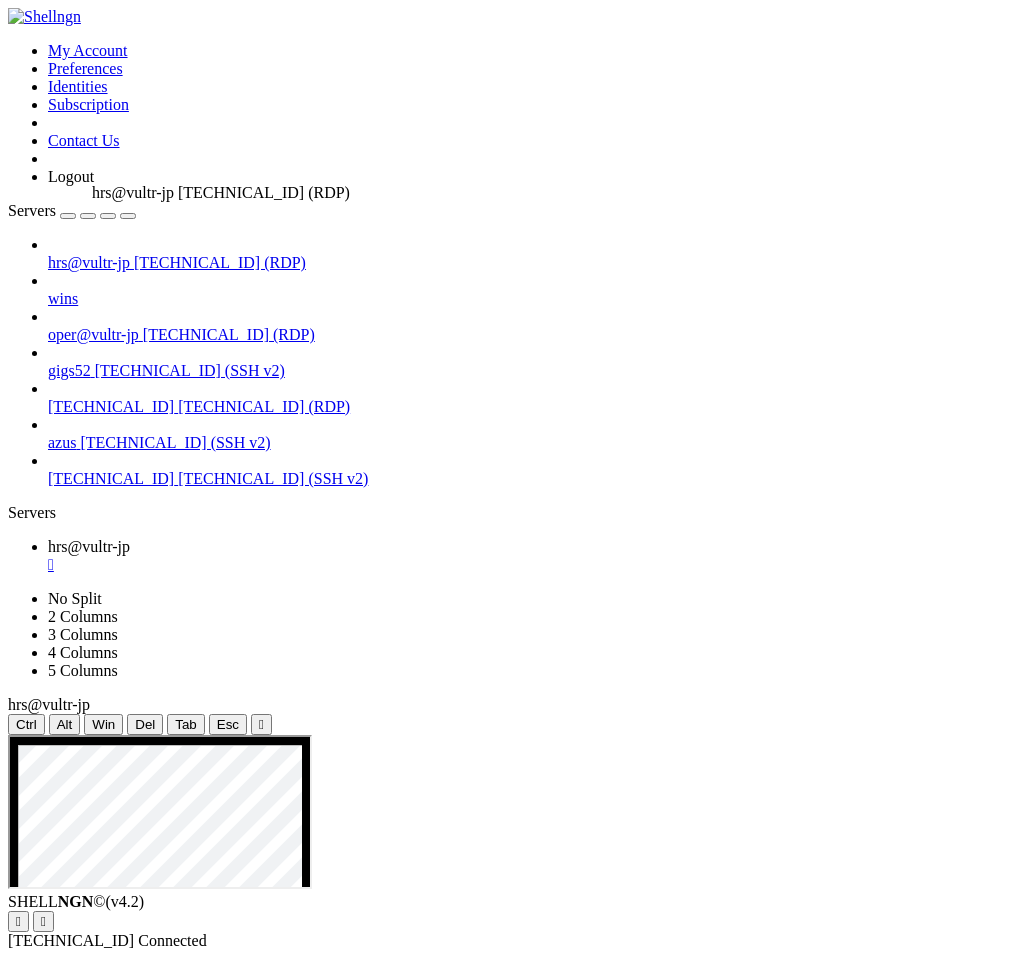 drag, startPoint x: 120, startPoint y: 119, endPoint x: 87, endPoint y: 176, distance: 65.863495 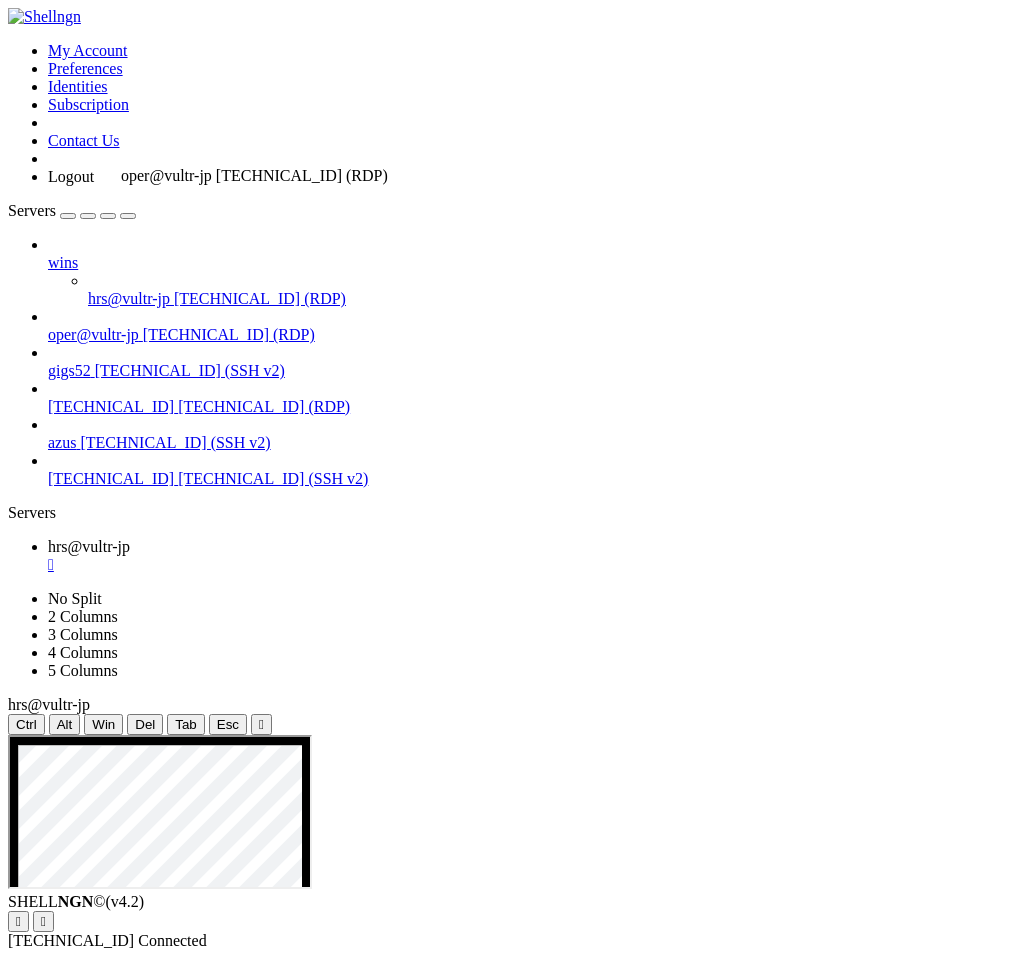 drag, startPoint x: 101, startPoint y: 226, endPoint x: 115, endPoint y: 160, distance: 67.46851 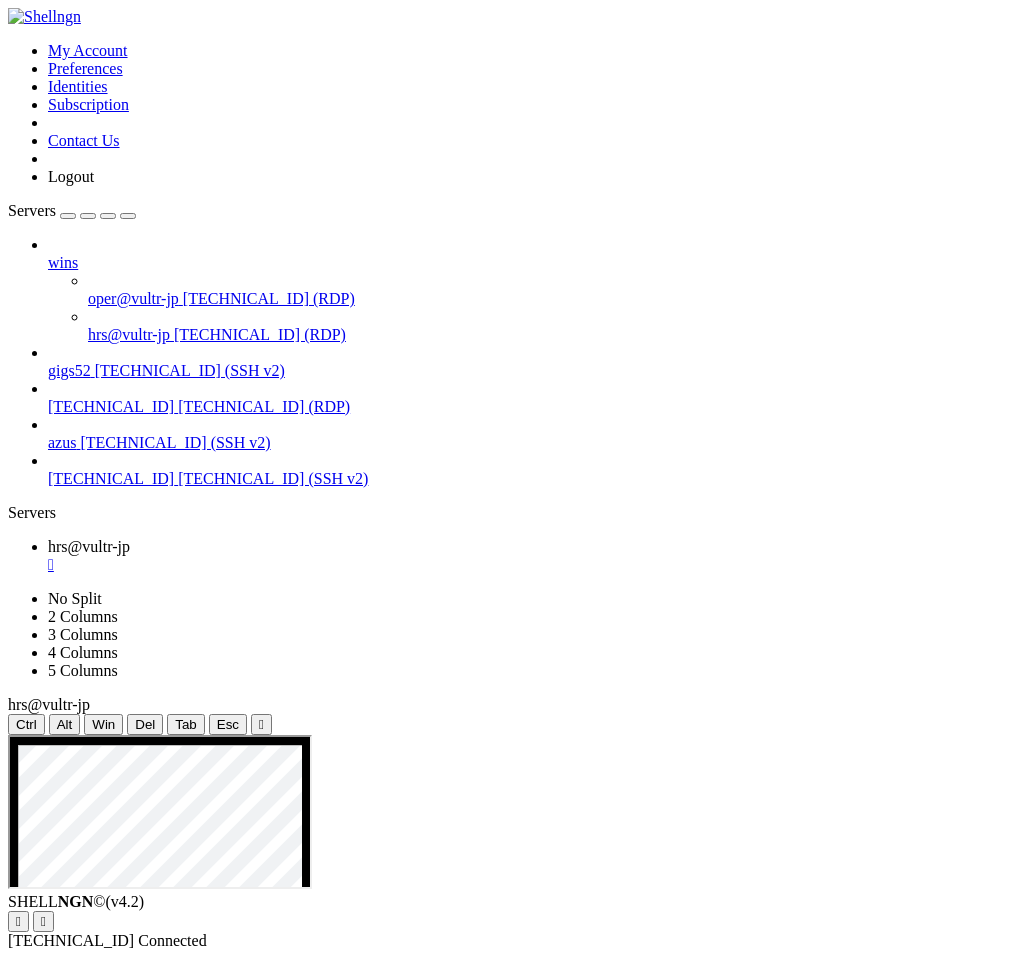 click at bounding box center [48, 254] 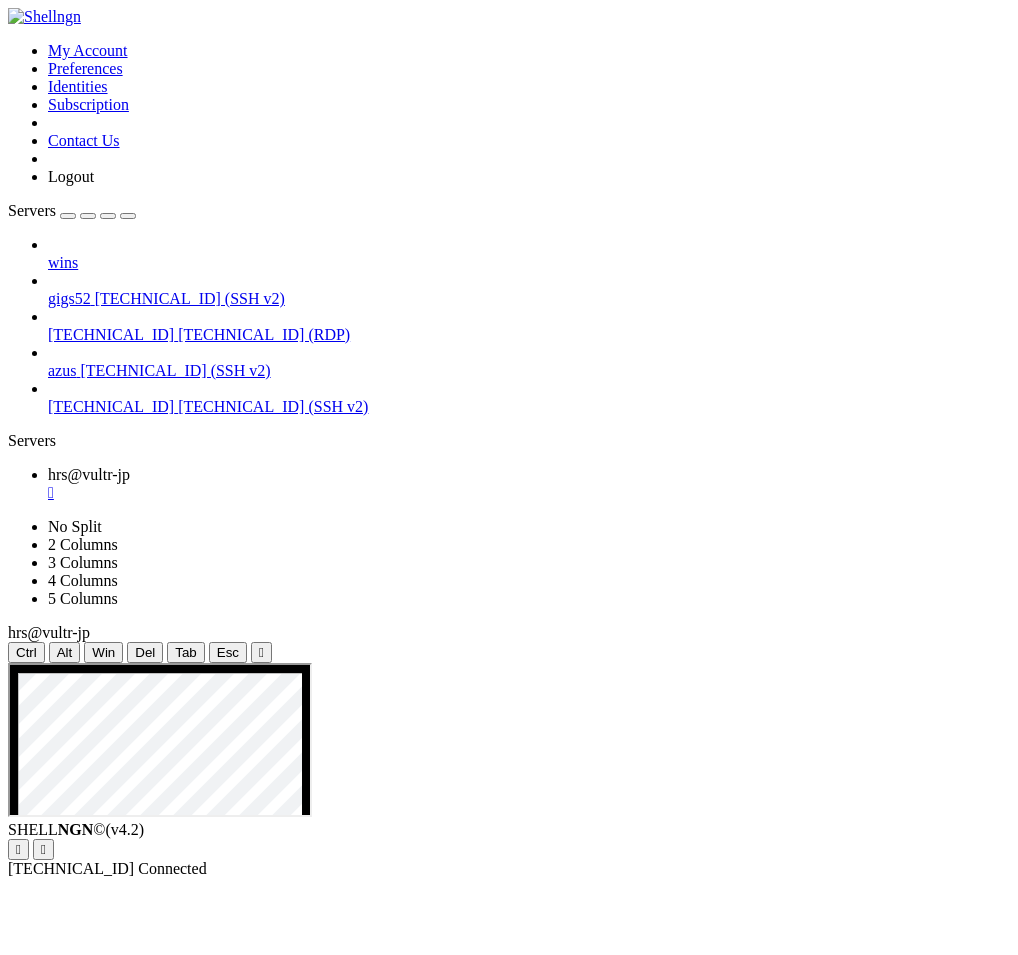 click at bounding box center [88, 216] 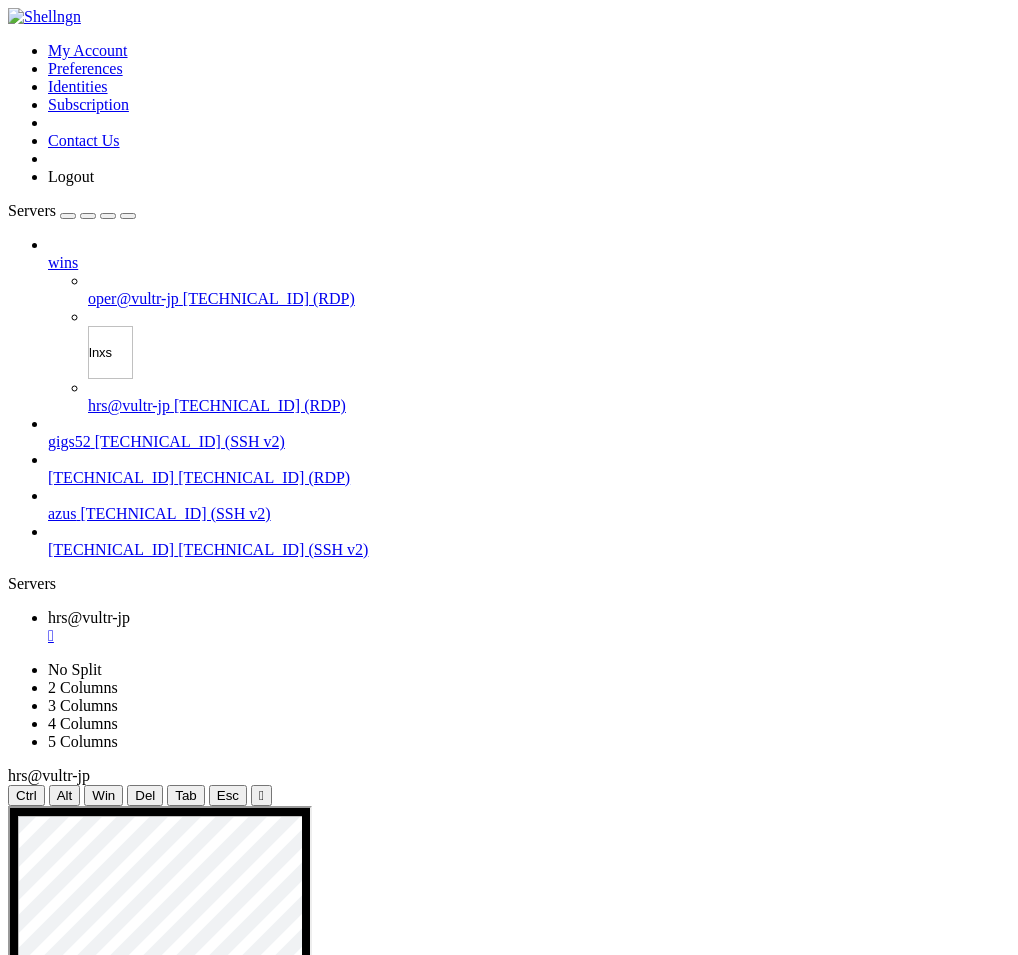 type on "lnx" 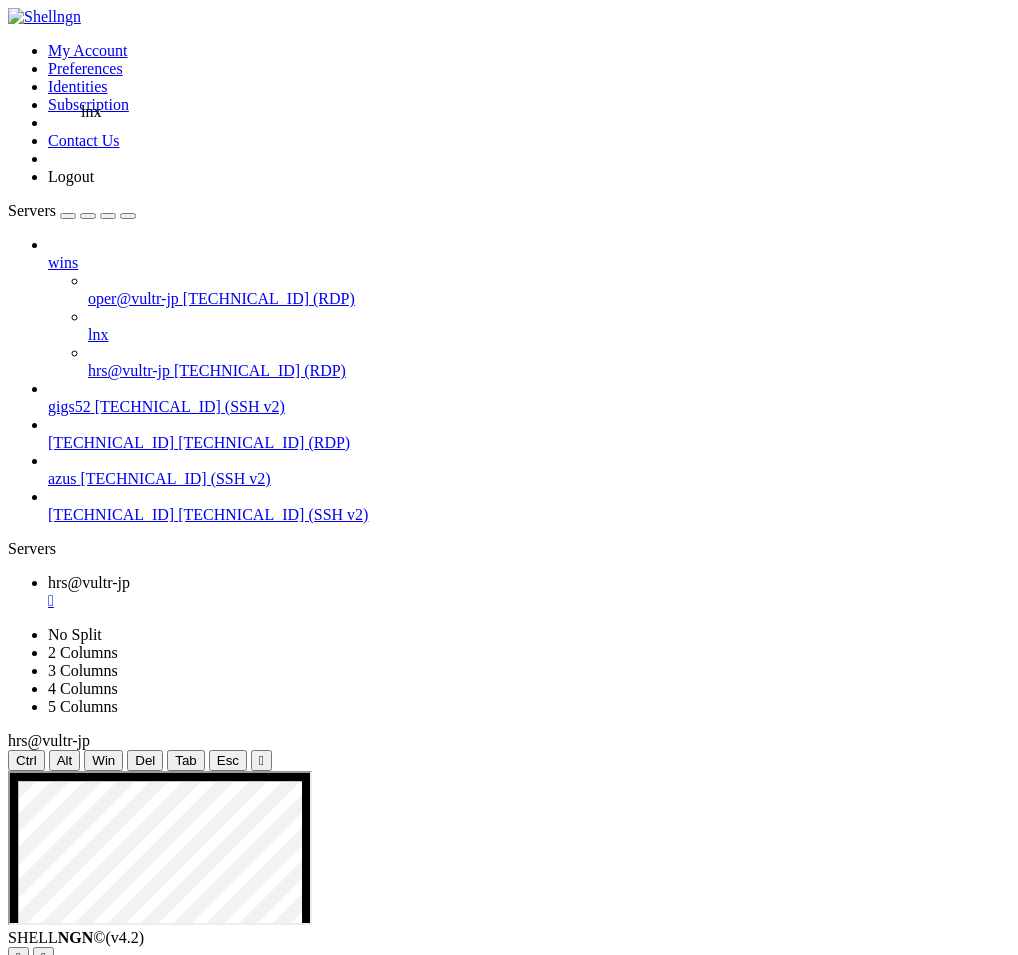 drag, startPoint x: 90, startPoint y: 227, endPoint x: 76, endPoint y: 94, distance: 133.73482 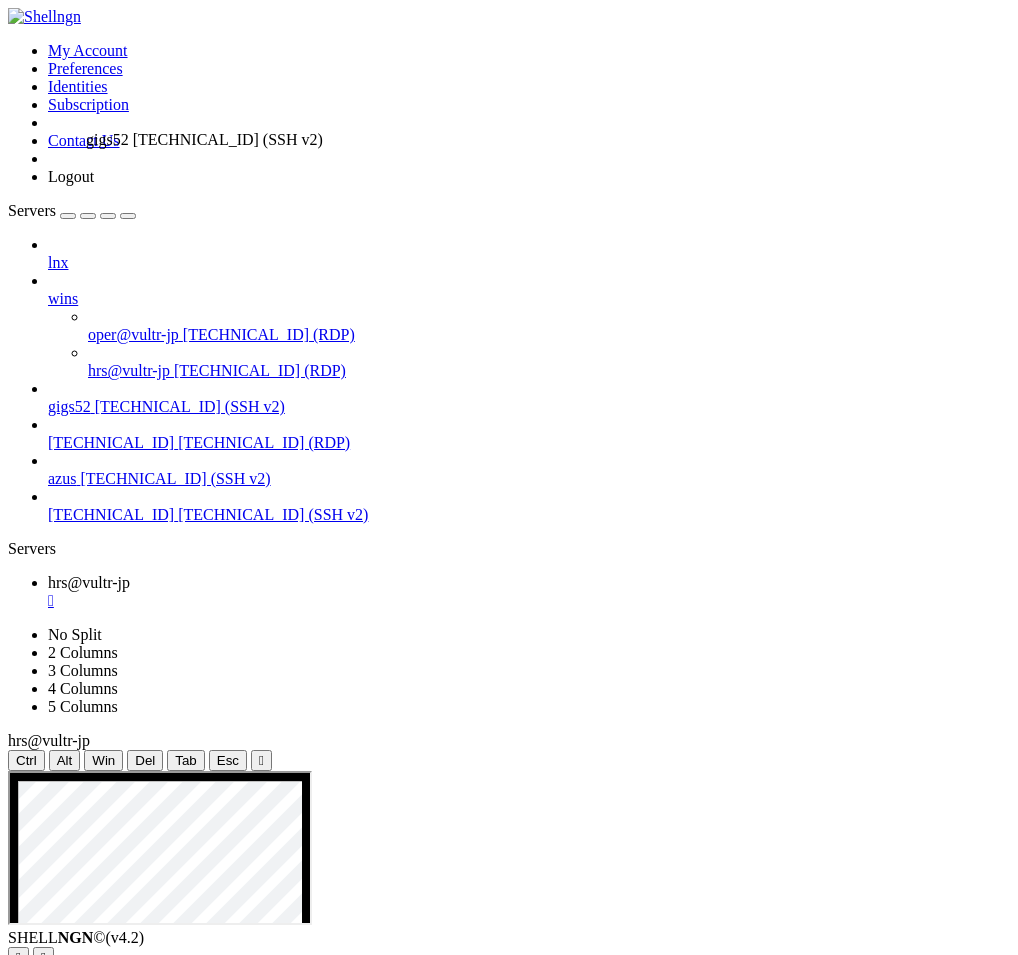 drag, startPoint x: 94, startPoint y: 332, endPoint x: 81, endPoint y: 123, distance: 209.40392 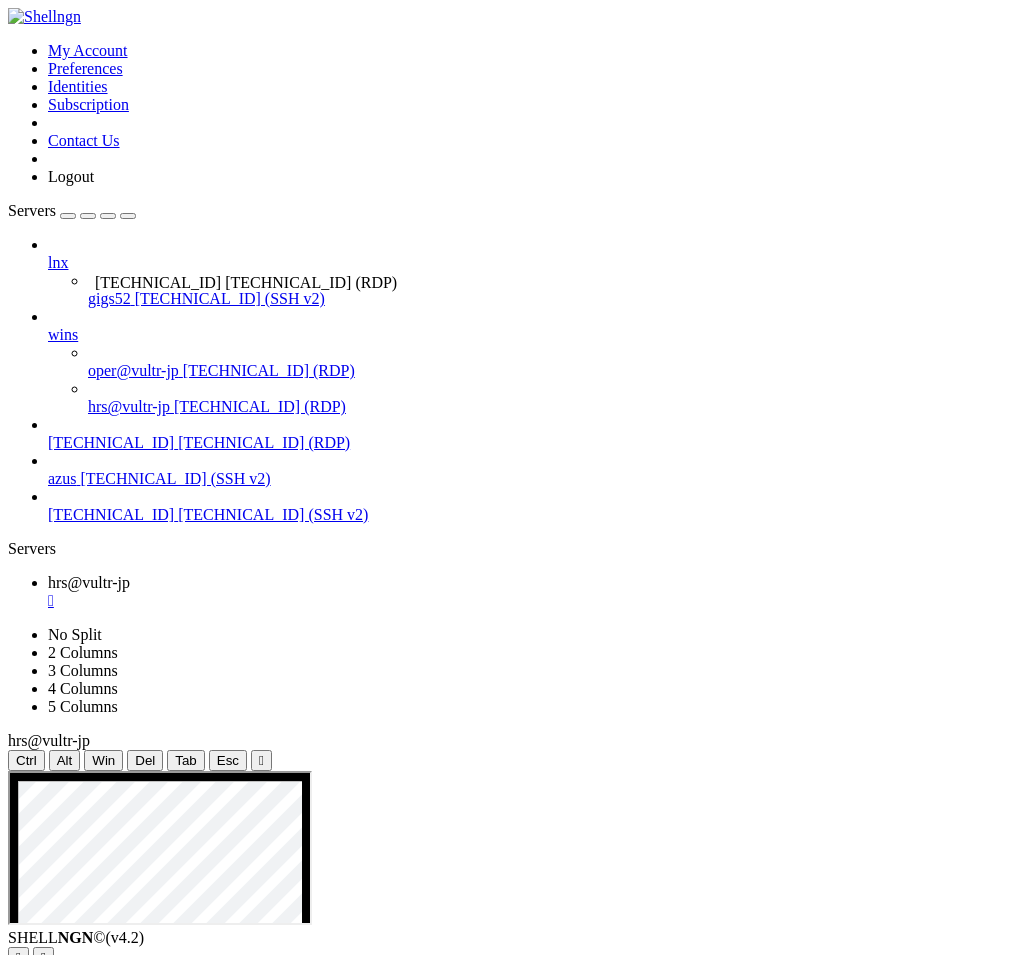 drag, startPoint x: 100, startPoint y: 396, endPoint x: 90, endPoint y: 265, distance: 131.38112 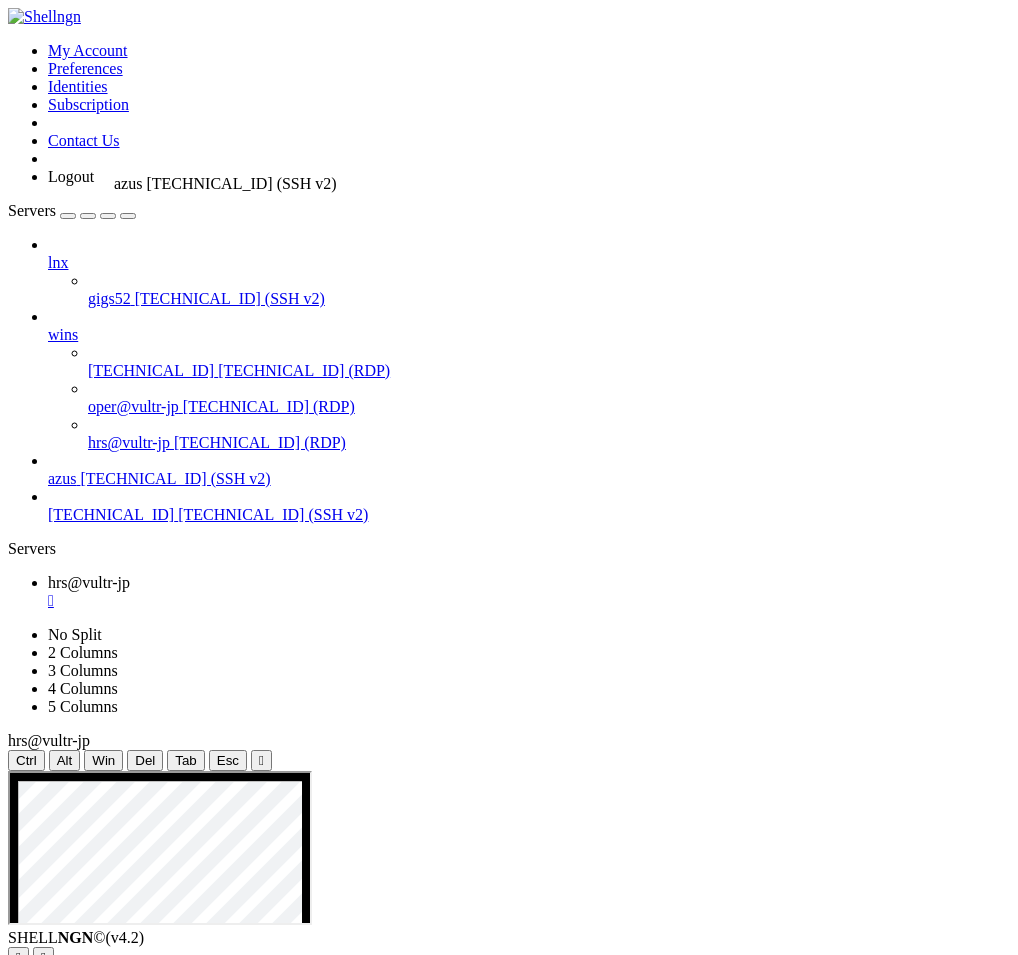 drag, startPoint x: 112, startPoint y: 440, endPoint x: 109, endPoint y: 167, distance: 273.01648 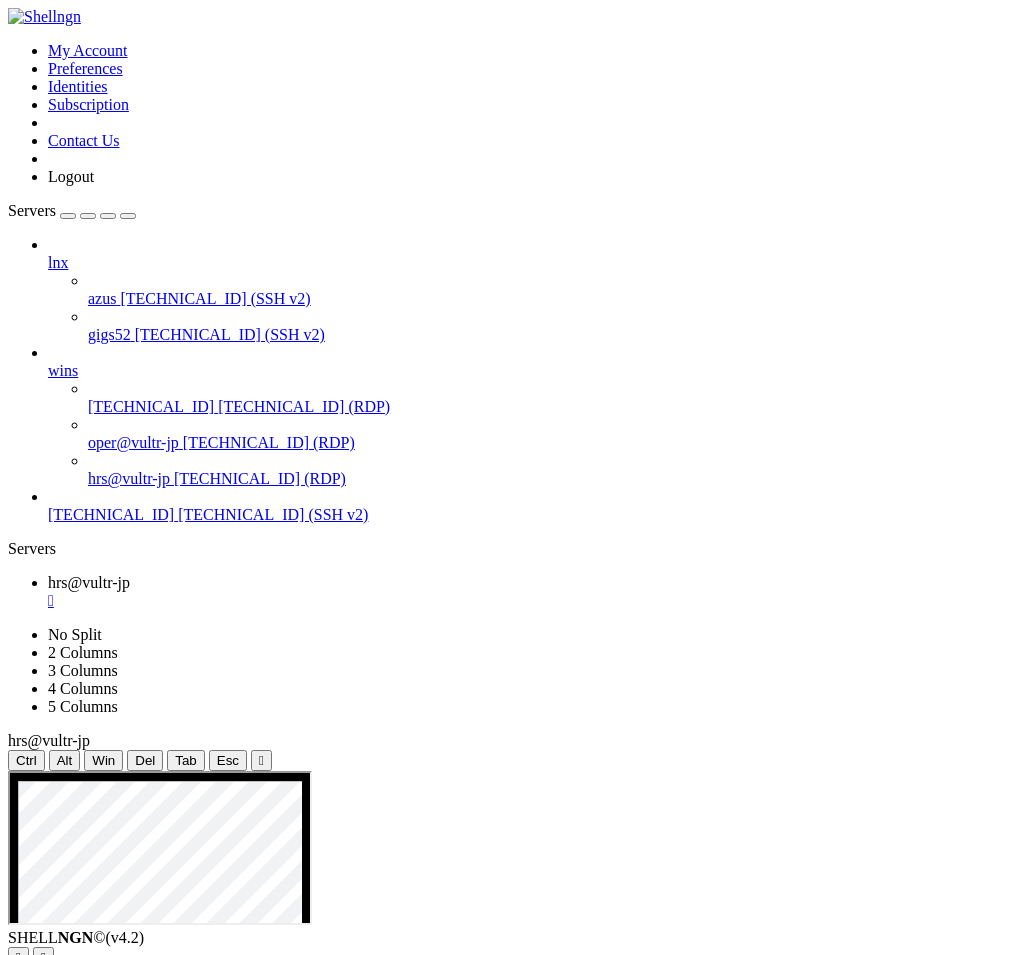 click at bounding box center [398, 2103] 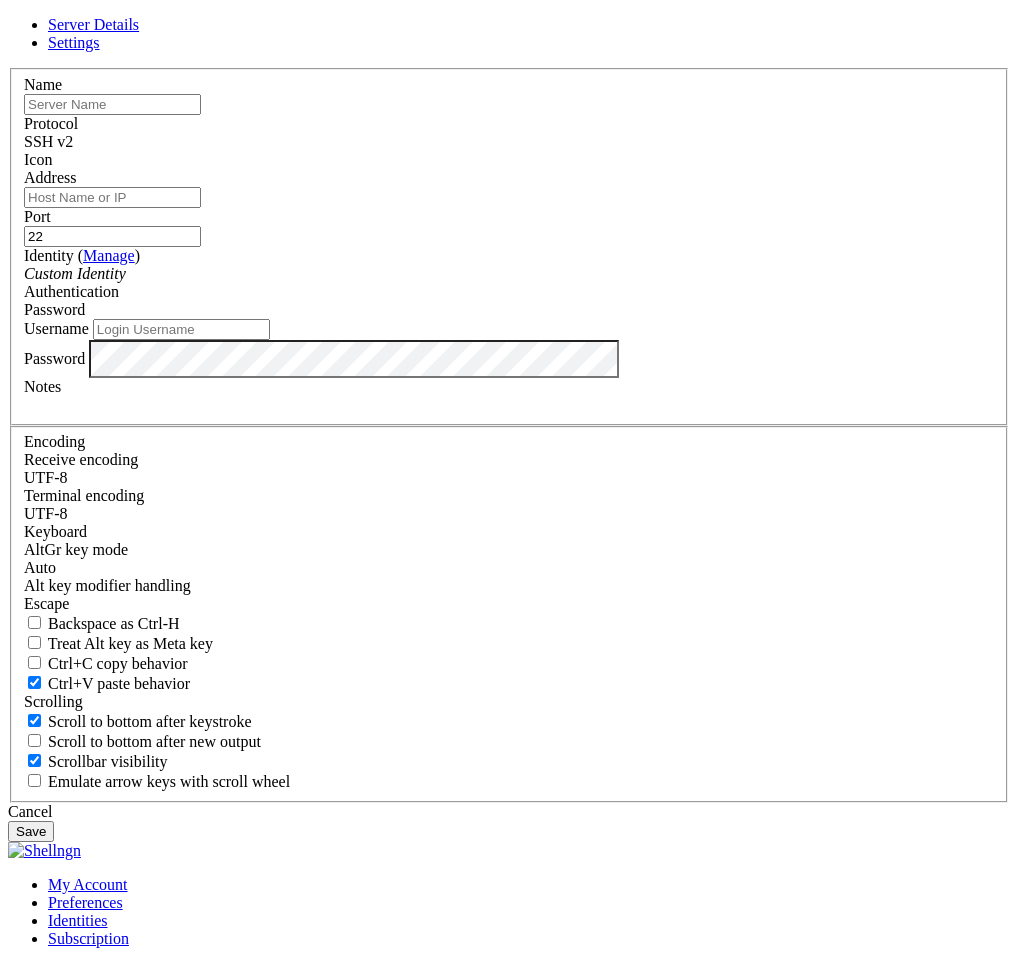 type on "hrs" 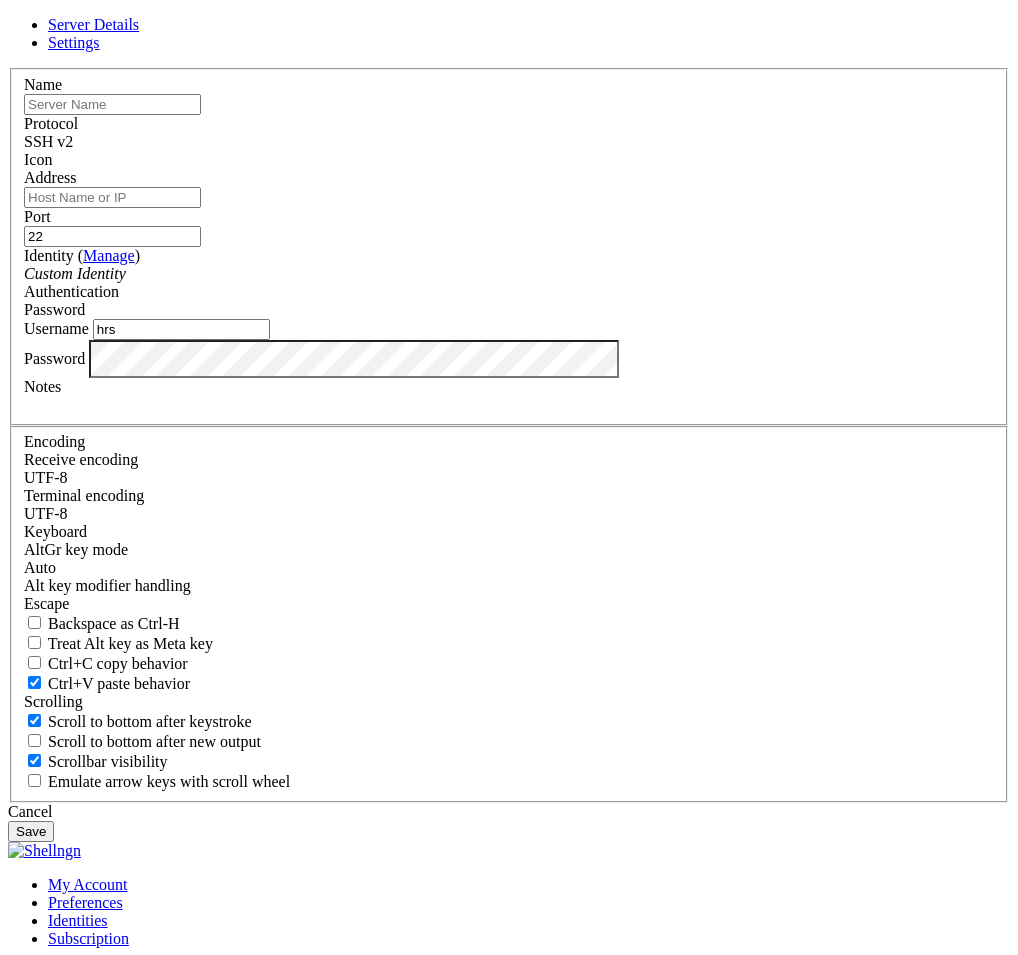 click at bounding box center [112, 104] 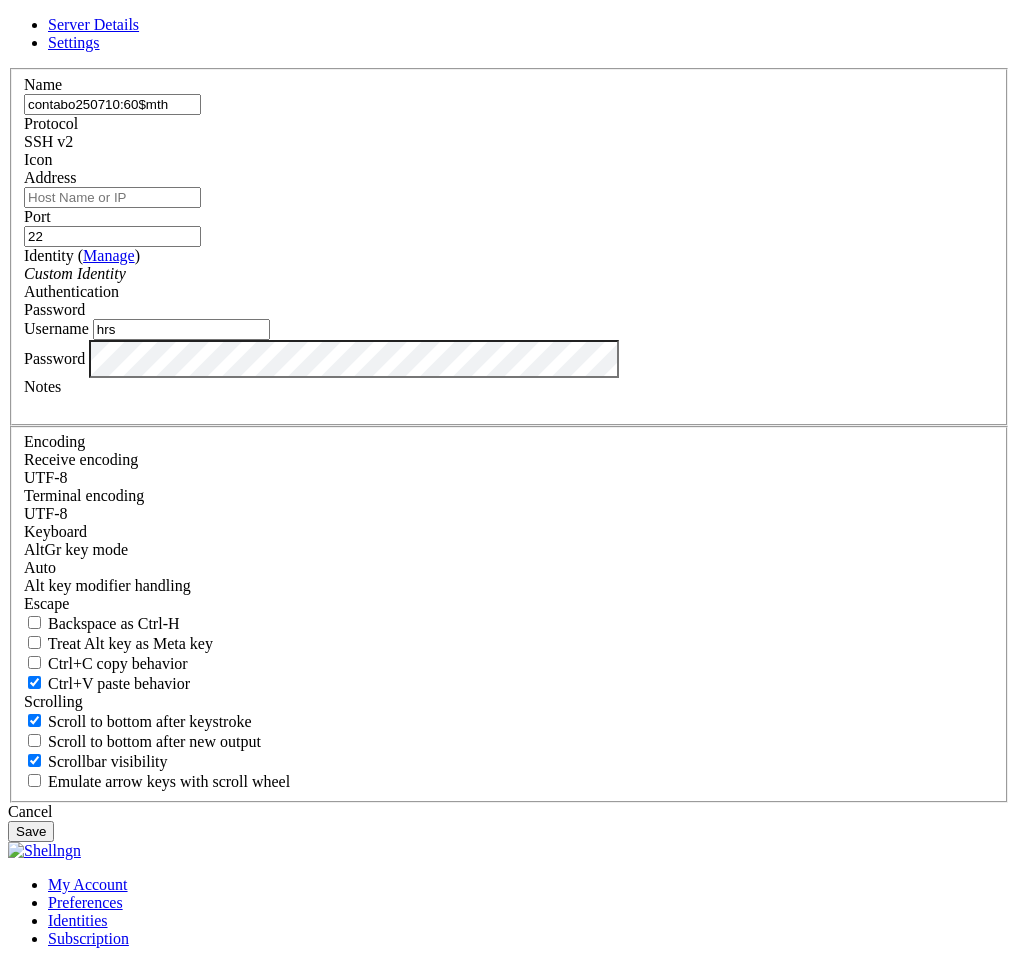 type on "contabo250710:60$mth" 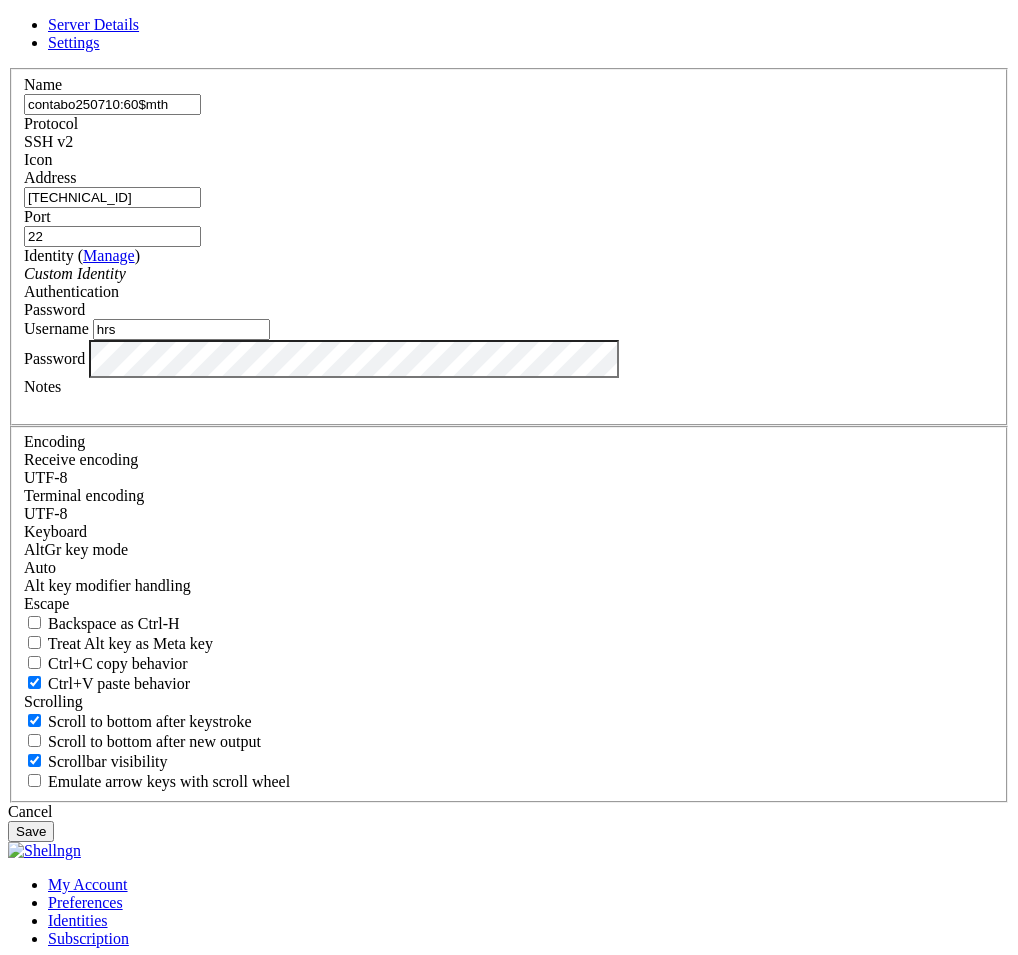 type on "207.180.215.157" 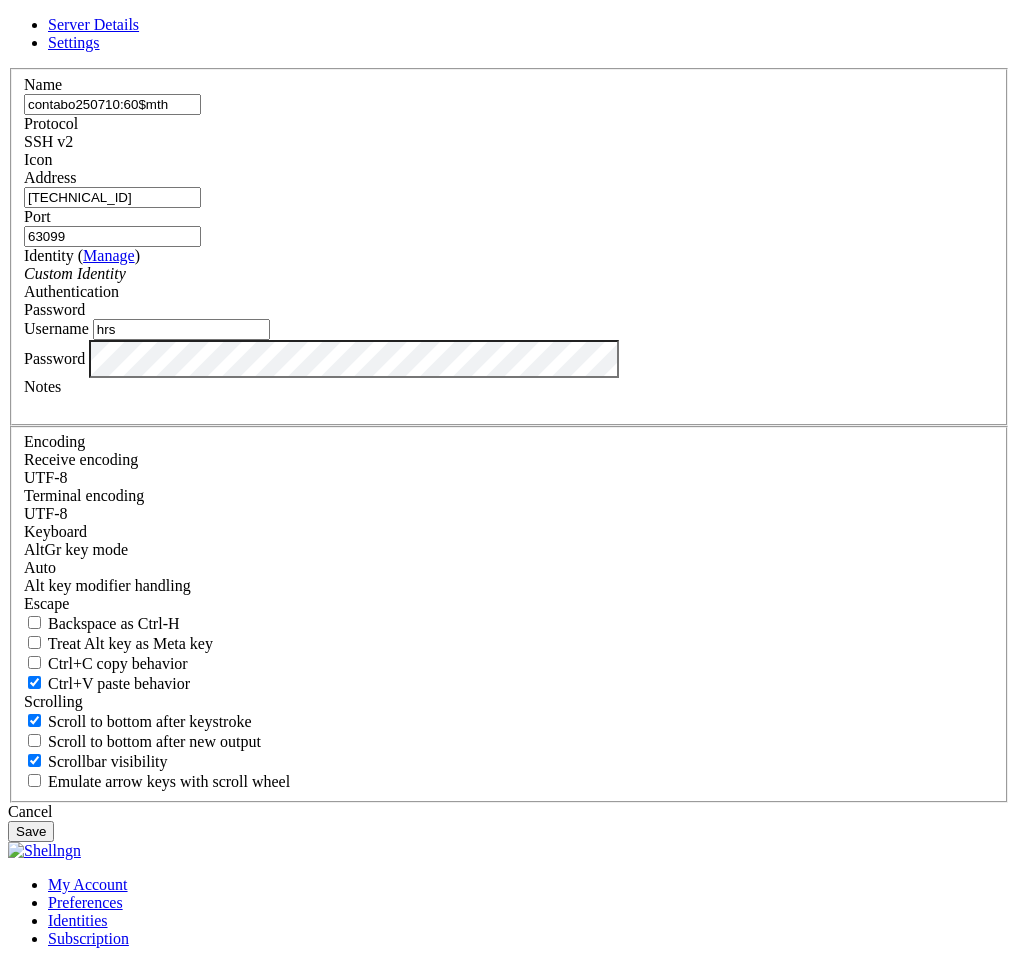 type on "63099" 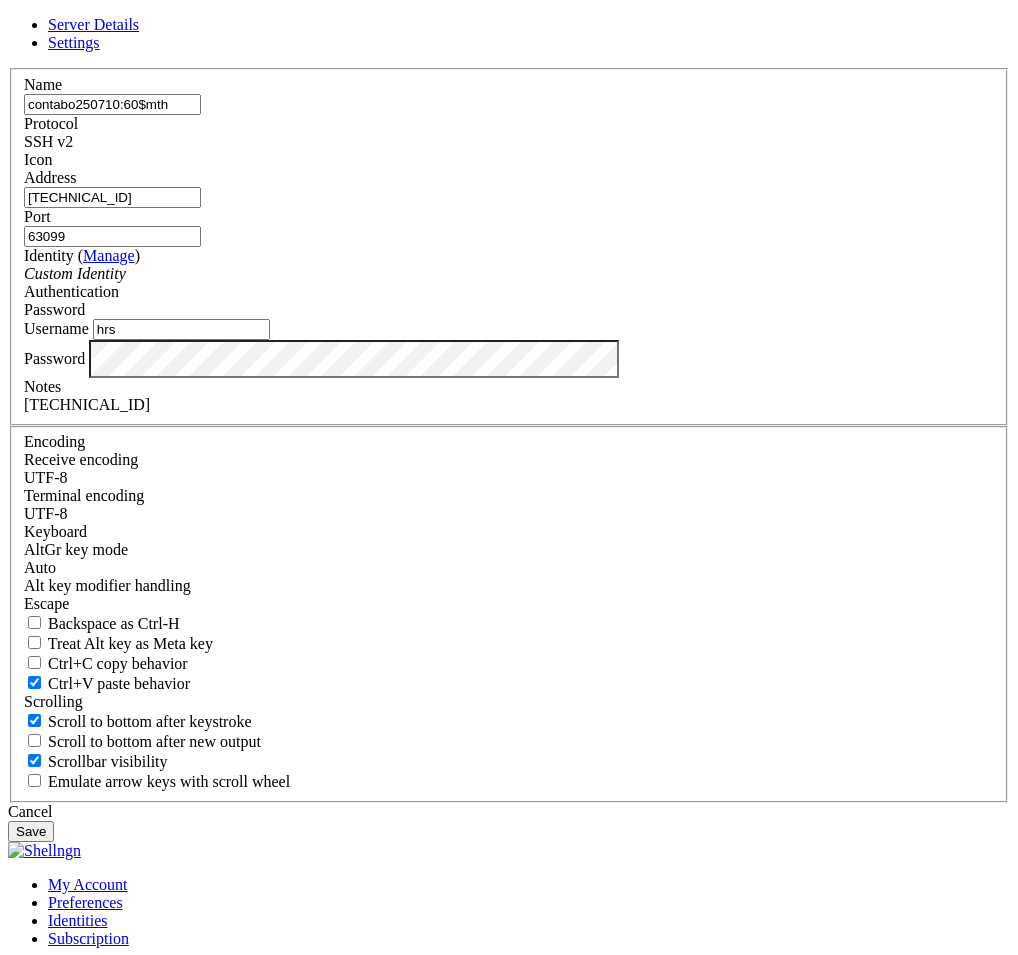 click on "63099" at bounding box center [112, 236] 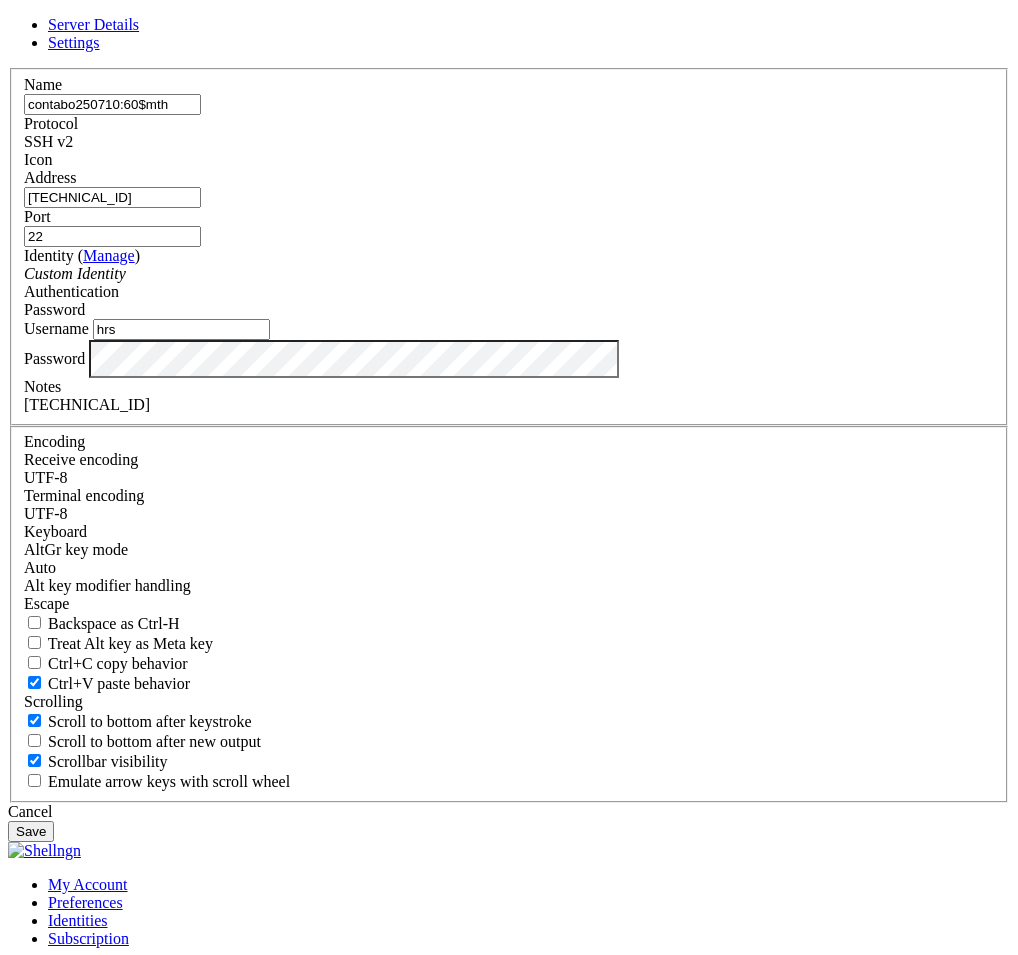 type on "22" 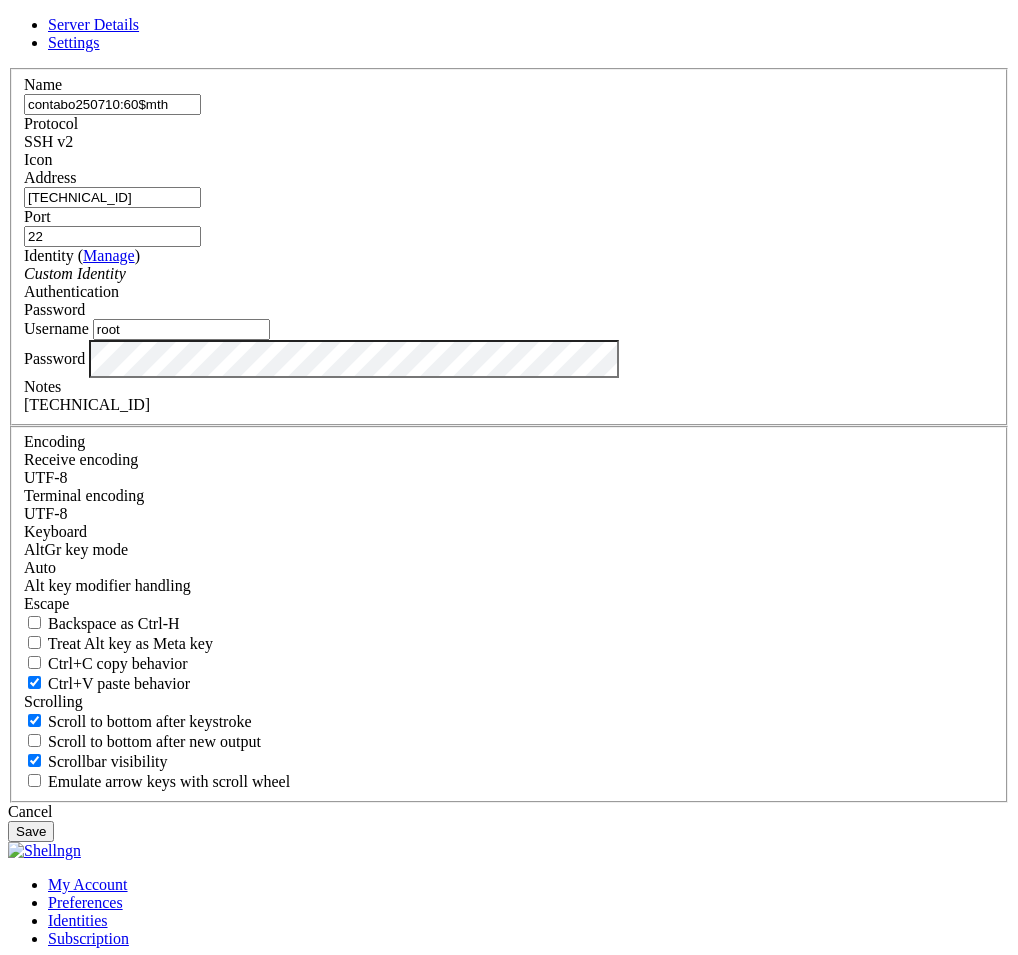 type on "root" 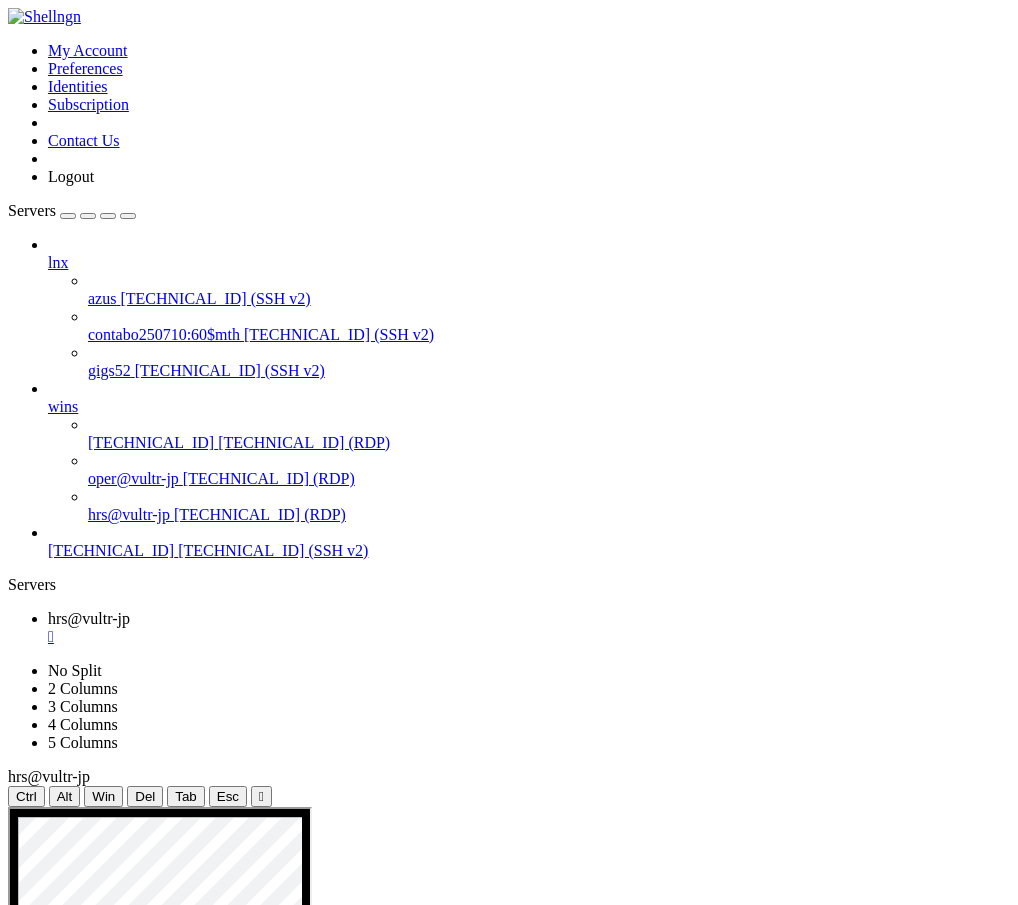 click on "207.180.215.157 (SSH v2)" at bounding box center (339, 334) 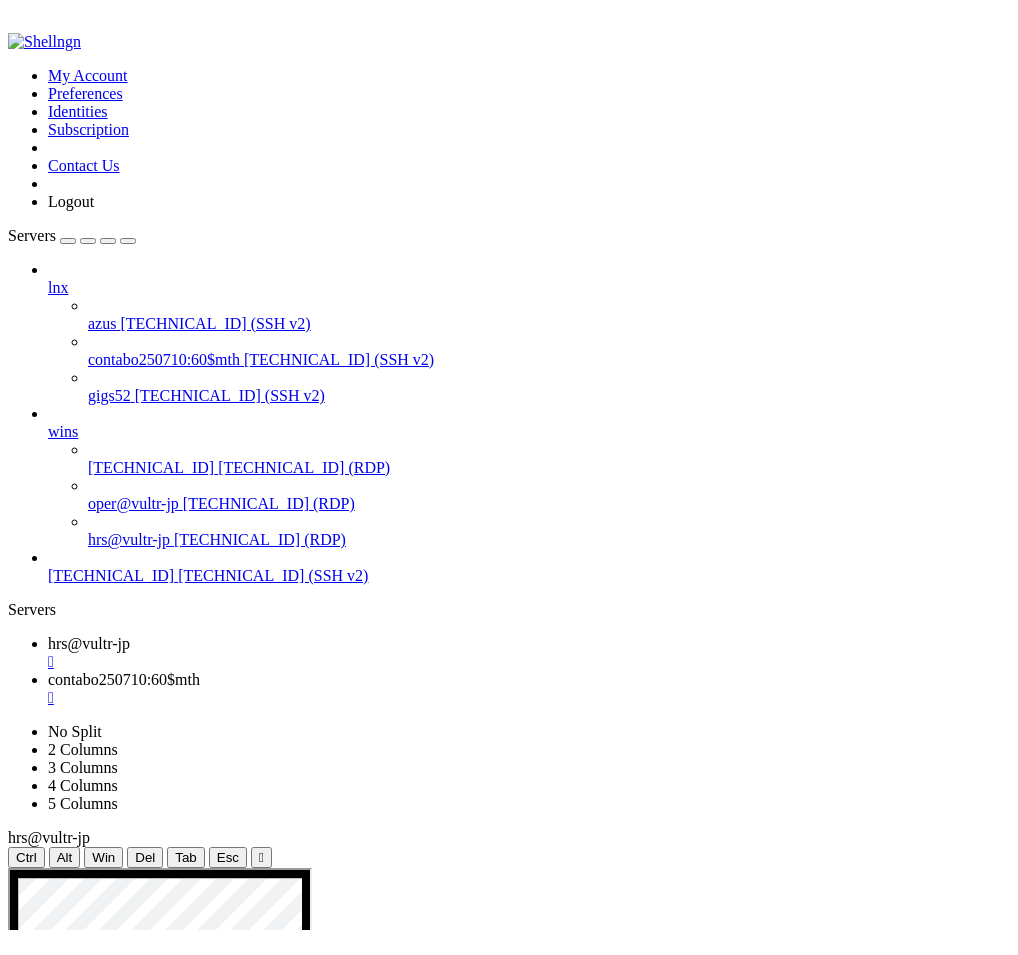 scroll, scrollTop: 0, scrollLeft: 0, axis: both 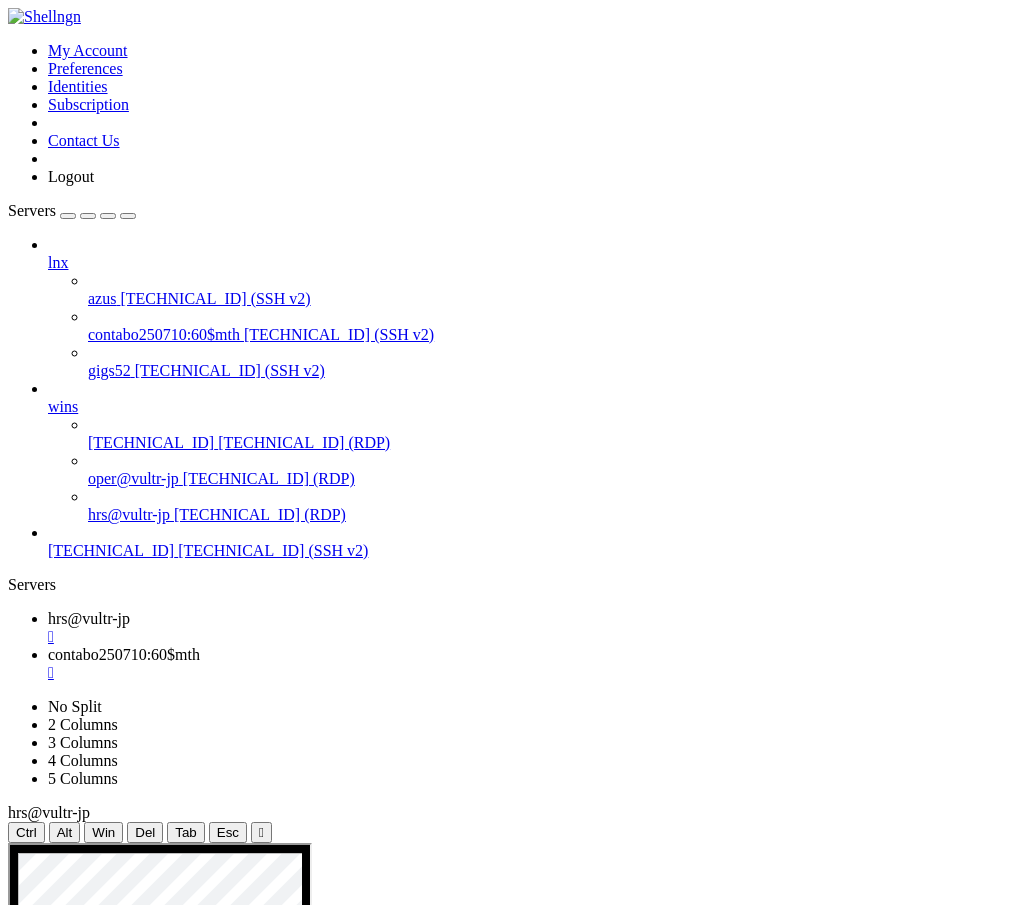 click on "Properties" at bounding box center [139, 1519] 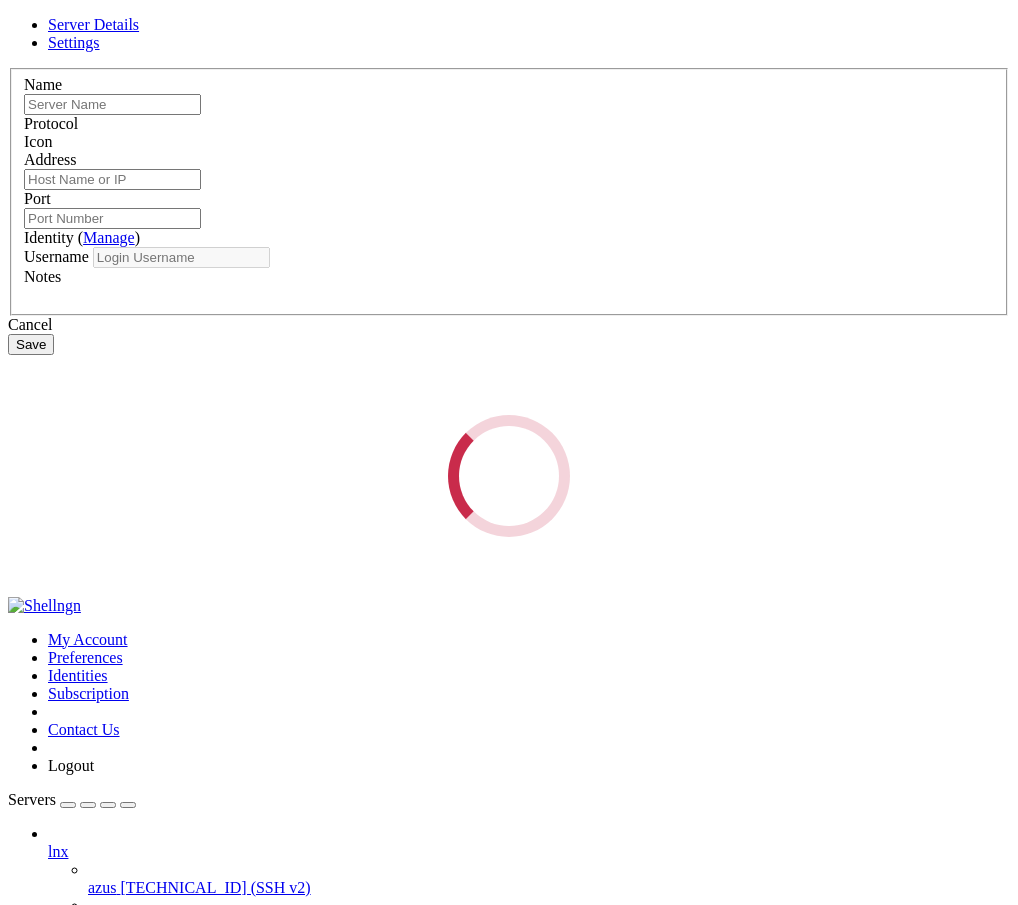 type on "contabo250710:60$mth" 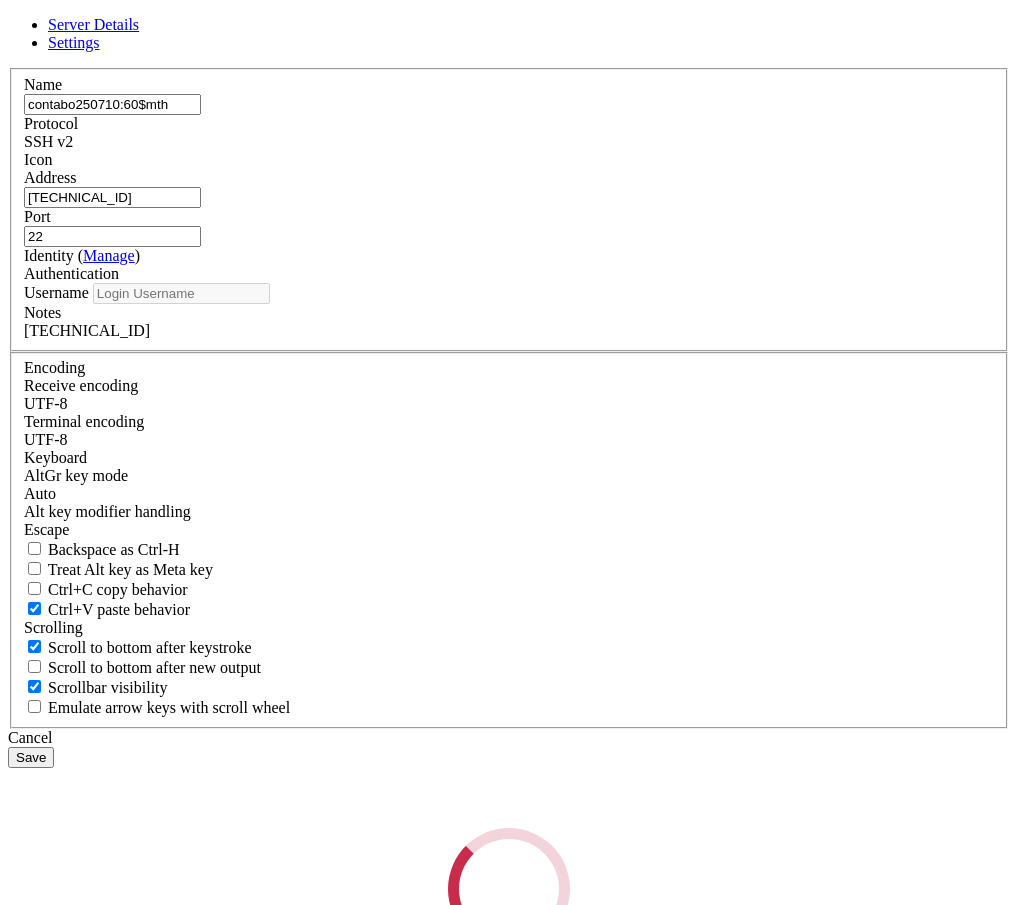 type on "root" 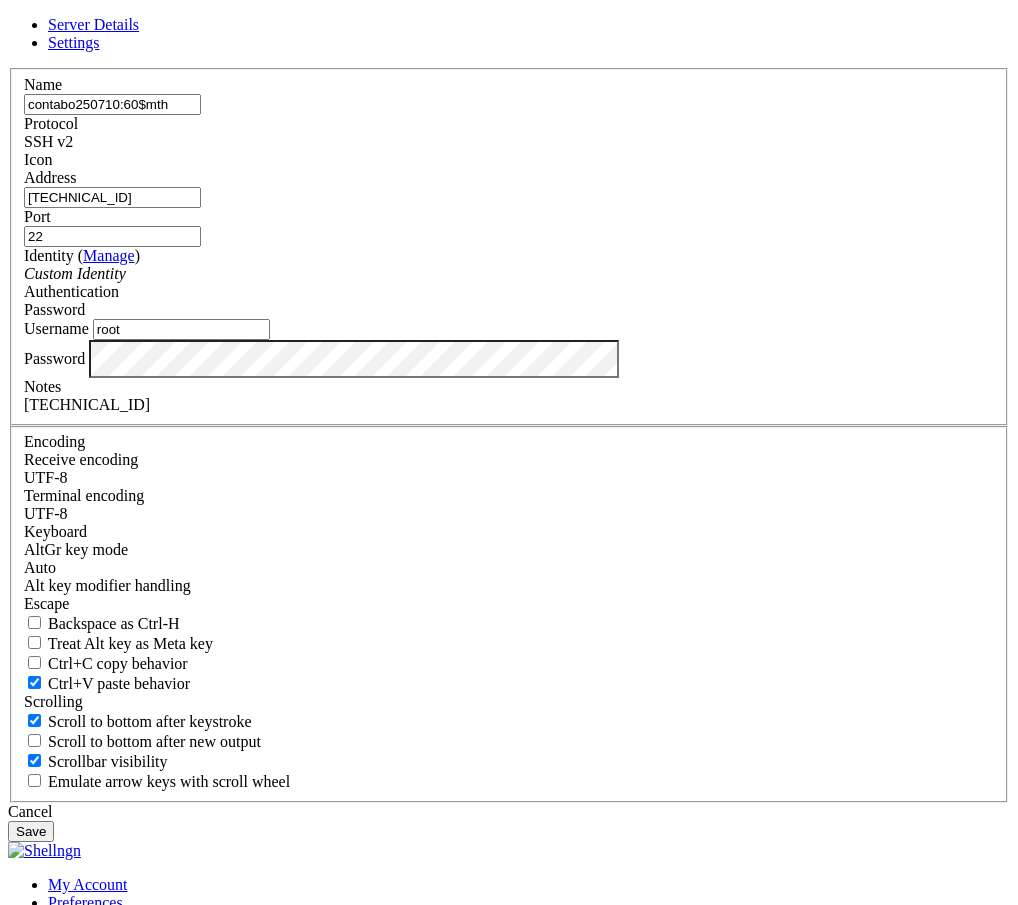 drag, startPoint x: 386, startPoint y: 343, endPoint x: 199, endPoint y: 343, distance: 187 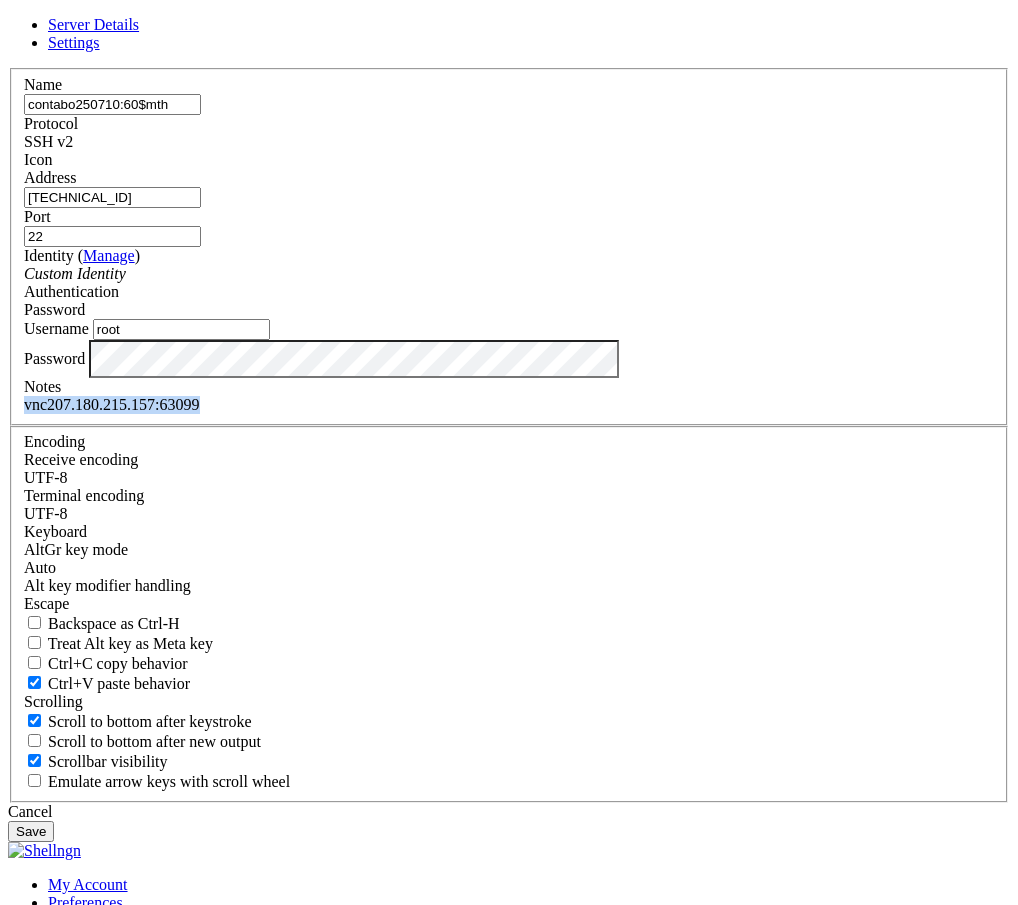 drag, startPoint x: 550, startPoint y: 629, endPoint x: 227, endPoint y: 630, distance: 323.00156 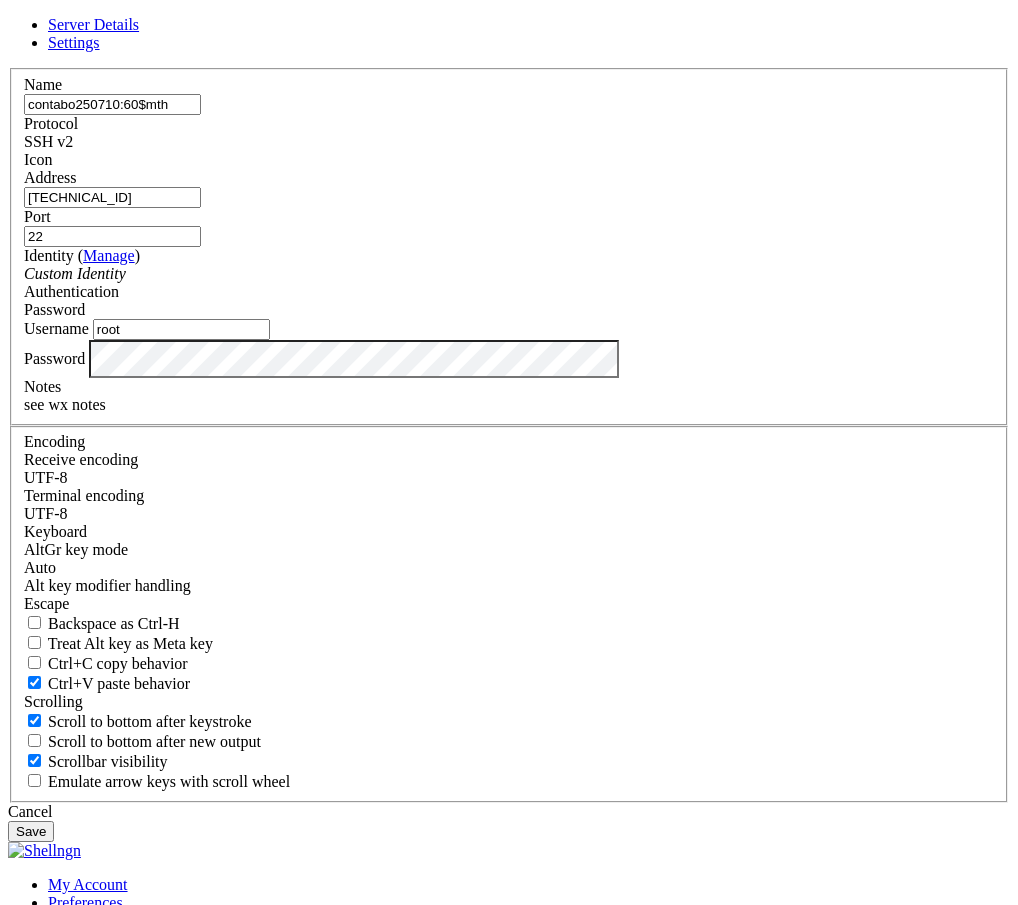 click on "Save" at bounding box center (31, 831) 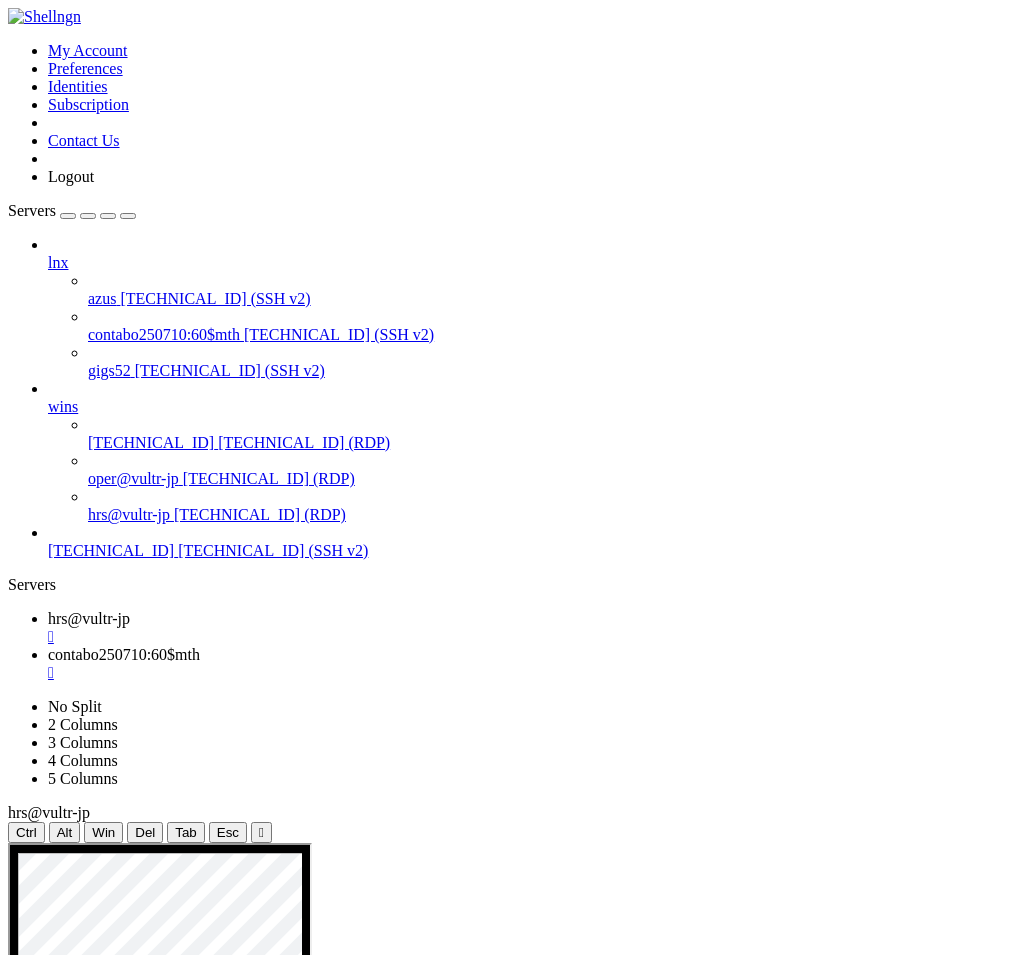 click on "" at bounding box center (529, 673) 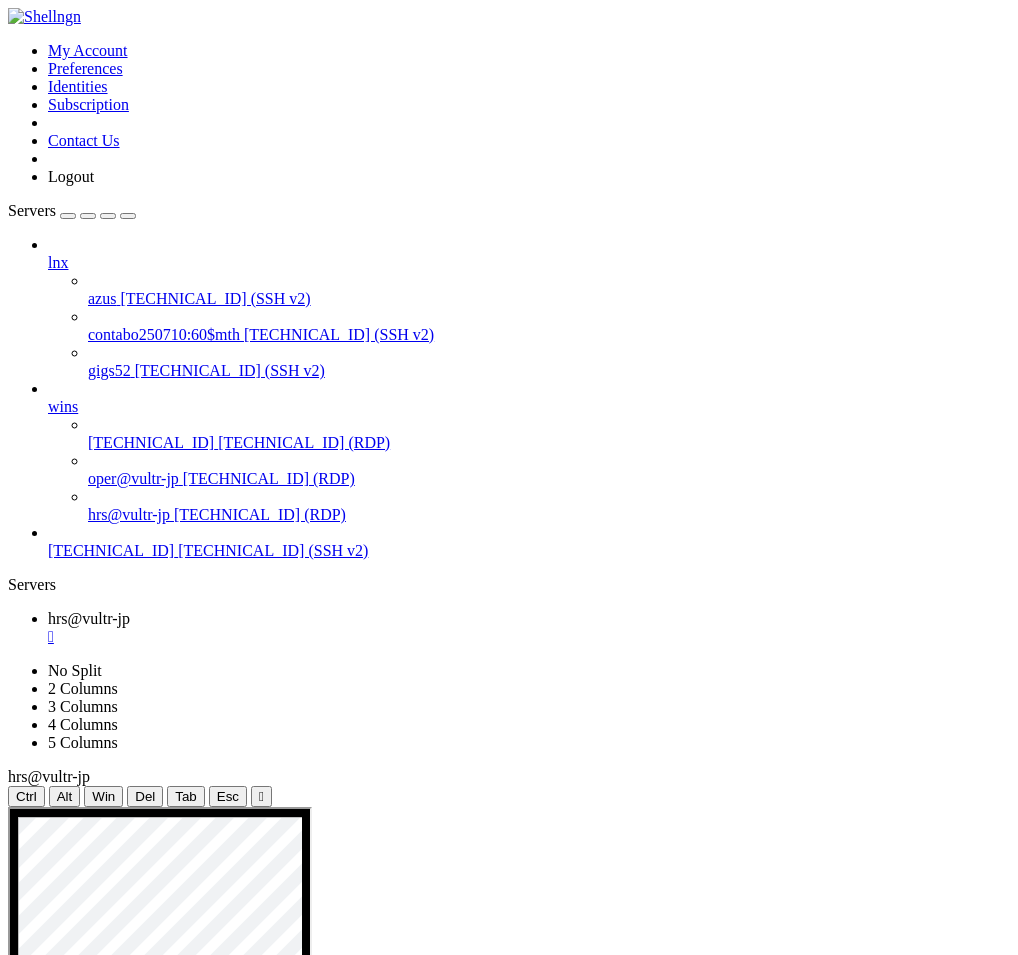 click on "[TECHNICAL_ID] (SSH v2)" at bounding box center (339, 334) 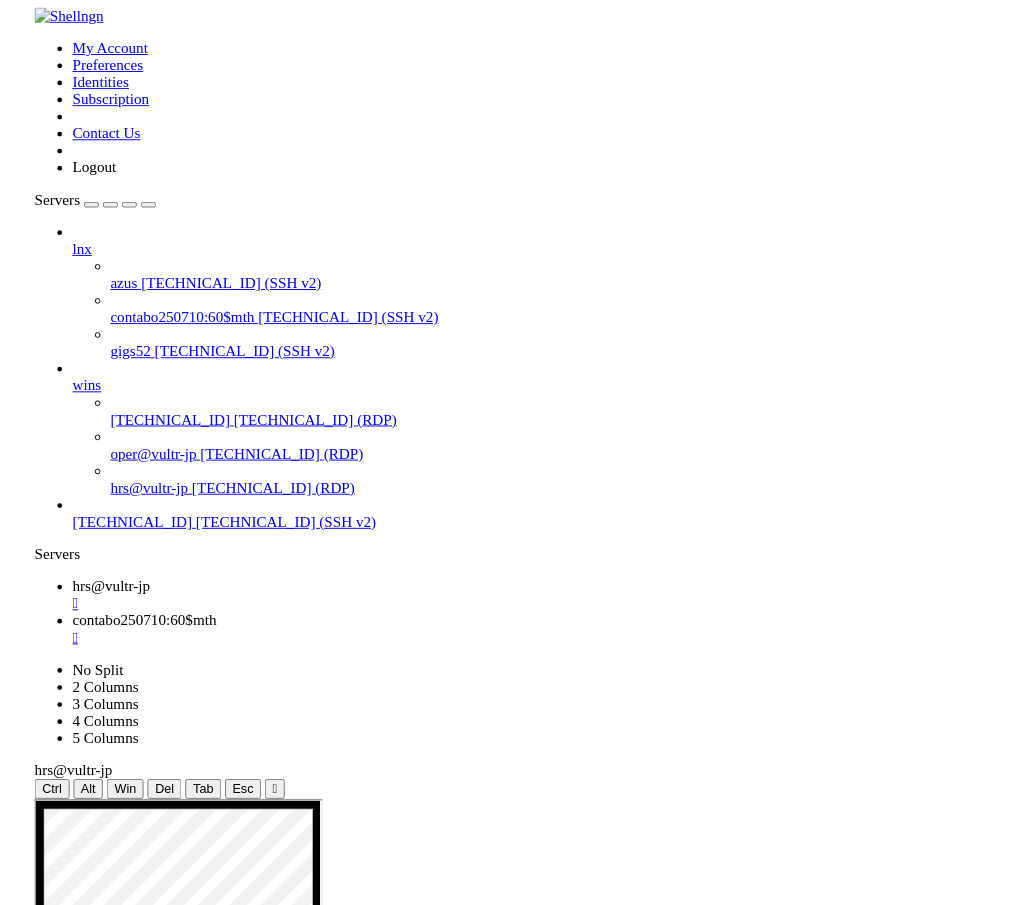 scroll, scrollTop: 0, scrollLeft: 0, axis: both 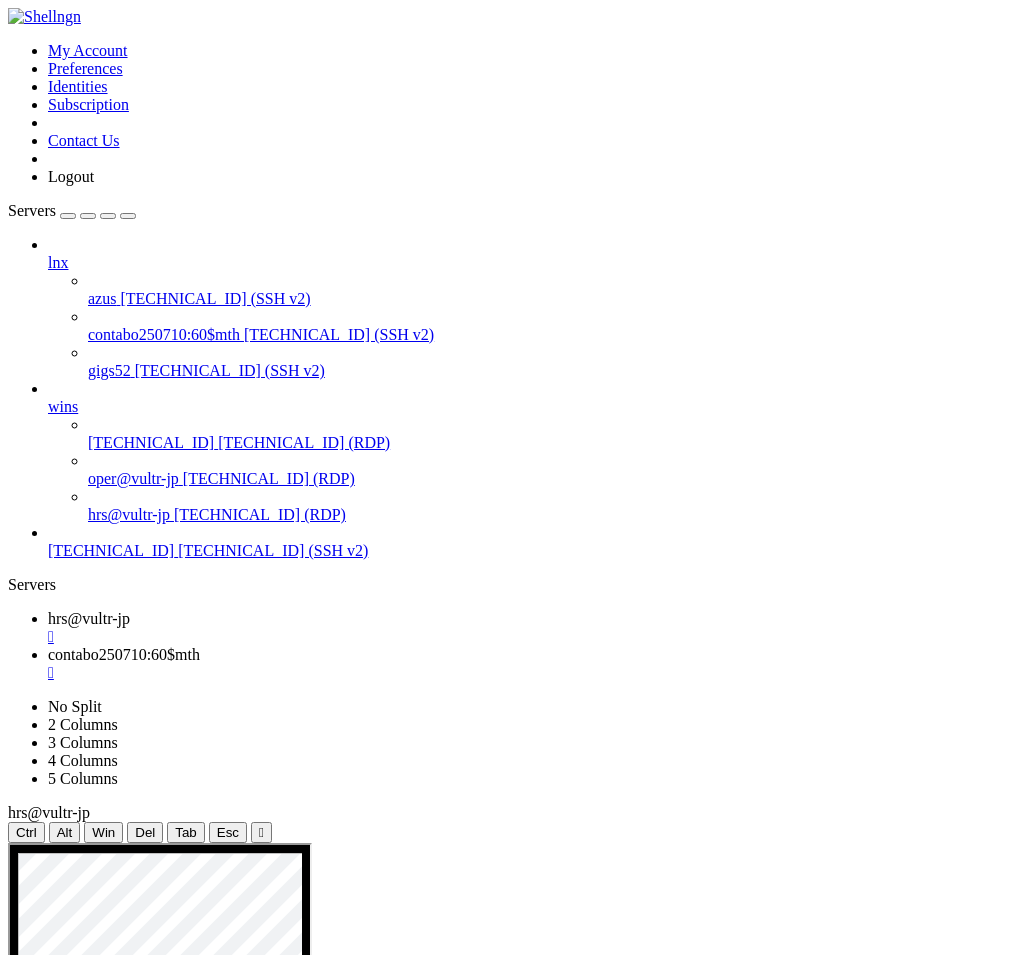 click 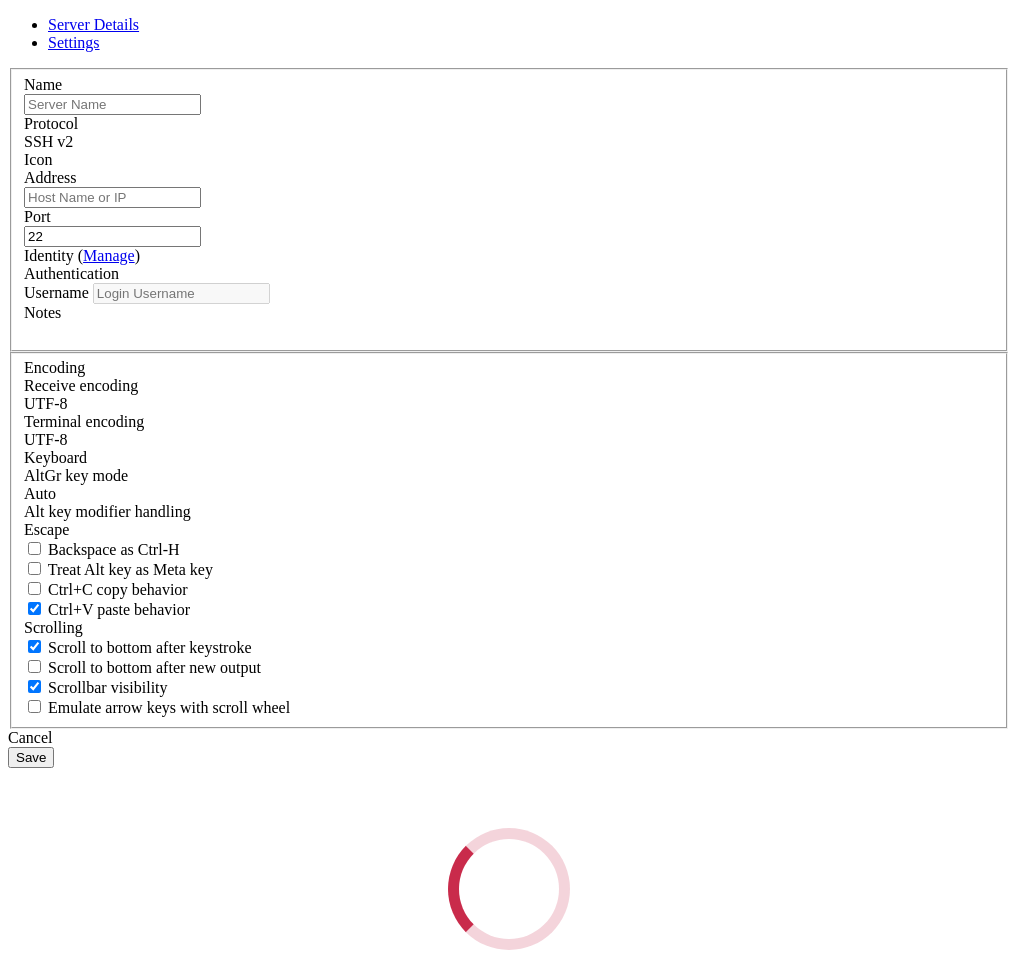type on "hrs" 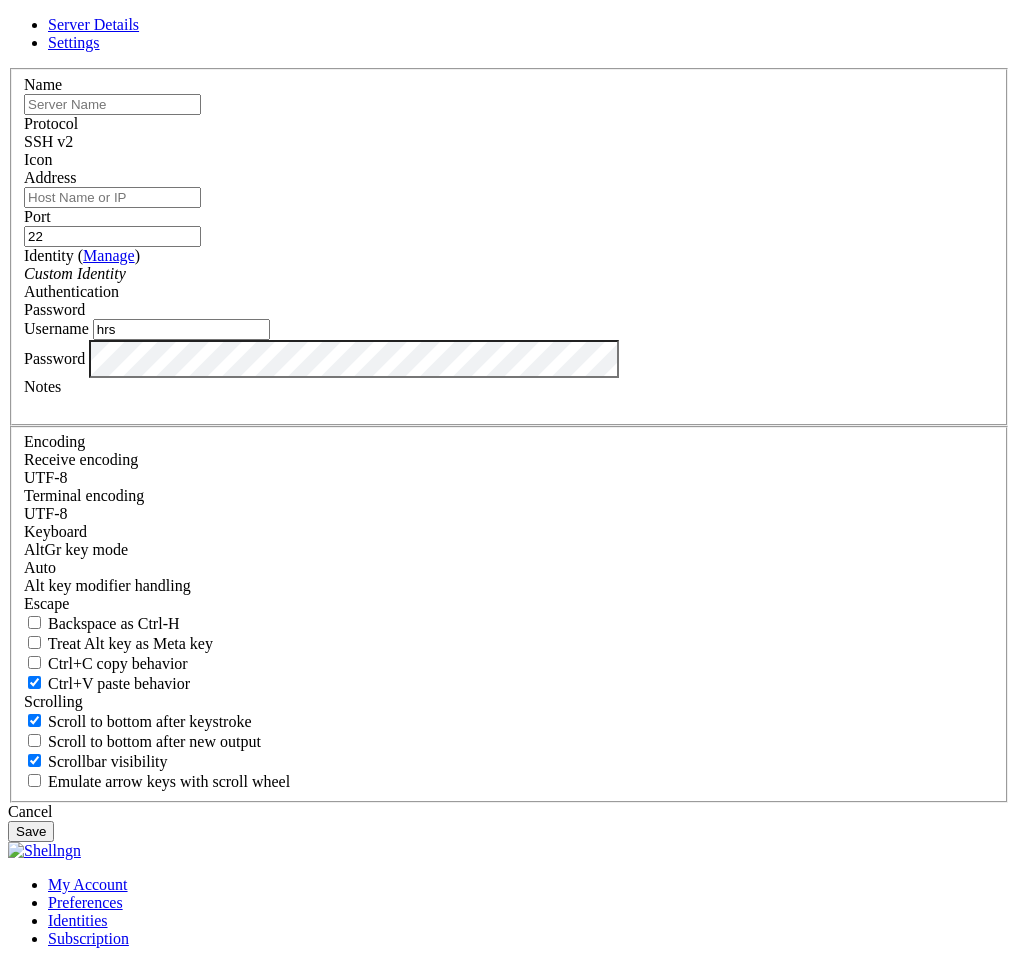 click at bounding box center (112, 104) 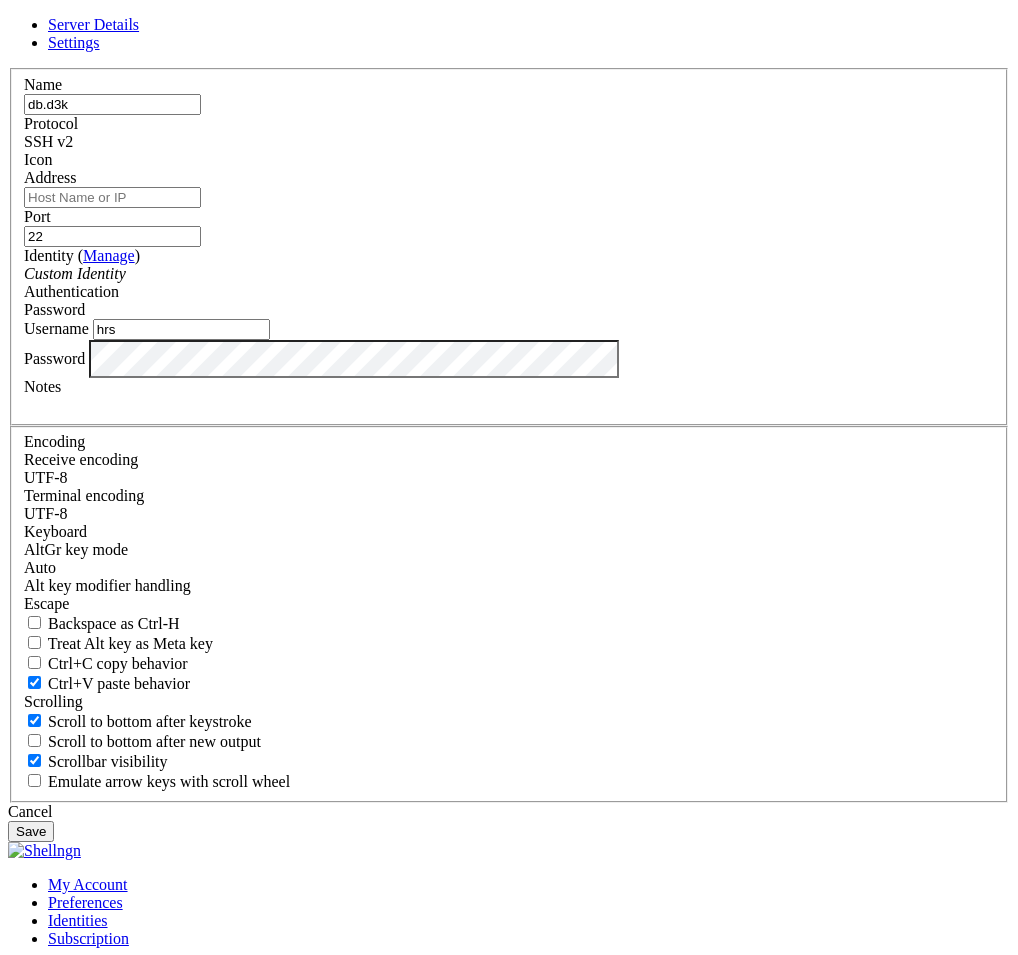 type on "db.d3k" 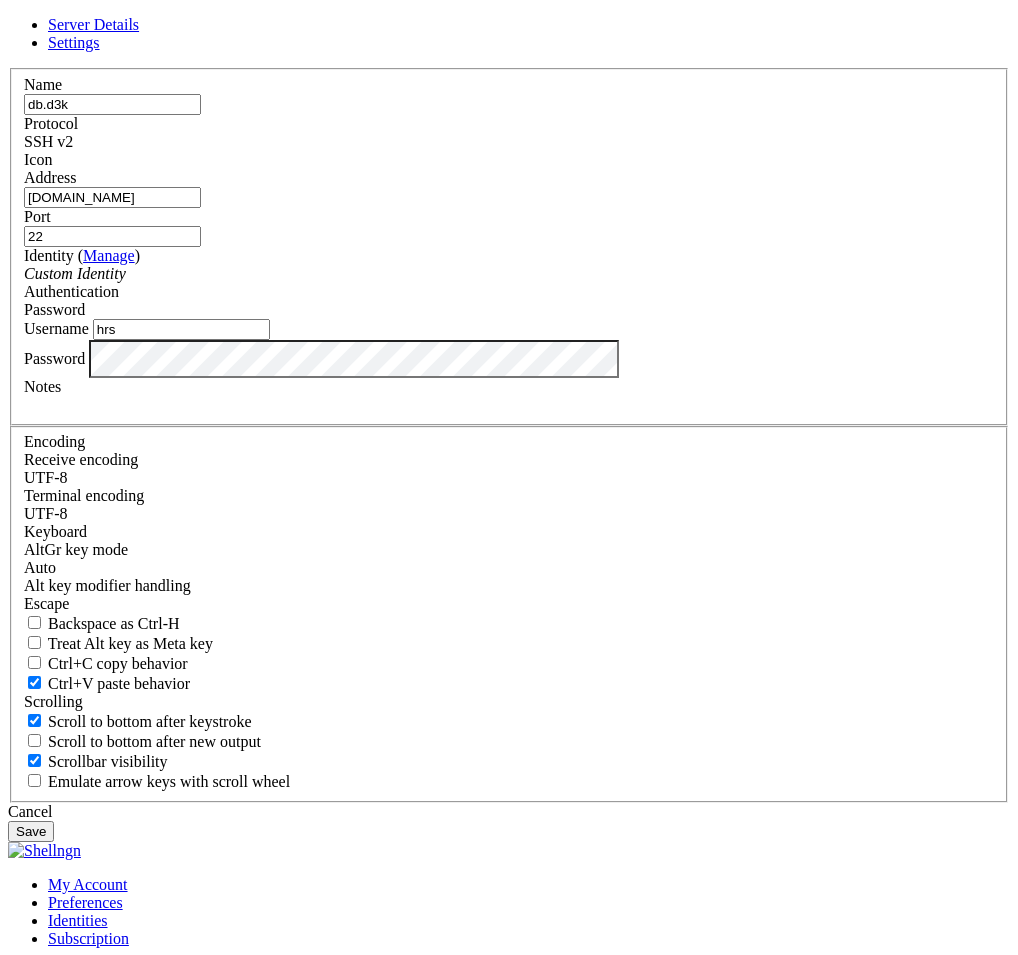 type on "db.datakkk.com" 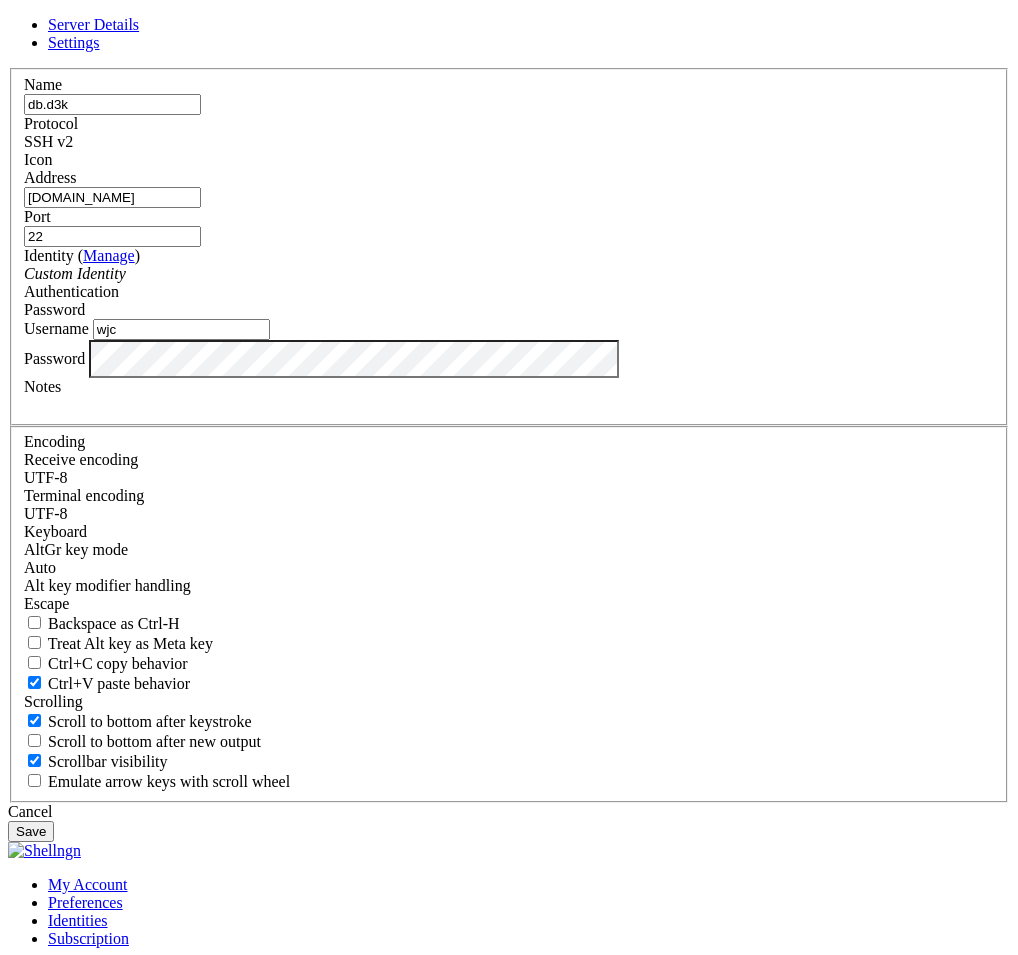 type on "wjc" 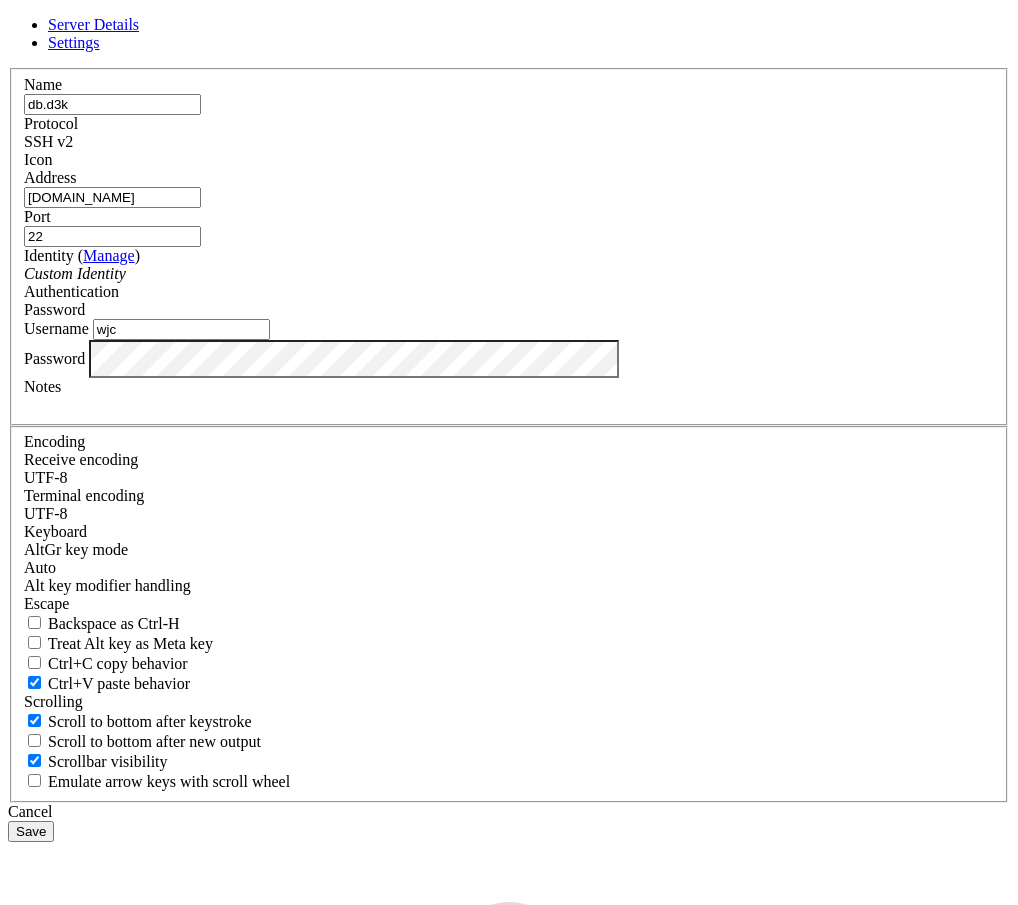 scroll, scrollTop: 83, scrollLeft: 0, axis: vertical 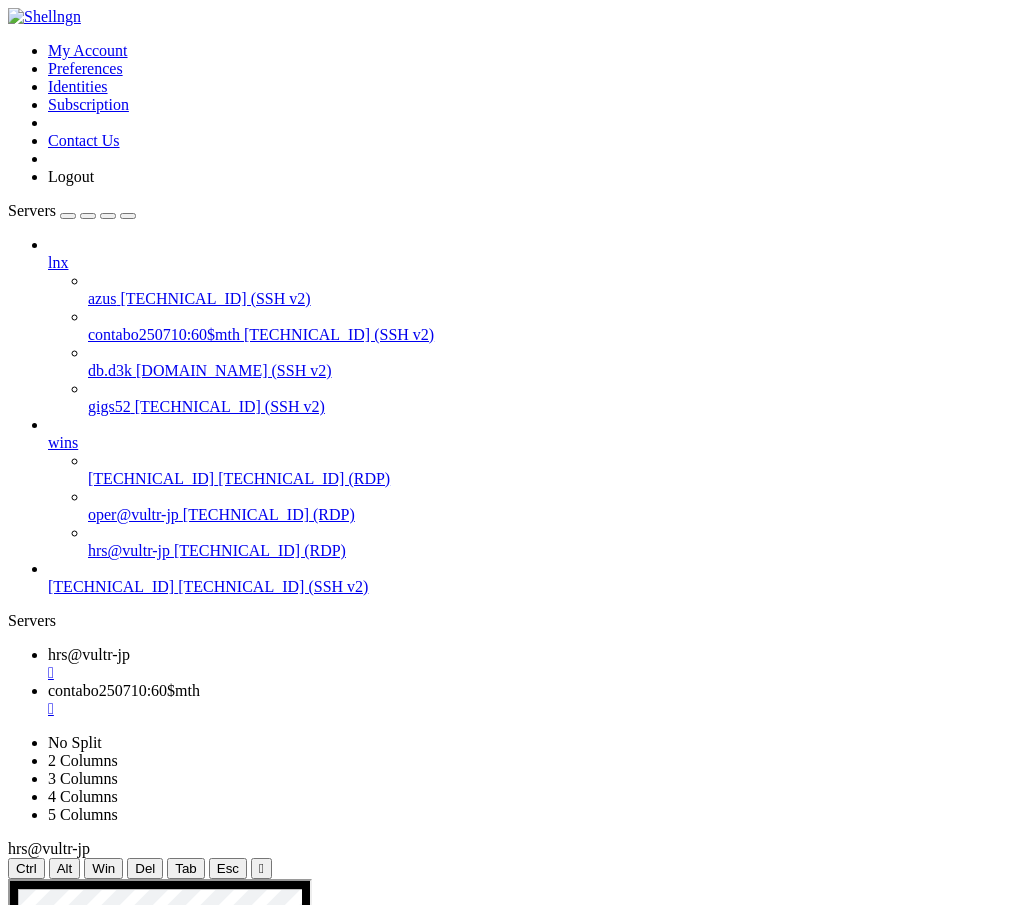 click on "[DOMAIN_NAME] (SSH v2)" at bounding box center (234, 370) 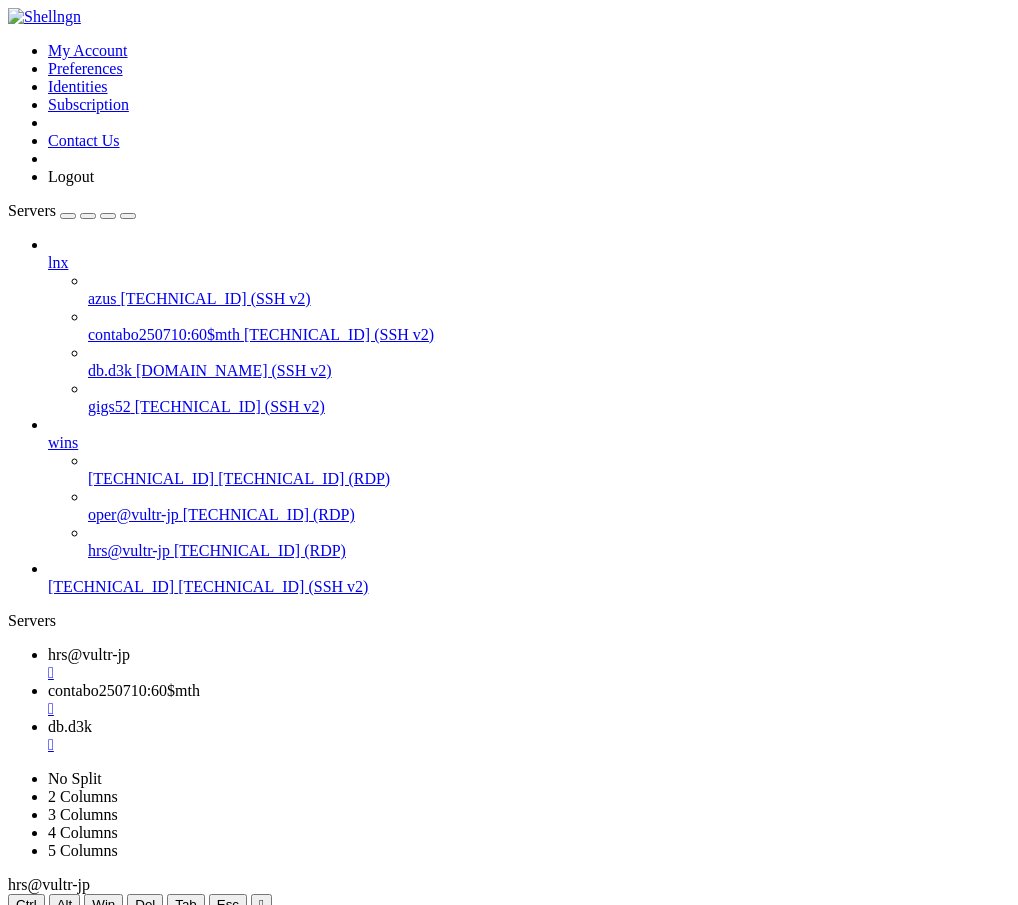 scroll, scrollTop: 0, scrollLeft: 0, axis: both 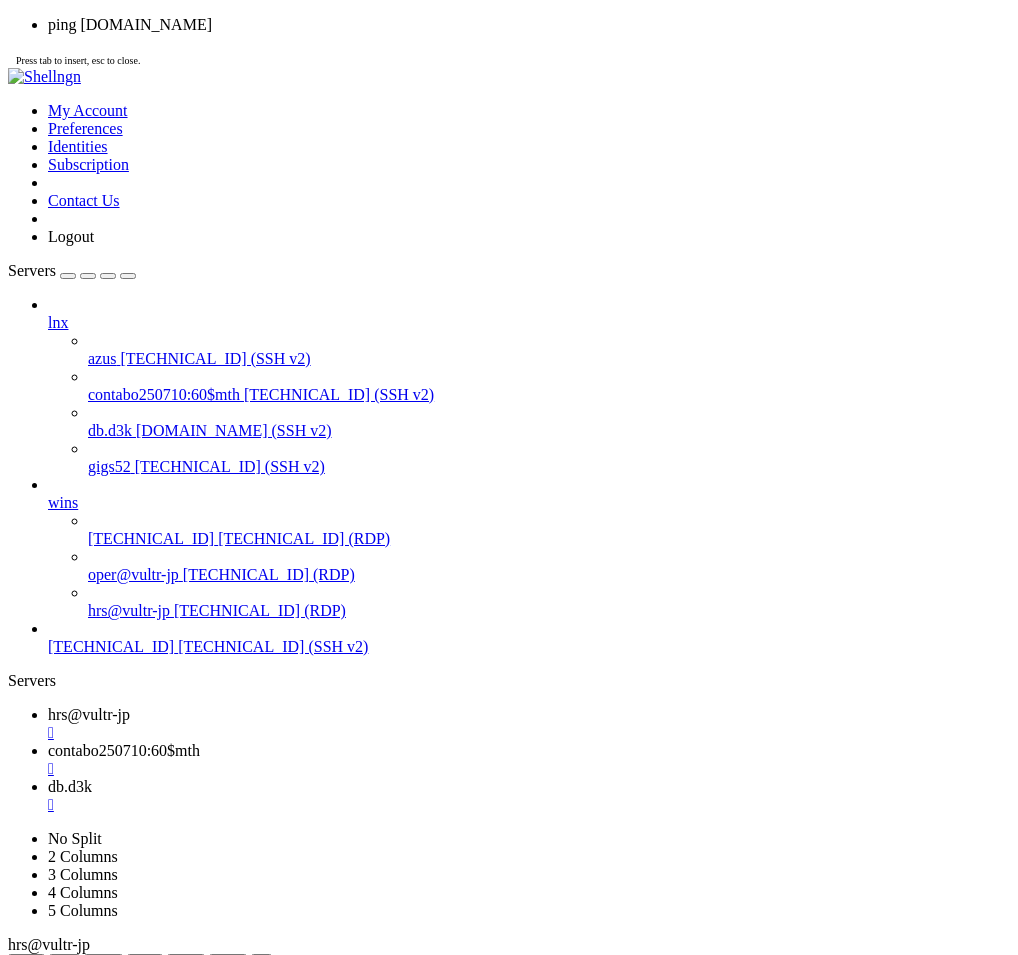 click on "contabo250710:60$mth" at bounding box center [124, 750] 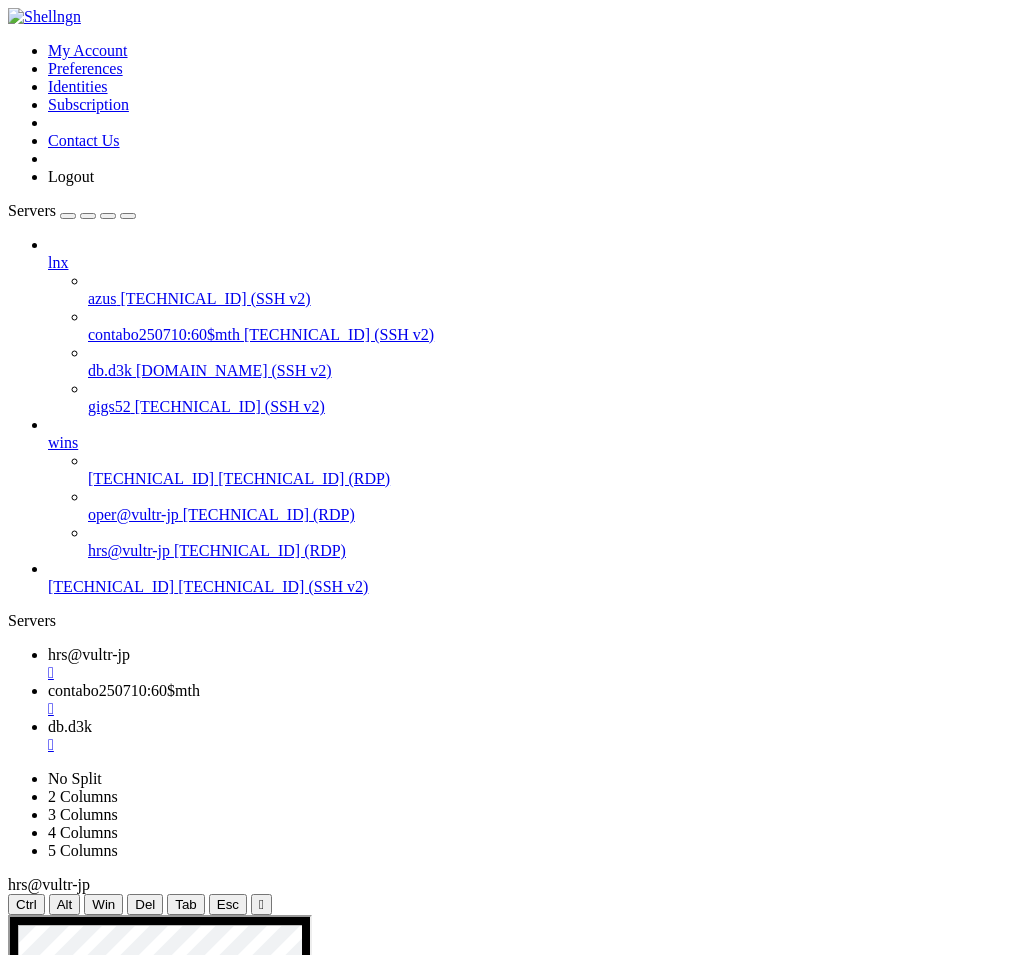 click 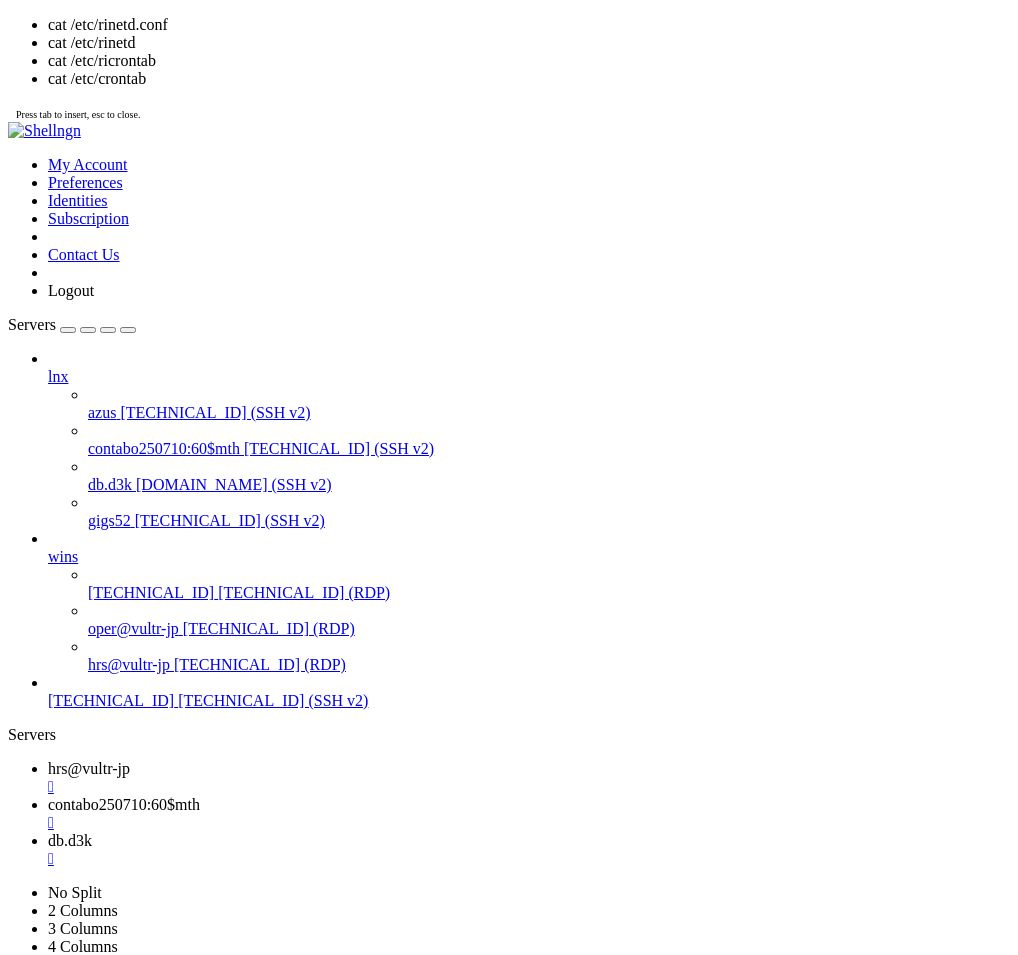 click on "(py39)  wjc@VM-0-10-ubuntu : ~ $ cat /et/etc/rinetd.confric/rinetd.conf^C" 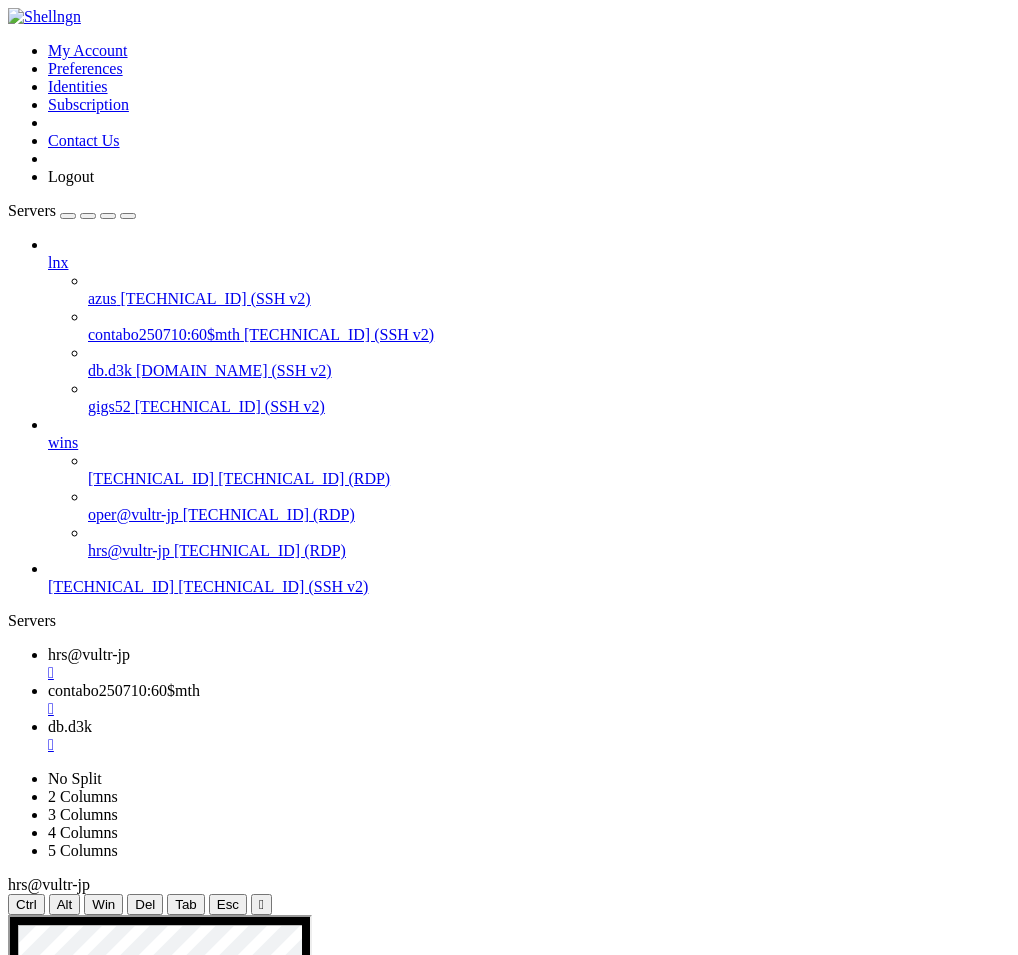 scroll, scrollTop: 6203, scrollLeft: 0, axis: vertical 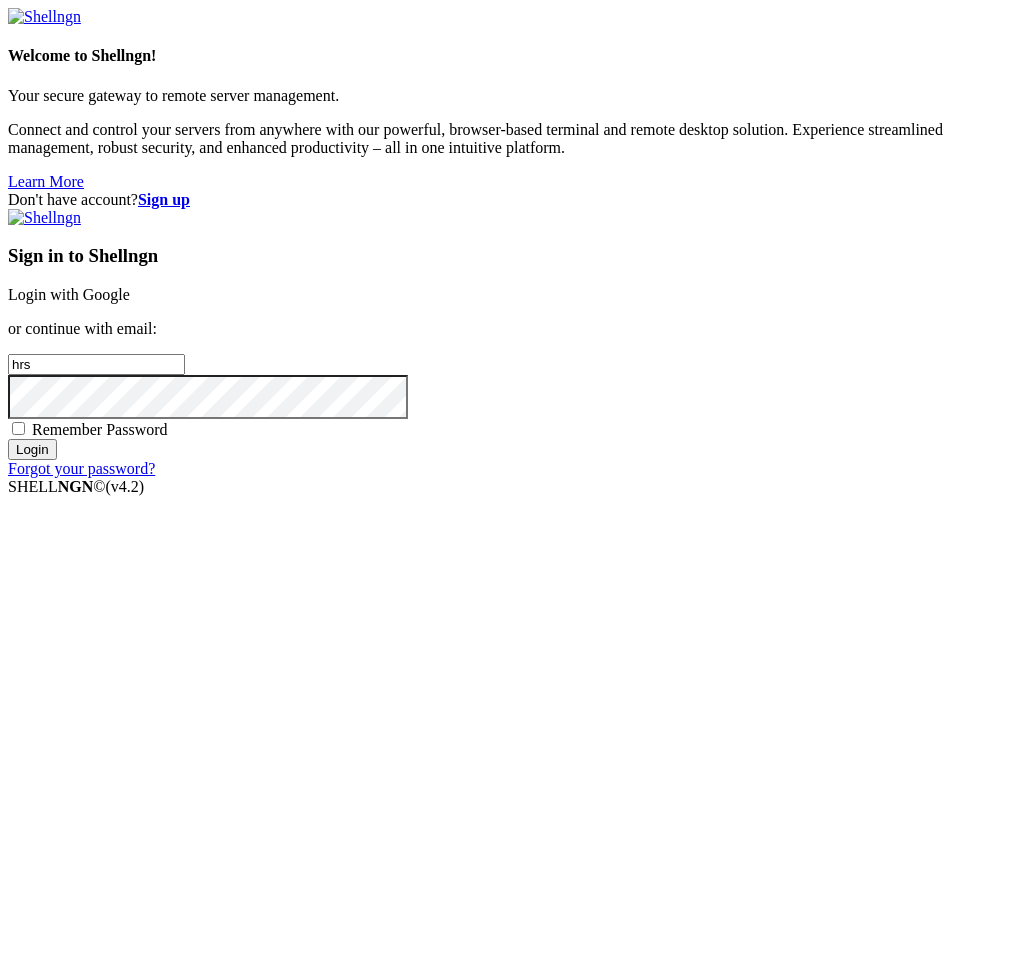 click on "Login with Google" at bounding box center (69, 294) 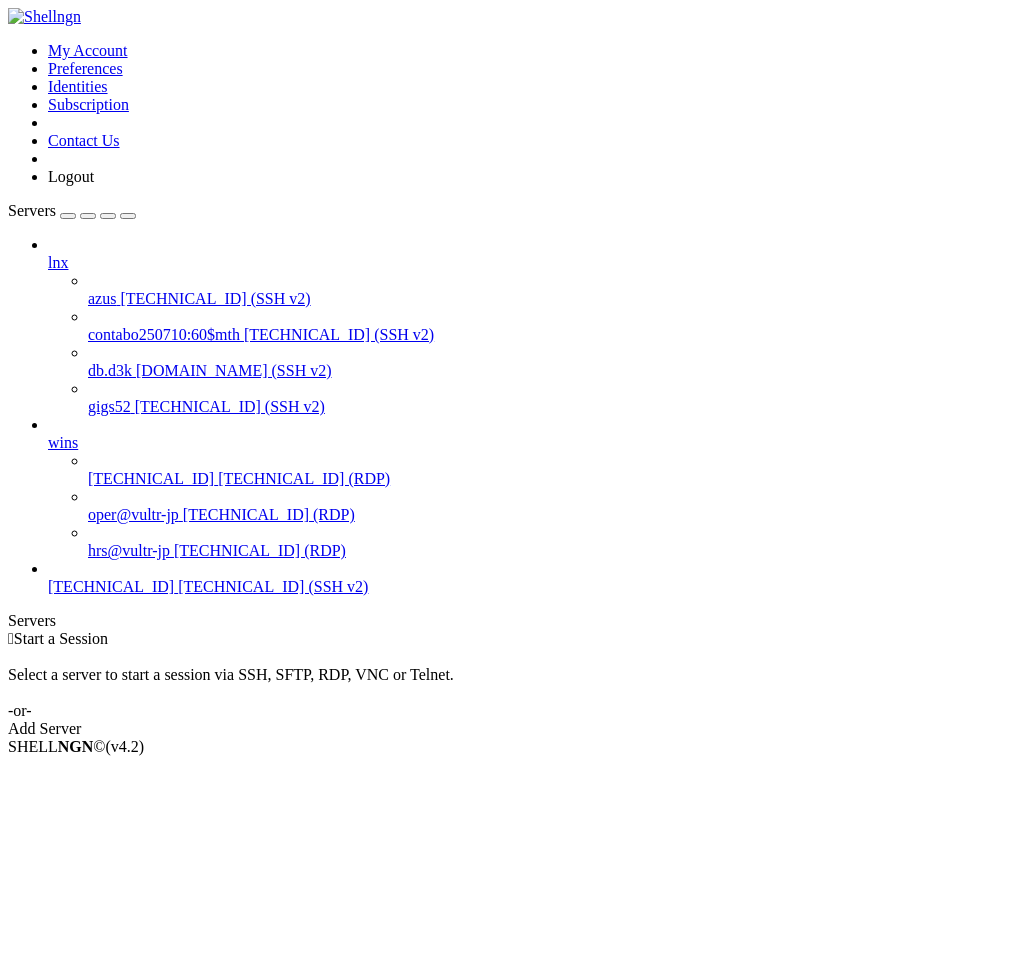 click on "[TECHNICAL_ID] (SSH v2)" at bounding box center [339, 334] 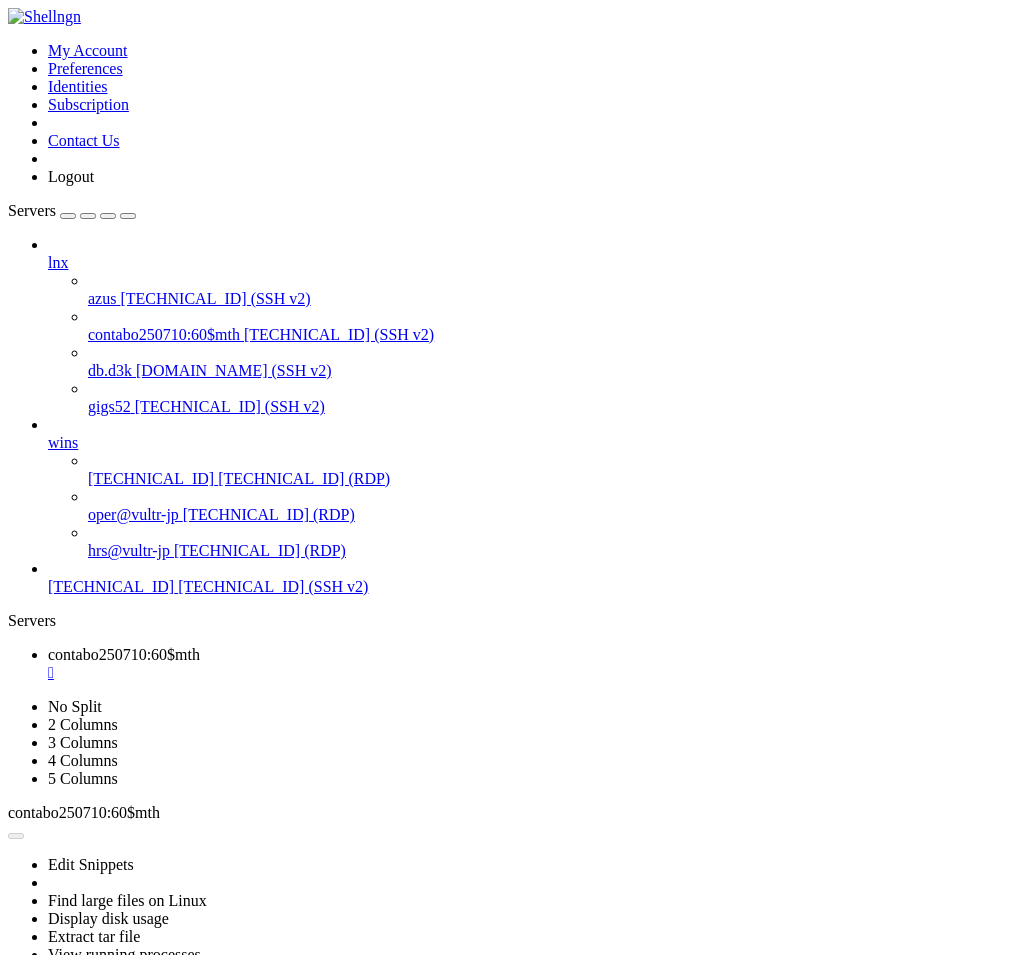 scroll, scrollTop: 0, scrollLeft: 0, axis: both 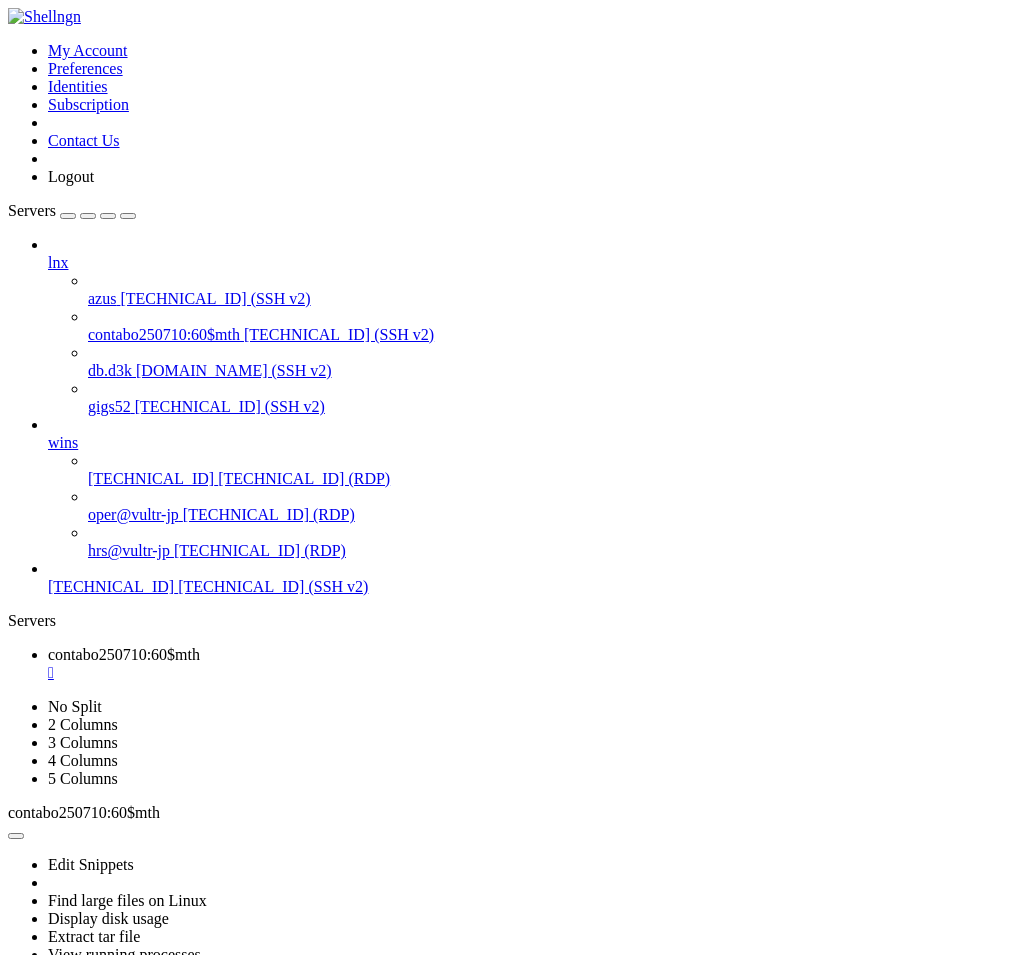 click 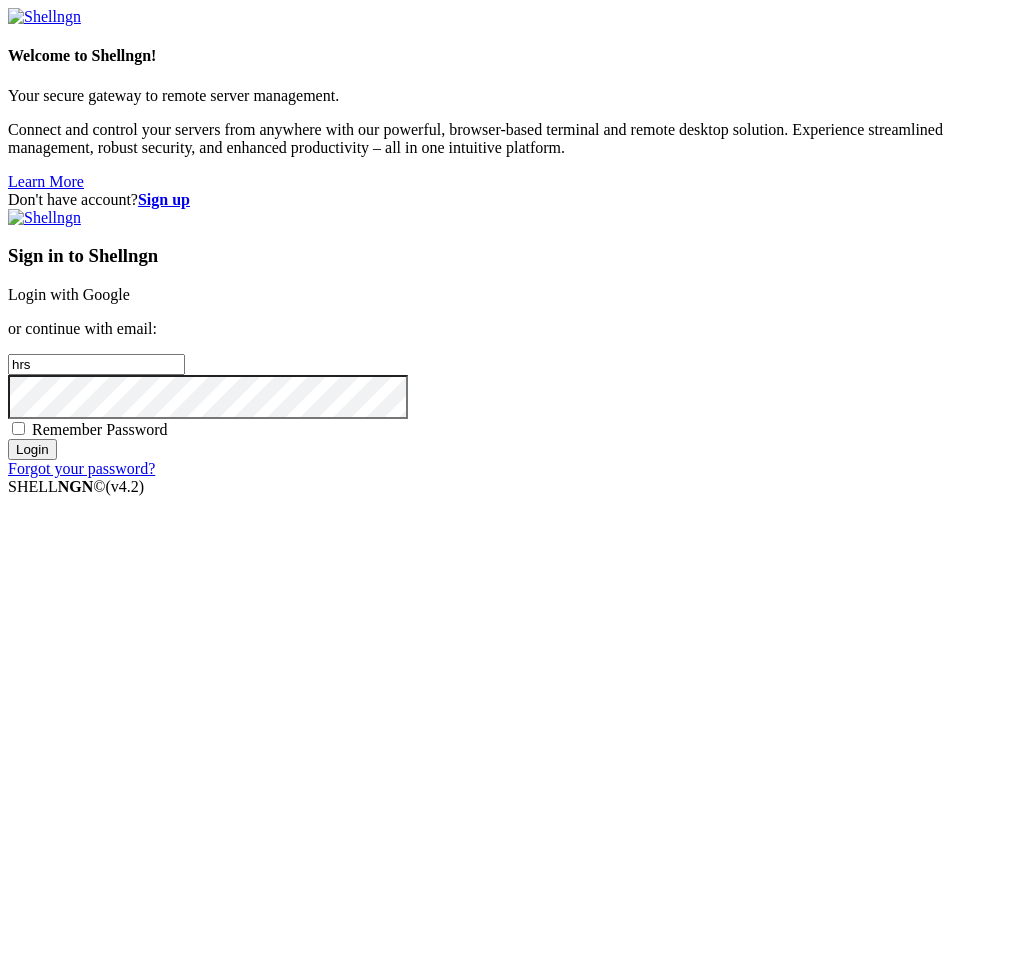 click on "Login with Google" at bounding box center [69, 294] 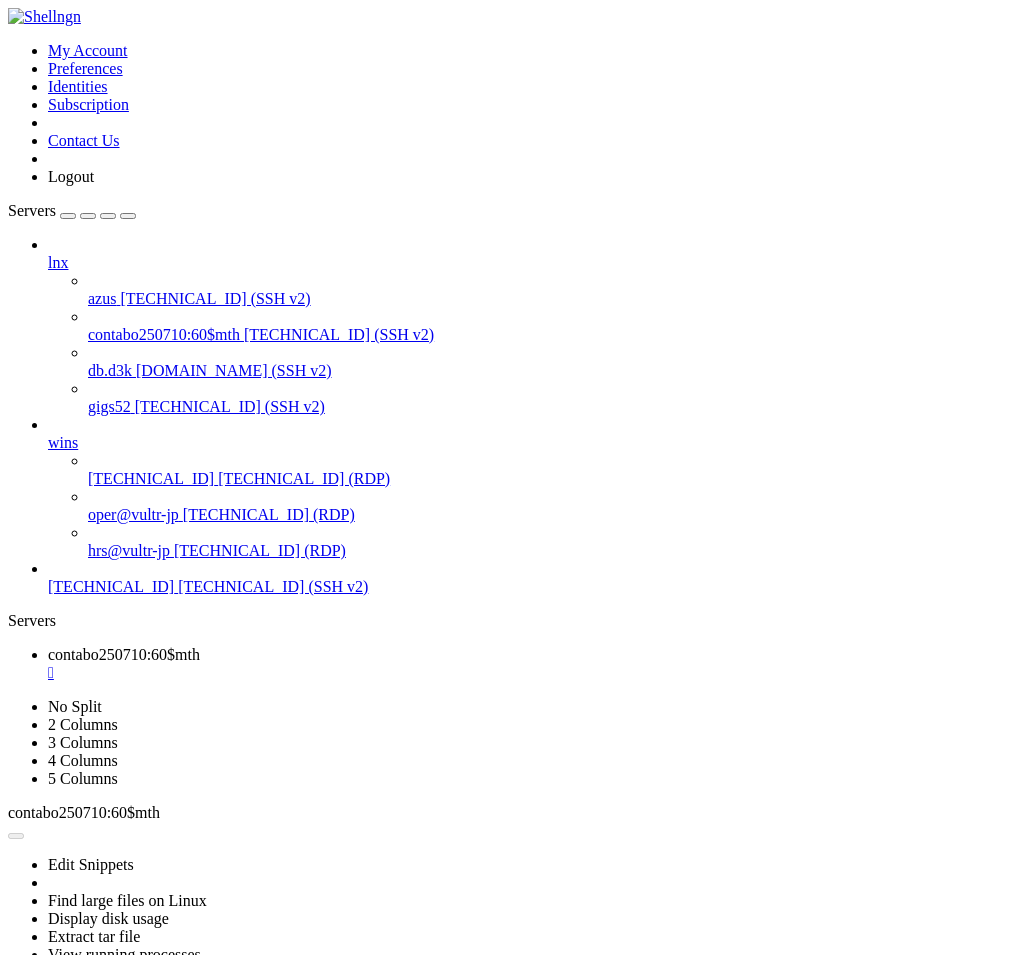 scroll, scrollTop: 0, scrollLeft: 0, axis: both 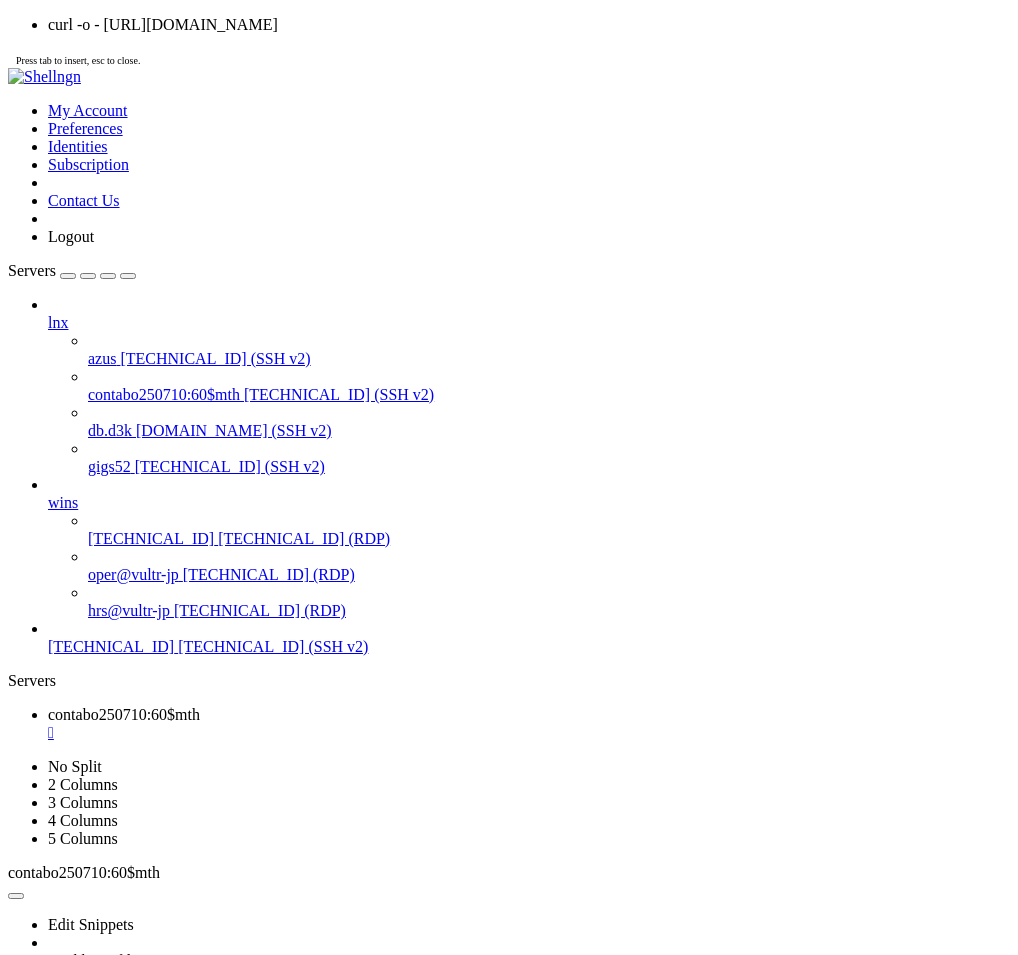 click 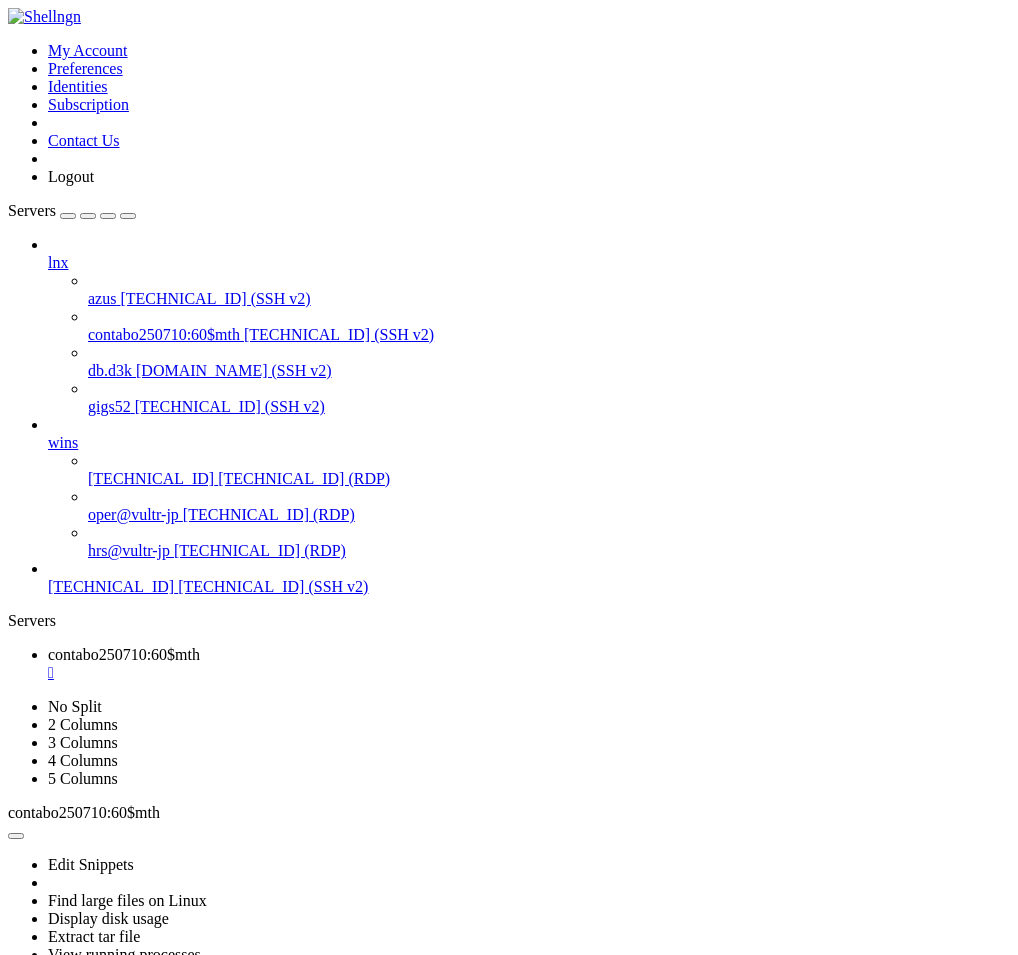 scroll, scrollTop: 15, scrollLeft: 0, axis: vertical 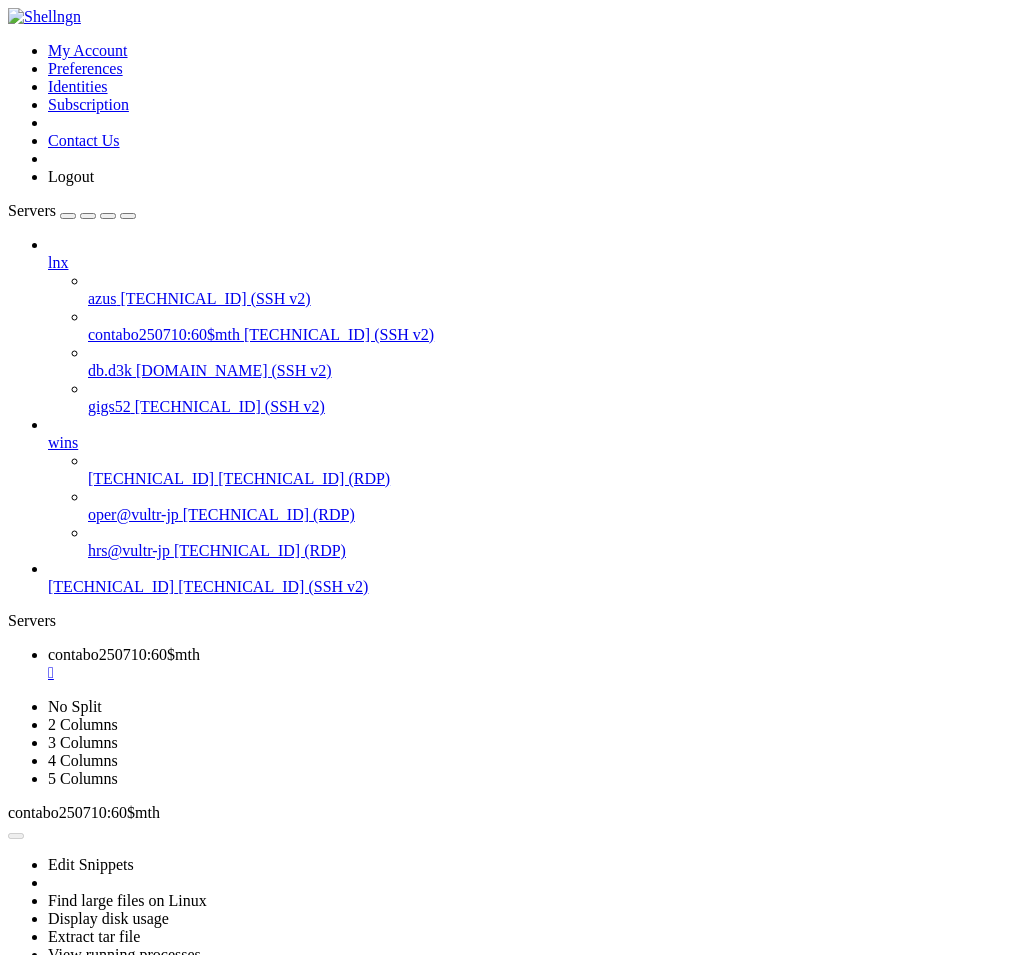 click on "Connection Closed
Reconnect" at bounding box center [509, 1058] 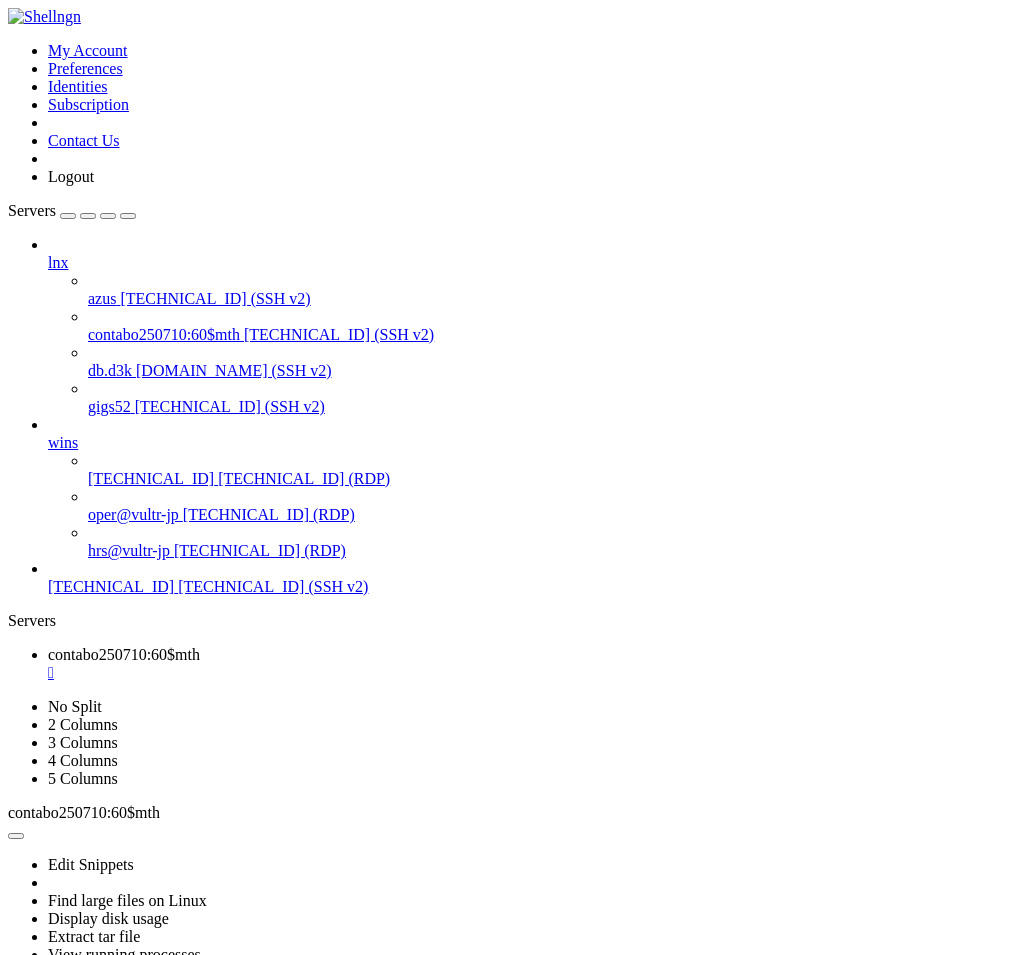 type 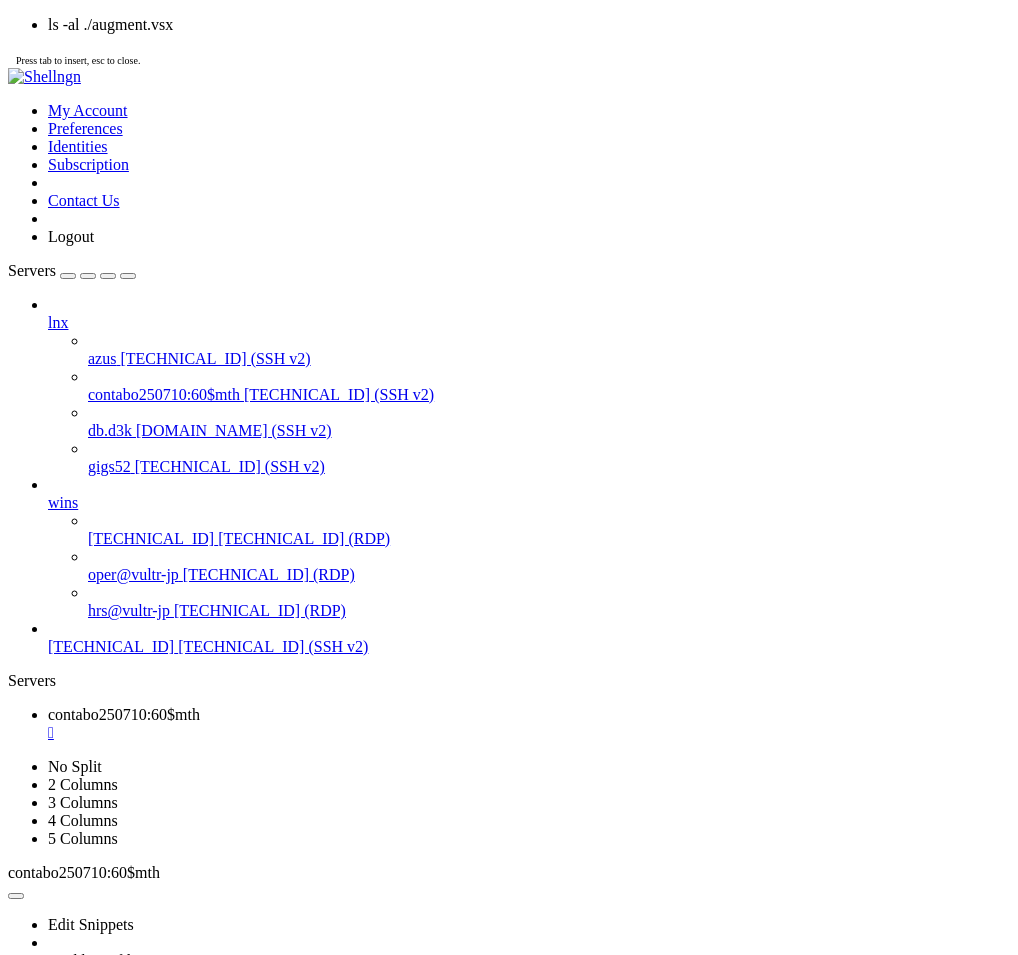 scroll, scrollTop: 15, scrollLeft: 0, axis: vertical 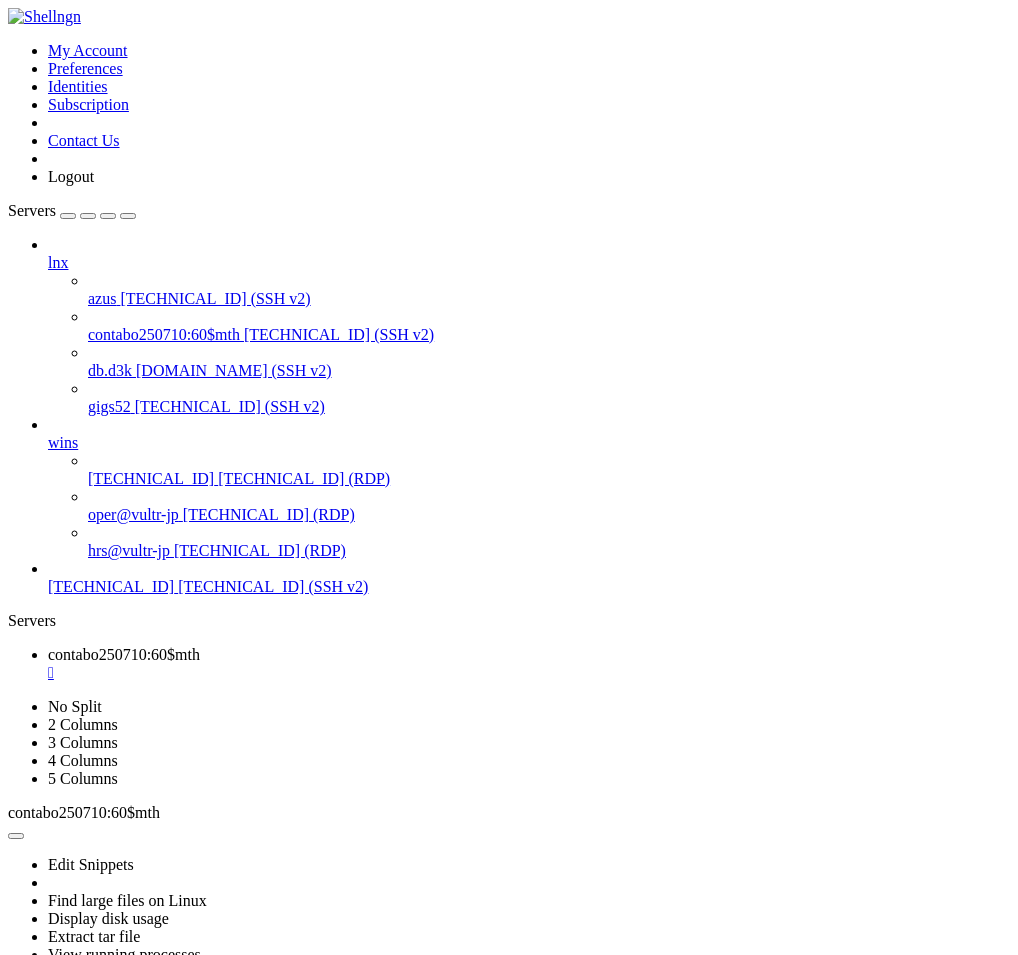 drag, startPoint x: 444, startPoint y: 1551, endPoint x: 243, endPoint y: 1572, distance: 202.09404 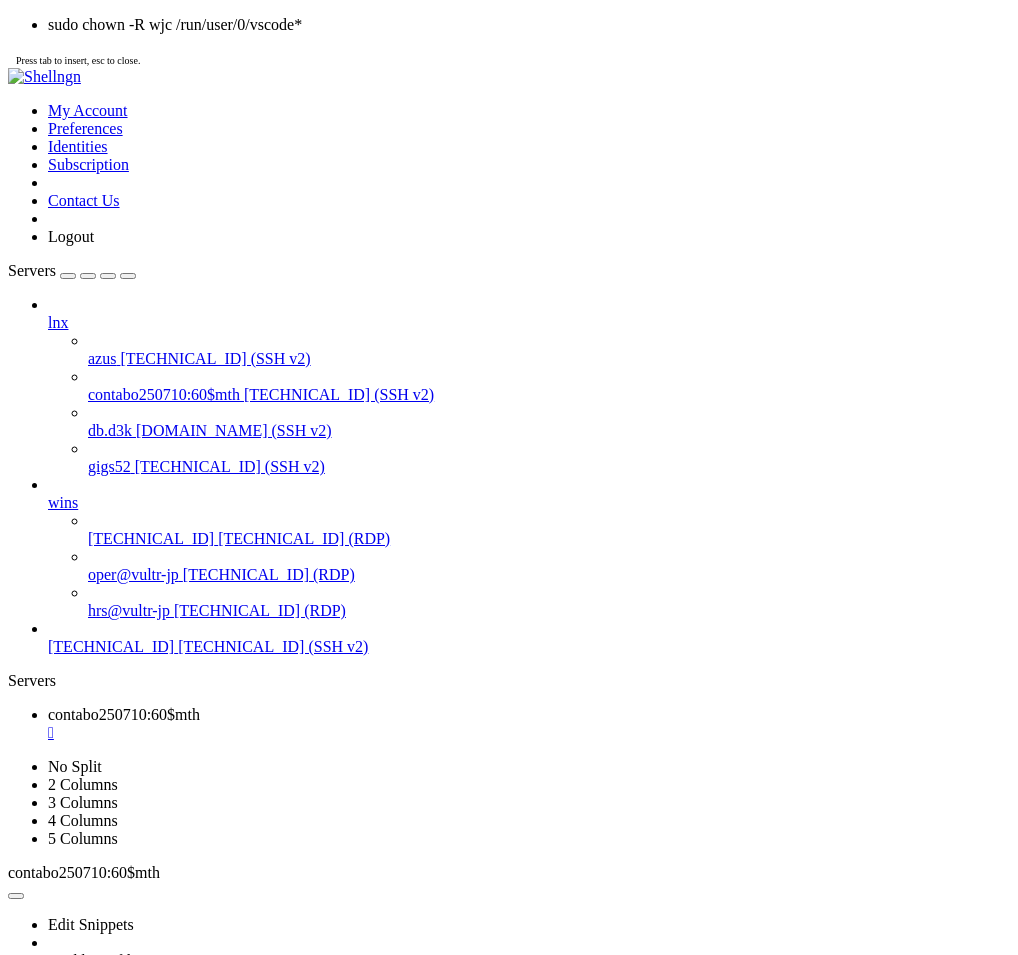 type 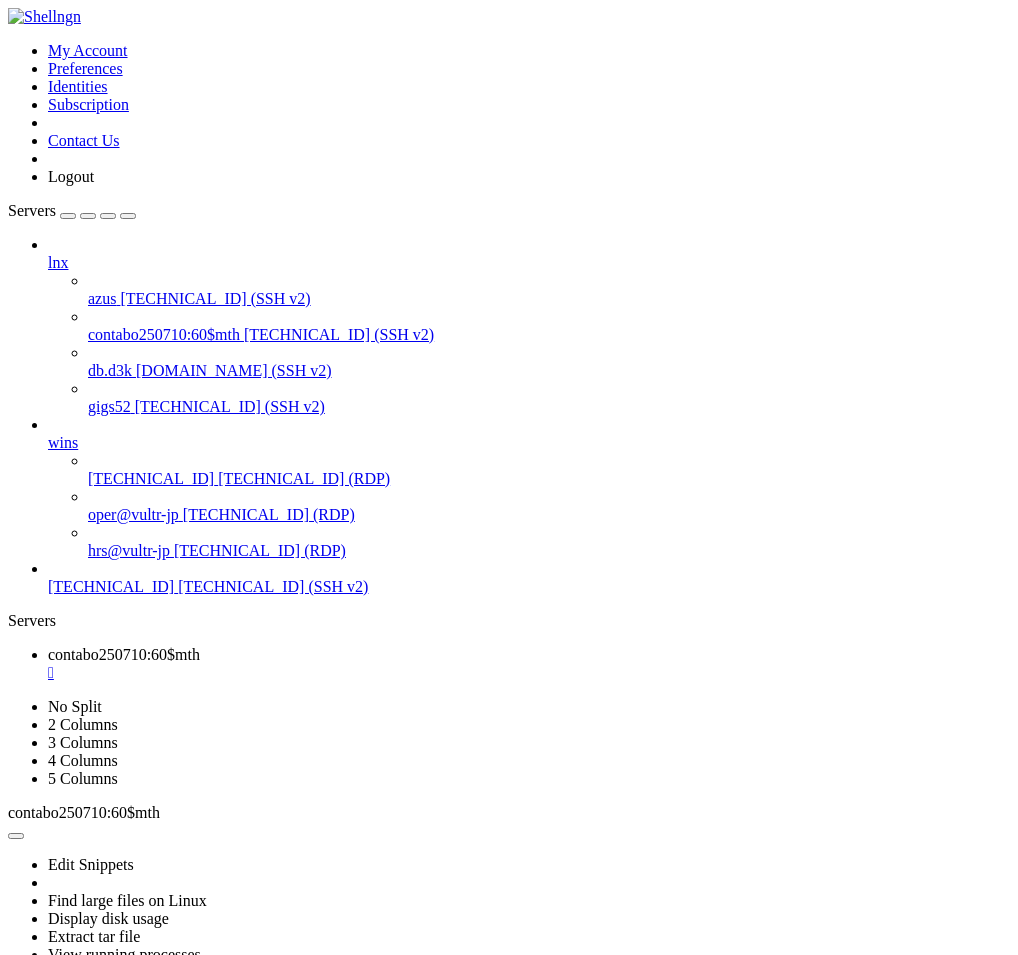 scroll, scrollTop: 0, scrollLeft: 0, axis: both 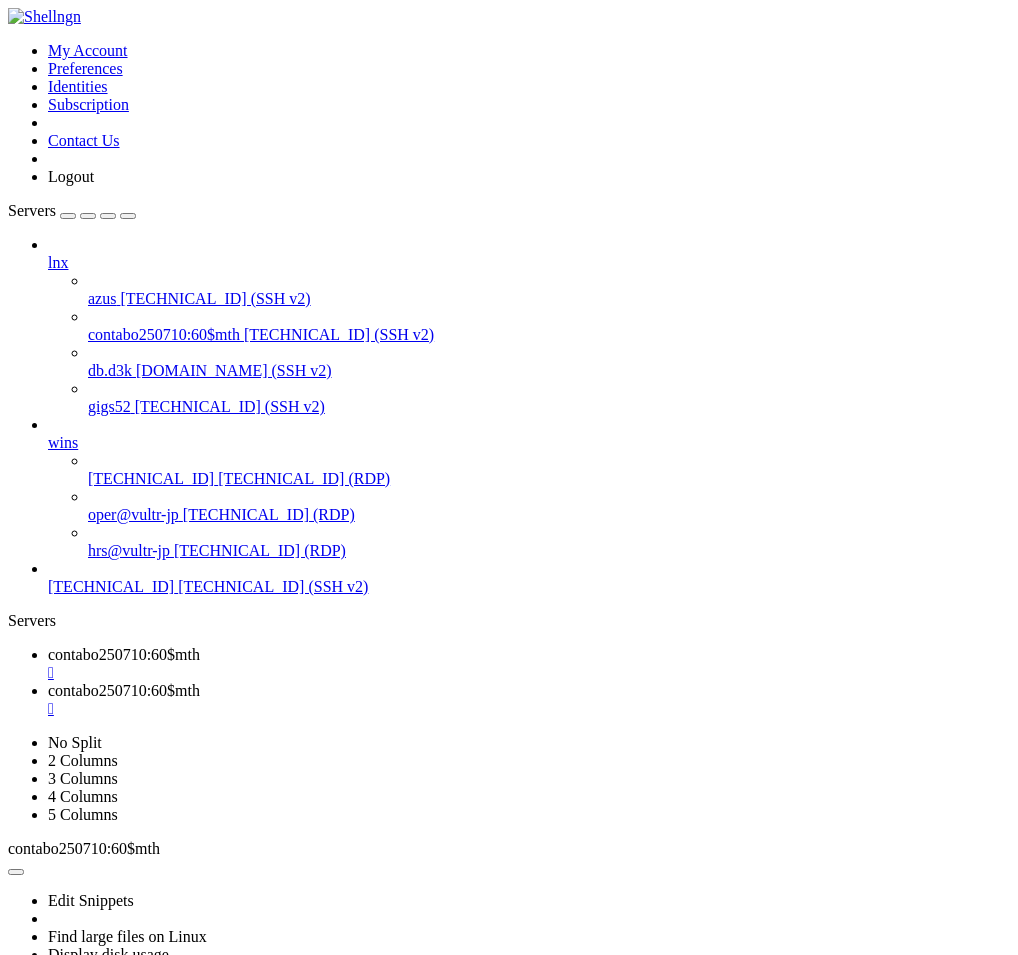click on "" at bounding box center [529, 673] 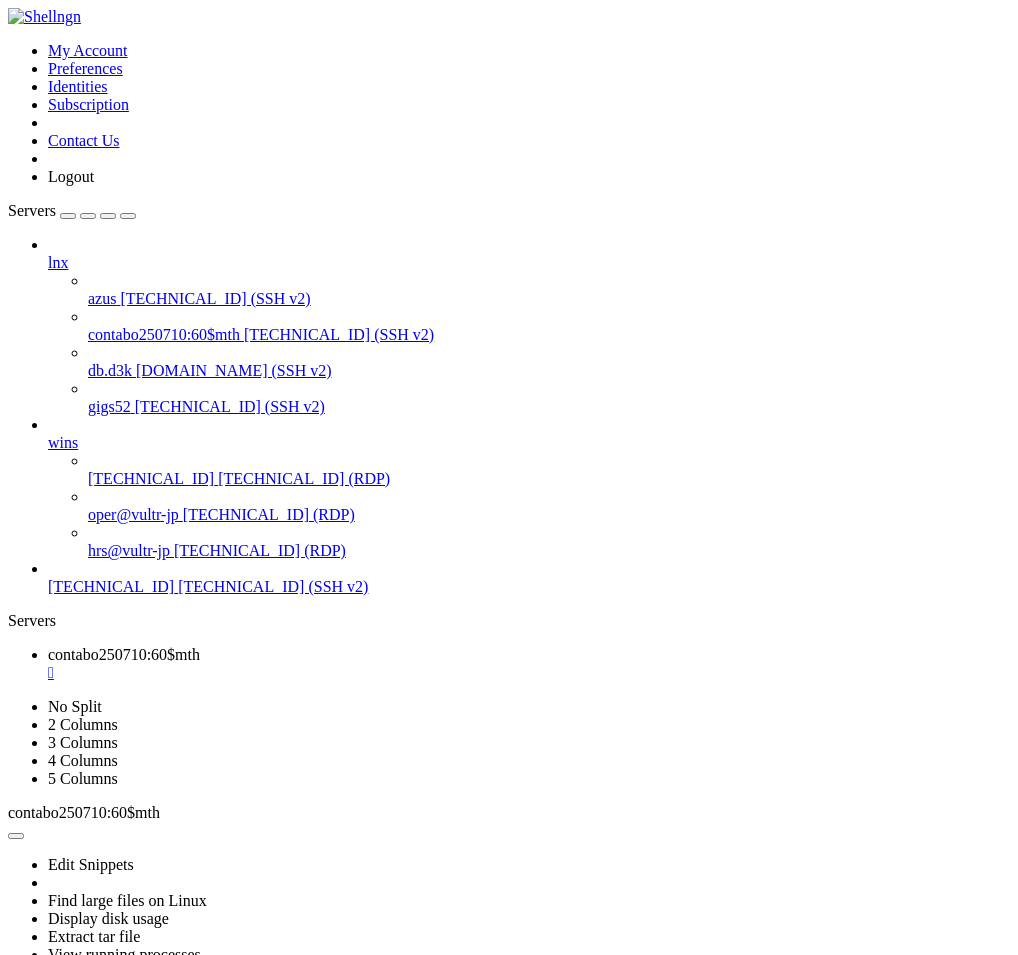 type 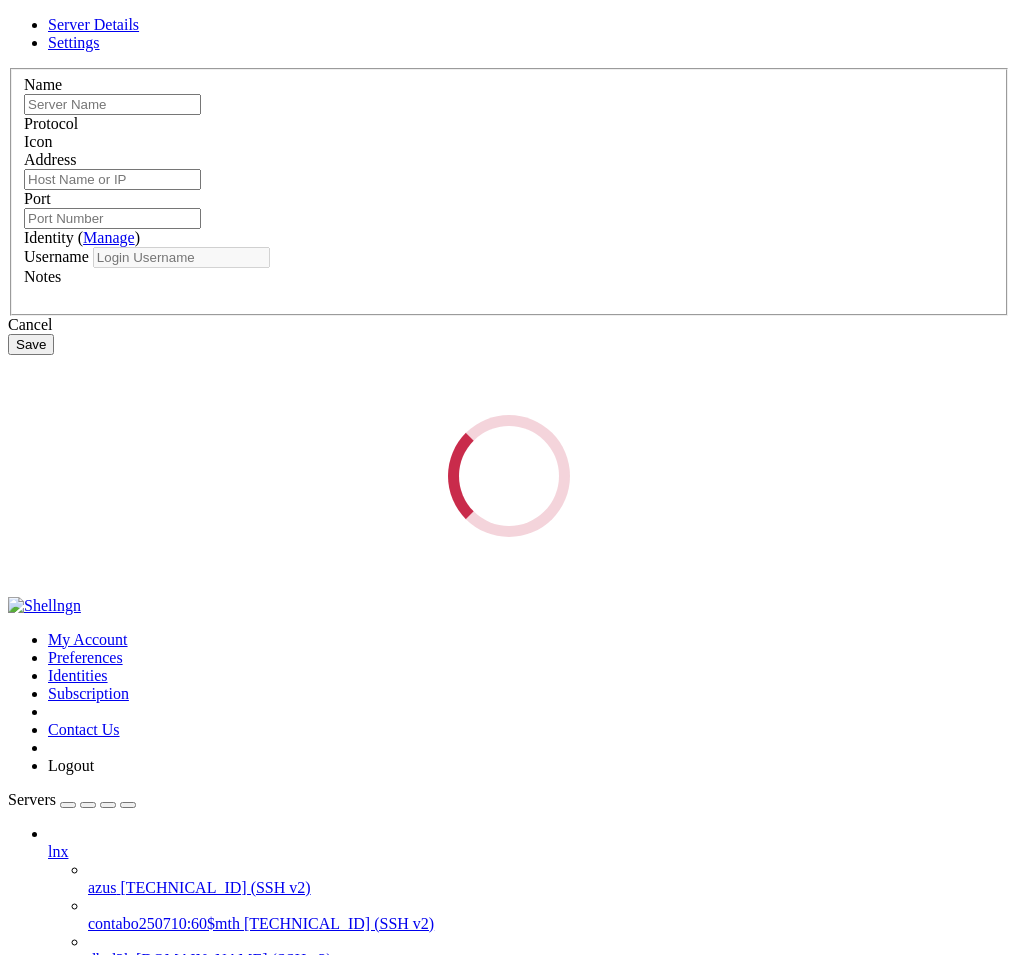 type on "contabo250710:60$mth" 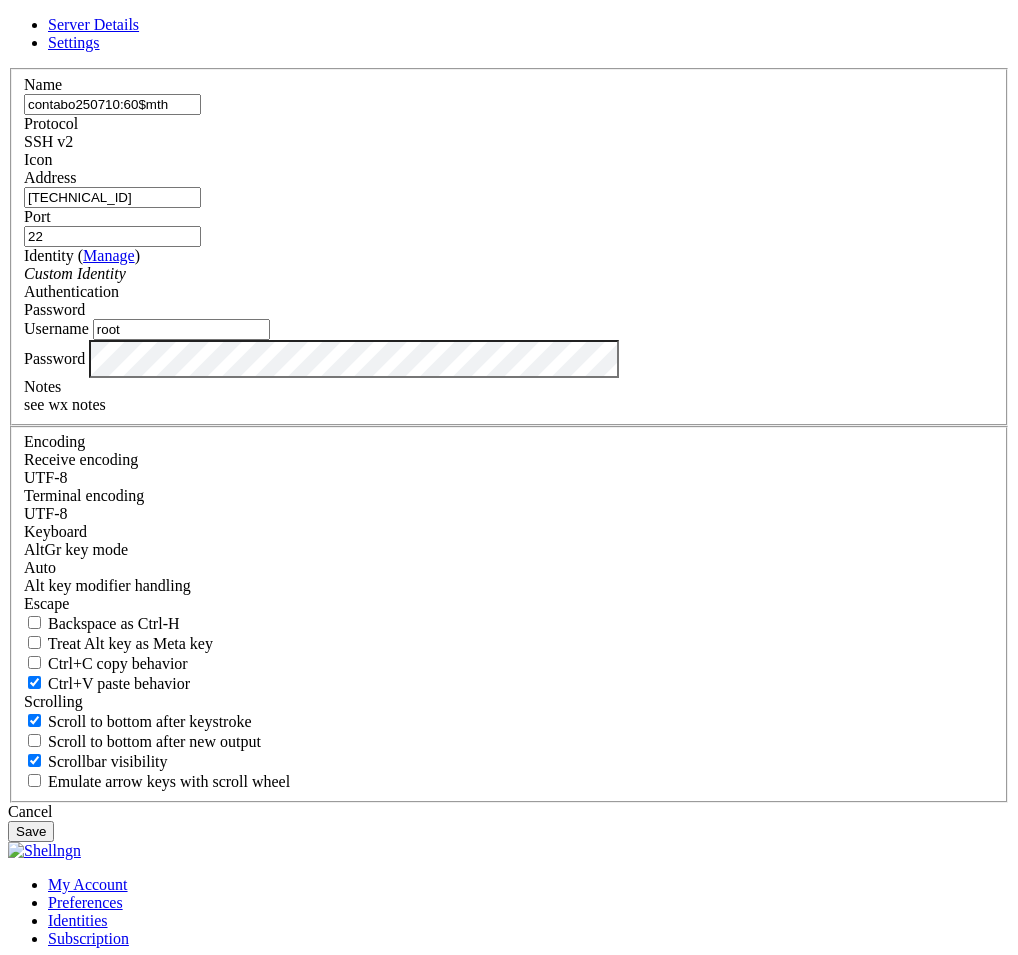 drag, startPoint x: 341, startPoint y: 518, endPoint x: 185, endPoint y: 518, distance: 156 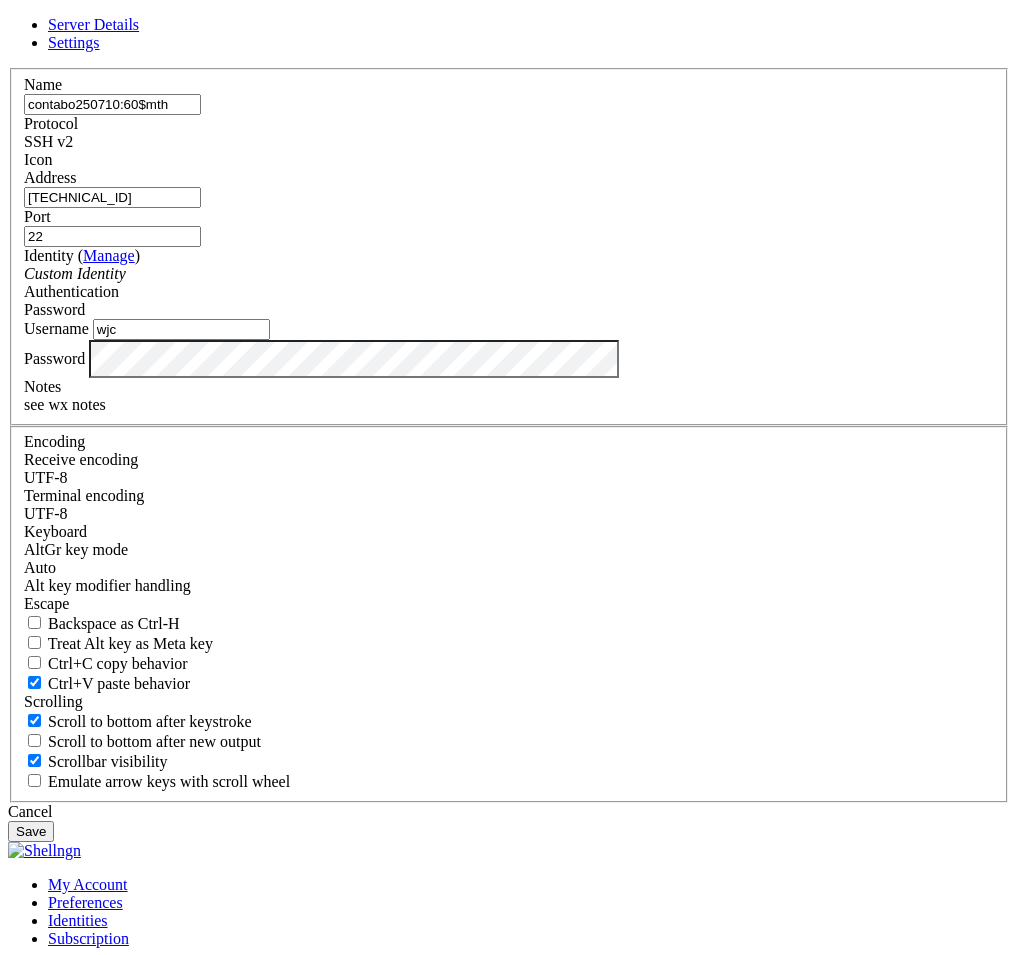 type on "wjc" 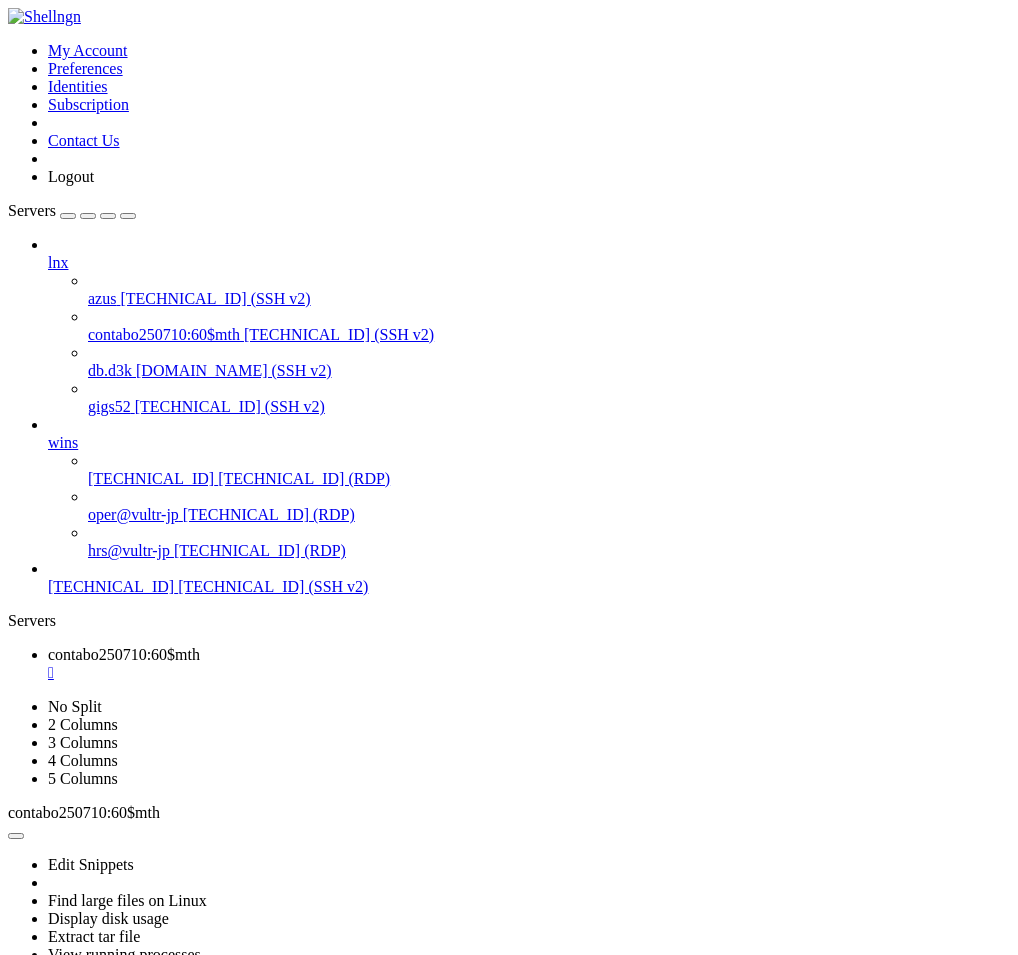 click on "" at bounding box center (529, 673) 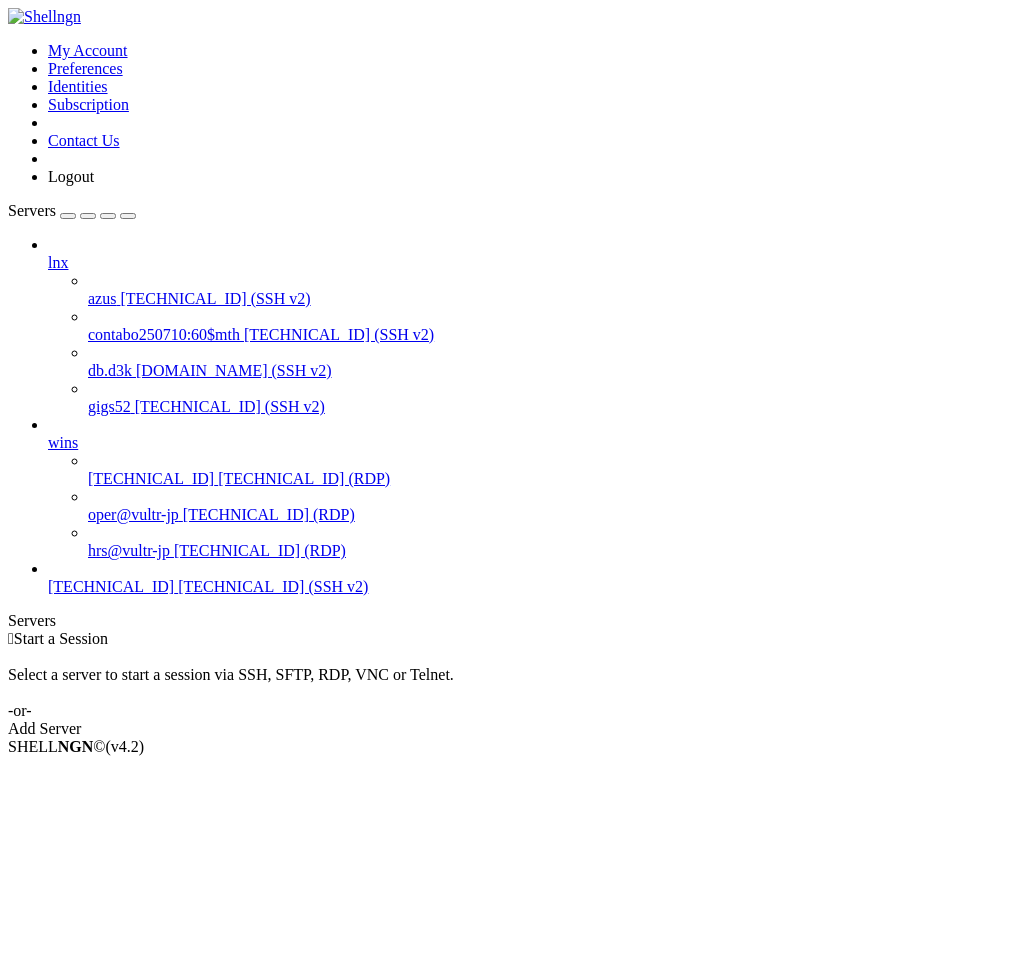 click on "[TECHNICAL_ID] (SSH v2)" at bounding box center (339, 334) 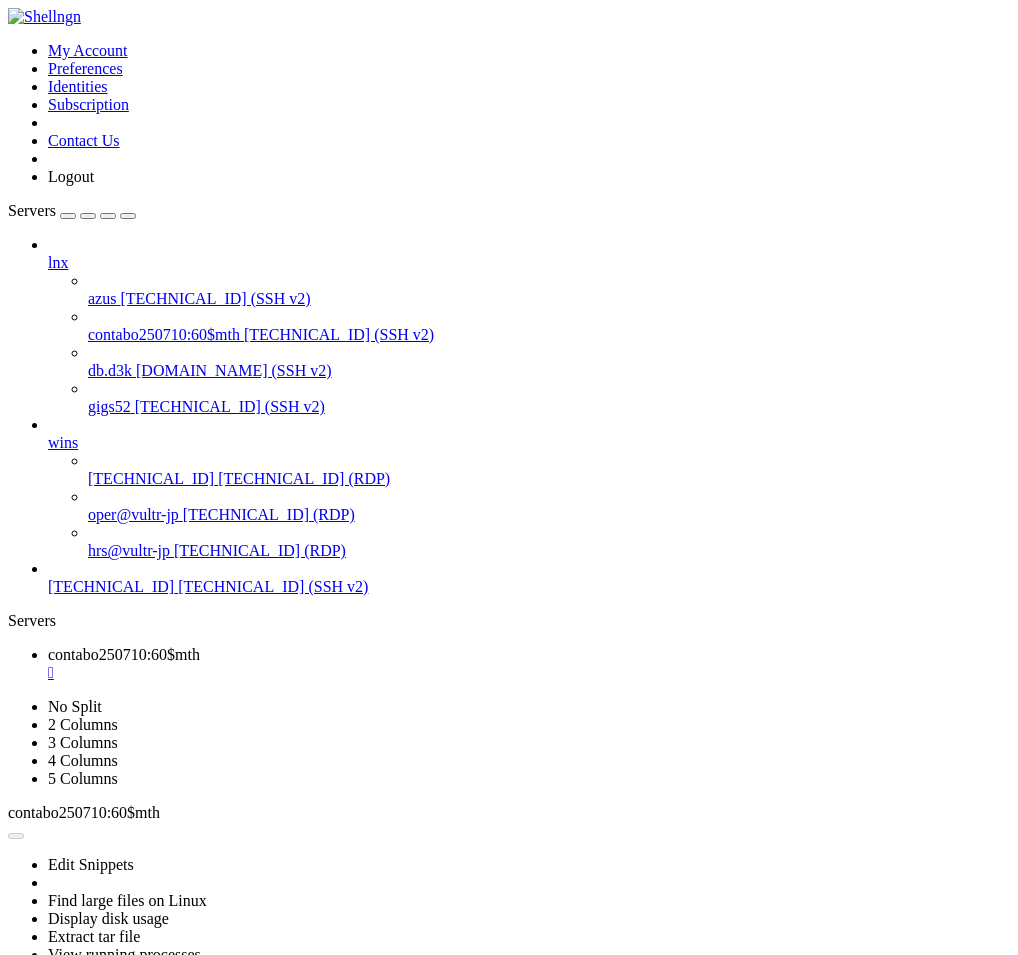 scroll, scrollTop: 0, scrollLeft: 0, axis: both 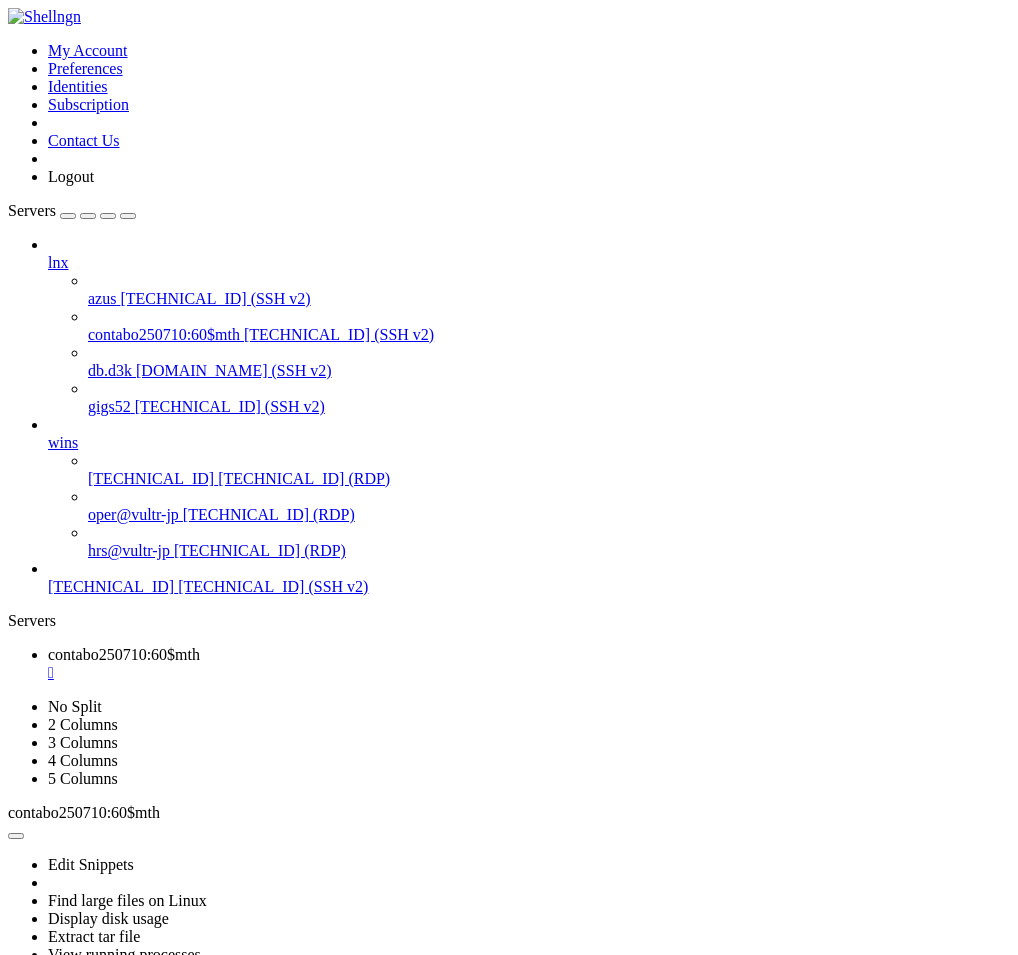 click 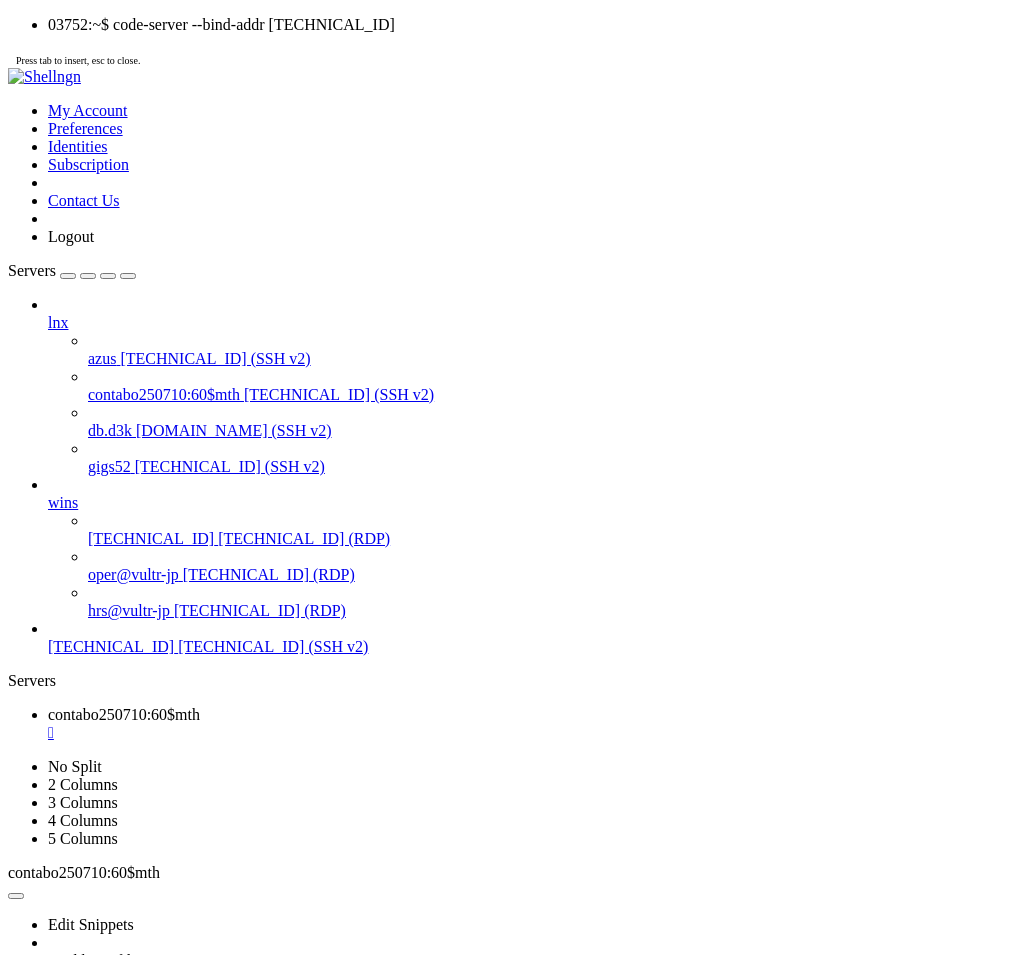 click 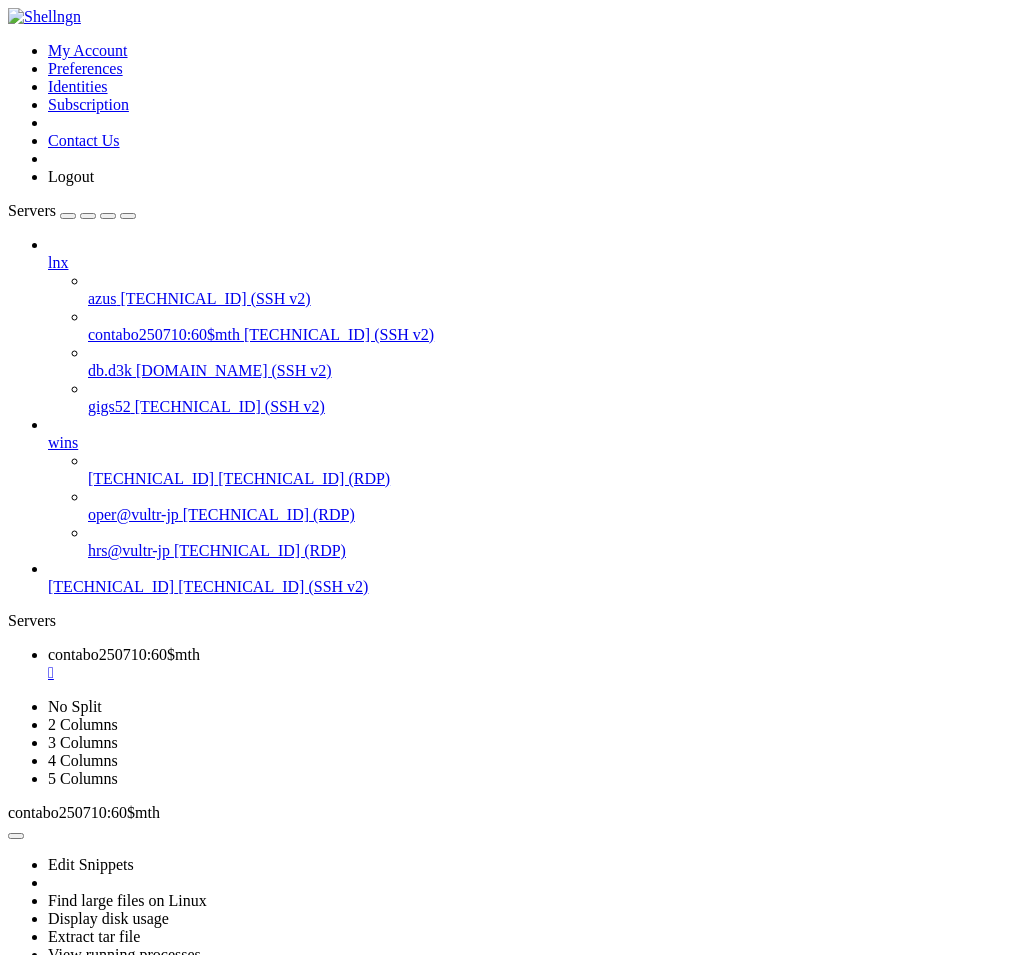 type 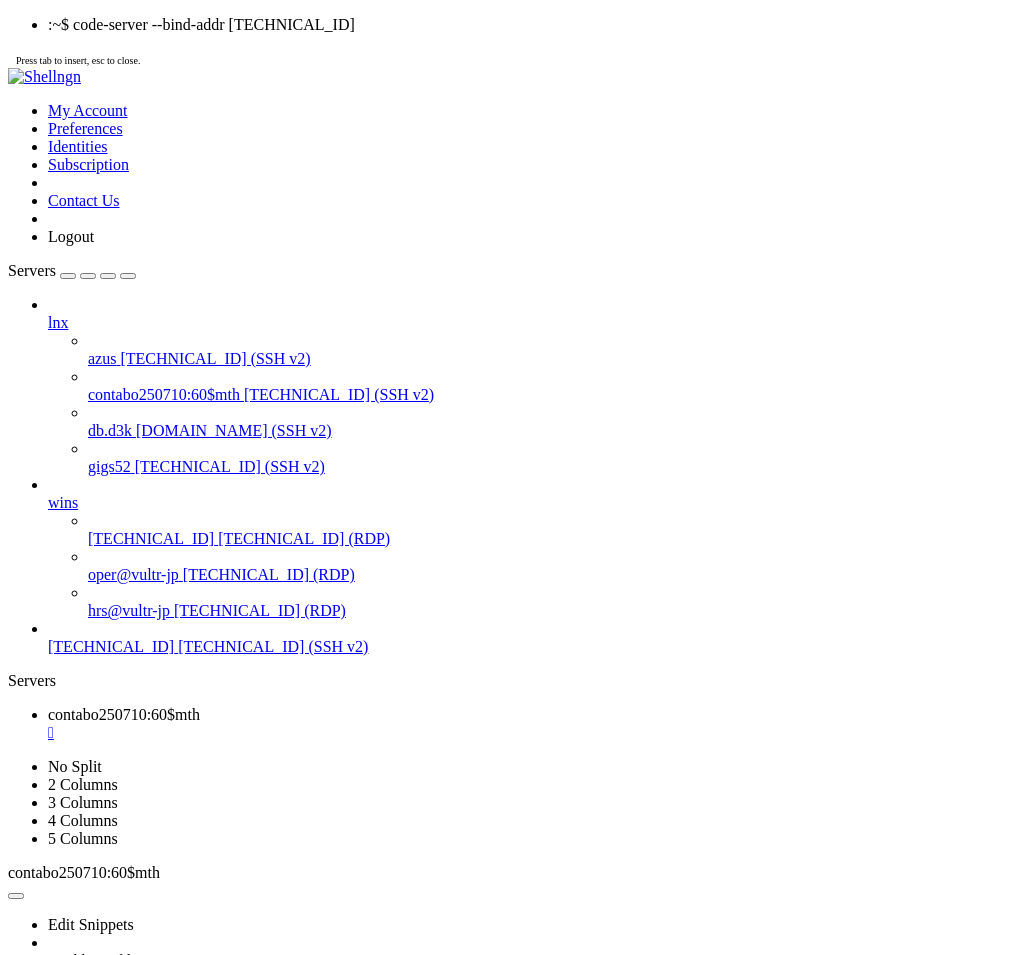 click 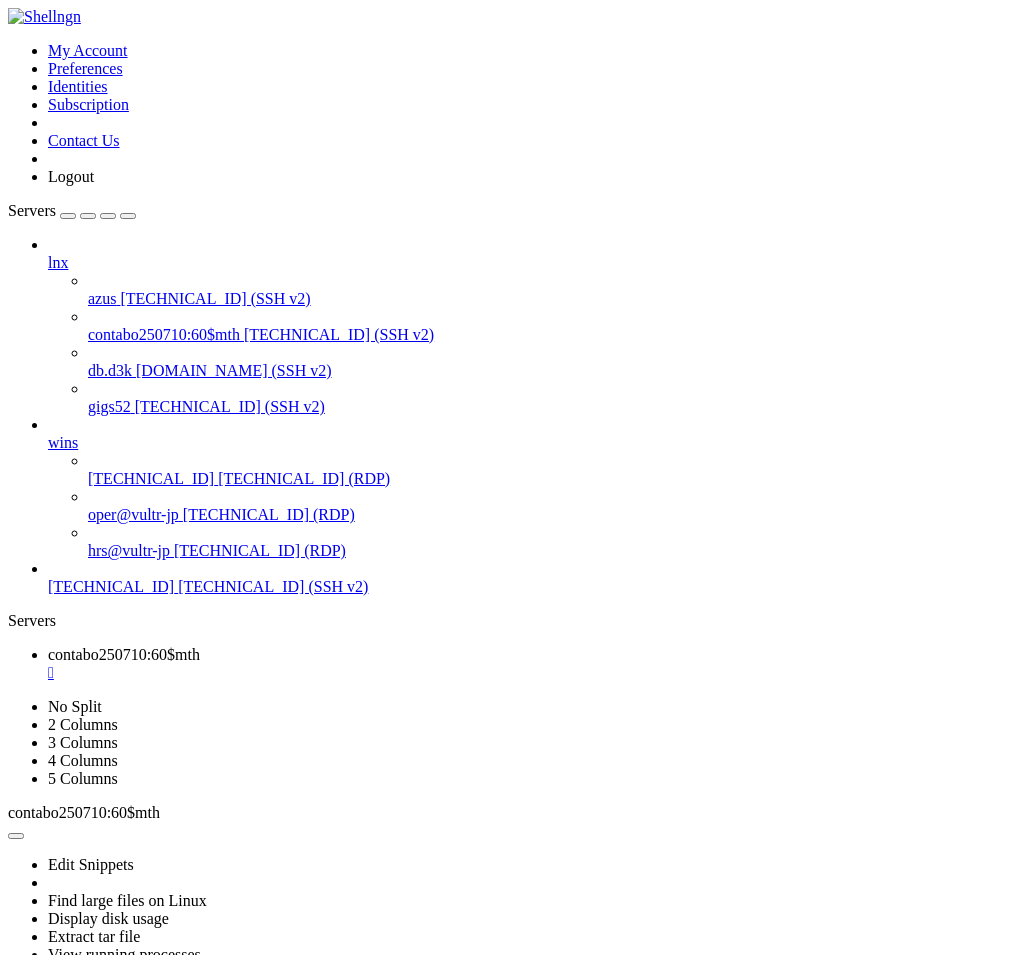 click on "id not receive a reply. Possible causes include: the remote application did not send a r eply, the message bus security policy blocked the reply, the reply timeout expired, or t he network connection was broken. [312482:312515:0710/182341.302526:ERROR:dbus/bus.cc:408] Failed to connect to the bus: D id not receive a reply. Possible causes include: the remote application did not send a r eply, the message bus security policy blocked the reply, the reply timeout expired, or t he network connection was broken. [312482:312515:0710/182341.348976:ERROR:dbus/bus.cc:408] Failed to connect to the bus: D id not receive a reply. Possible causes include: the remote application did not send a r eply, the message bus security policy blocked the reply, the reply timeout expired, or t he network connection was broken. [312482:312515:0710/182341.382092:ERROR:dbus/bus.cc:408] Failed to connect to the bus: D id not receive a reply. Possible causes include: the remote application did not send a r pe:  pe:  pe:  pe:  ^C  130    @" at bounding box center (390, 1412) 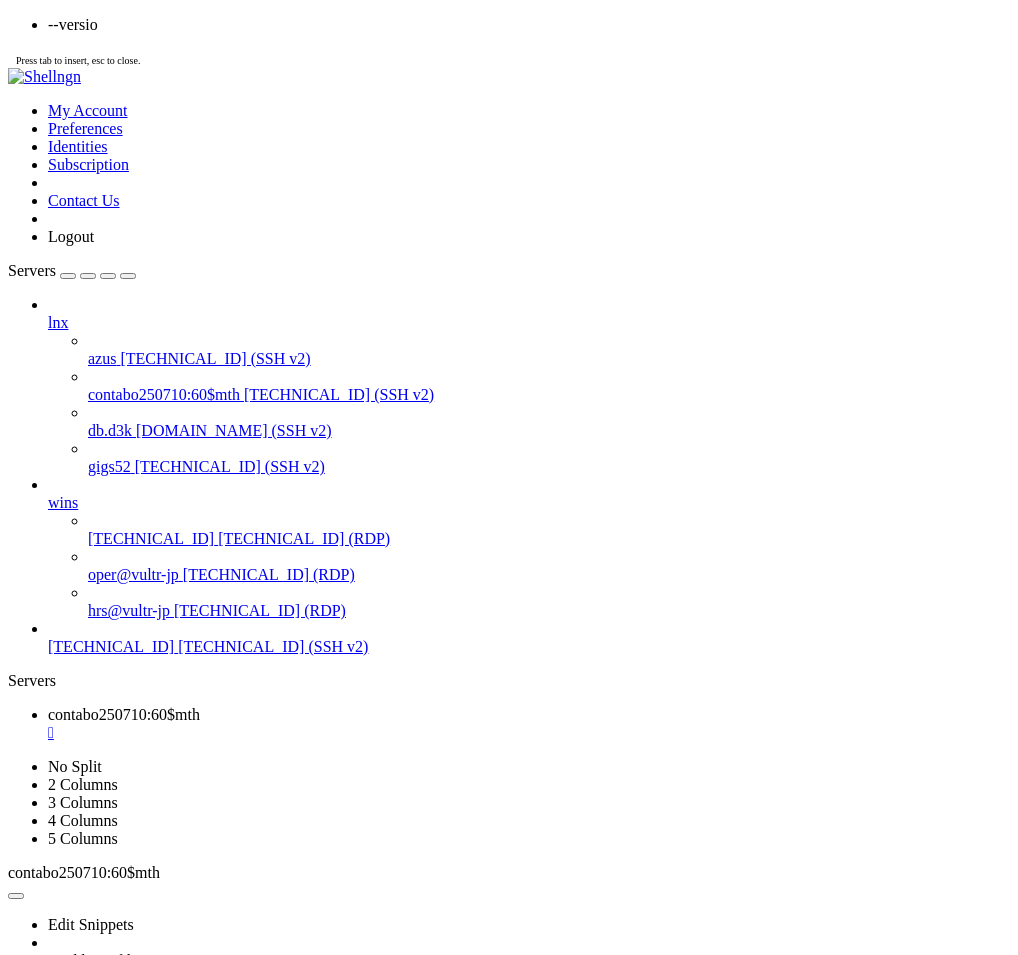 click 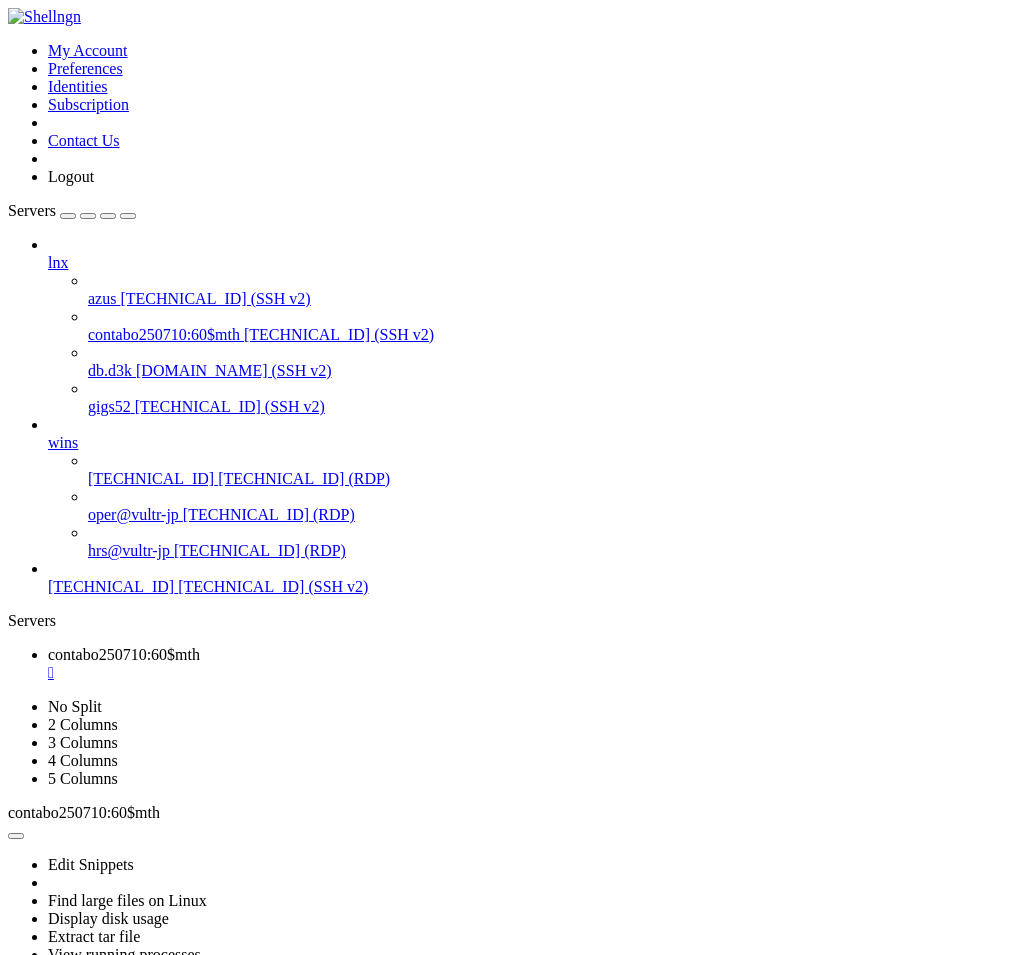 click at bounding box center (68, 216) 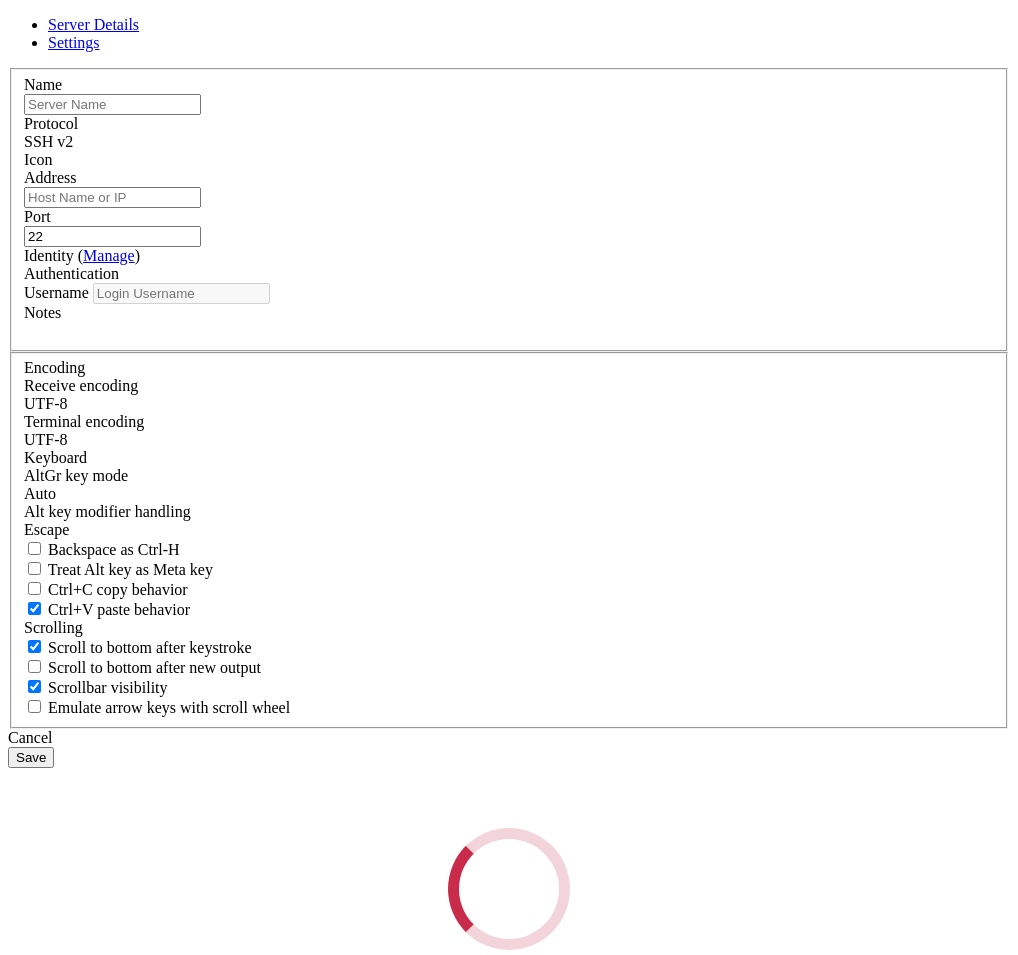 type on "hrs" 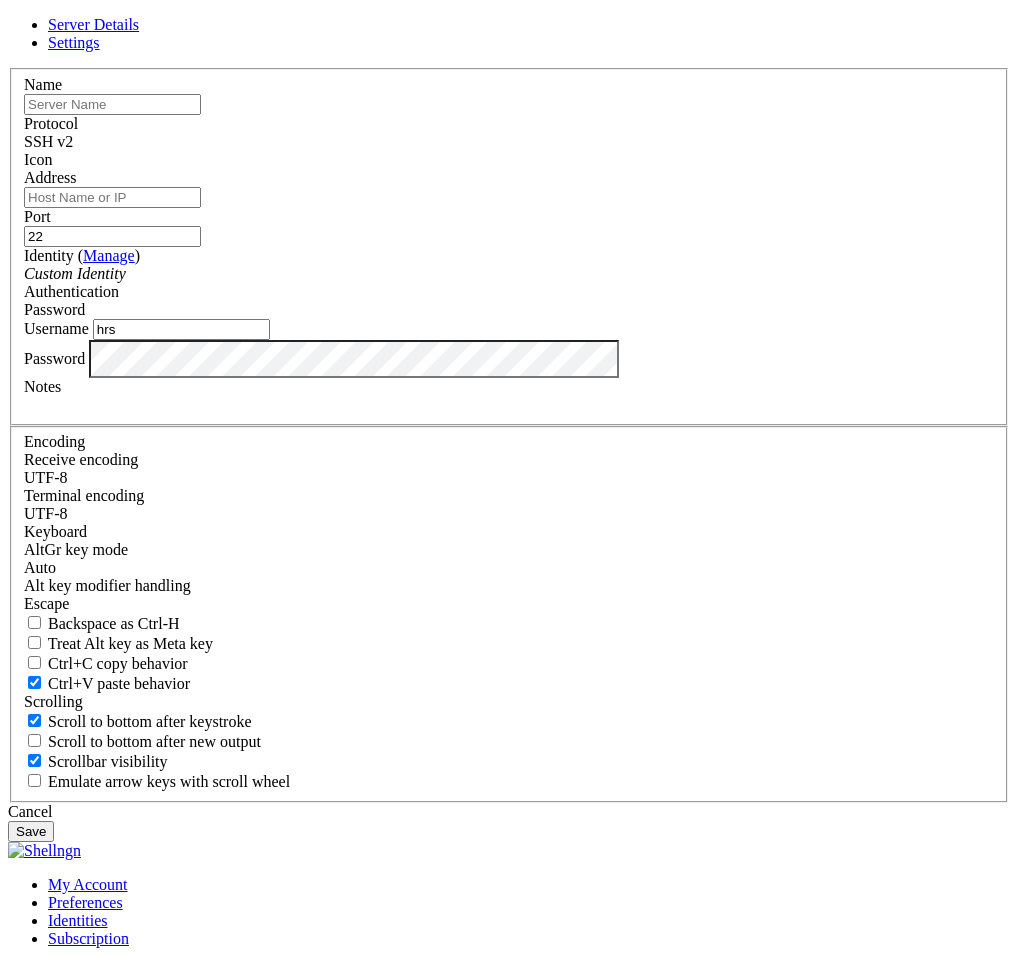 click on "SSH v2" at bounding box center [509, 142] 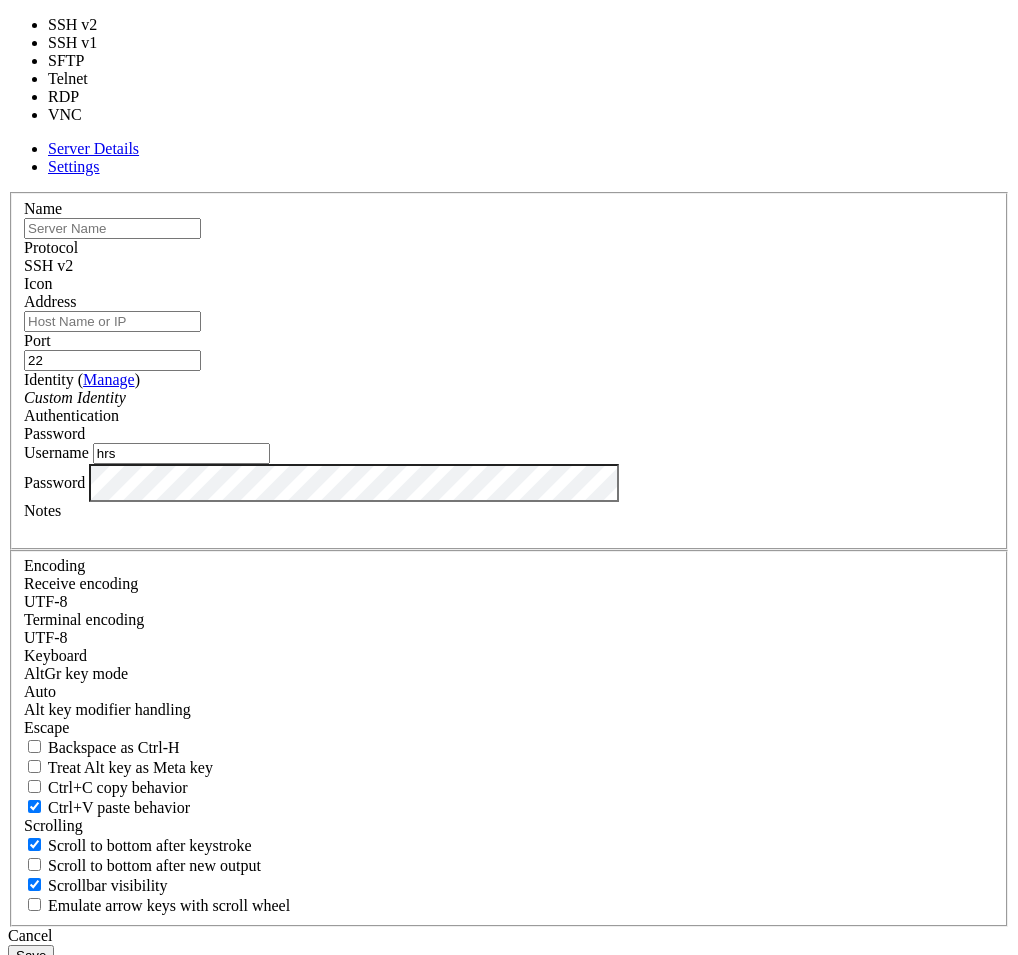 type on "5900" 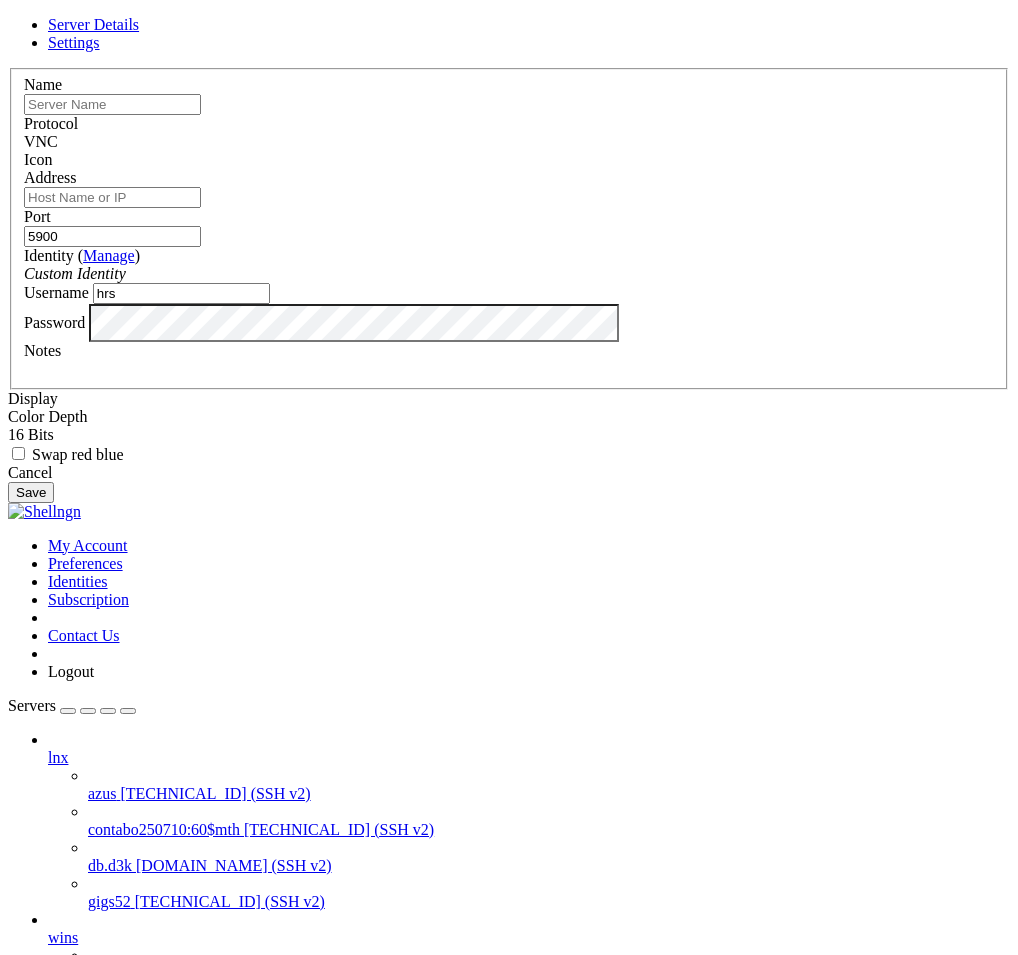 click at bounding box center (112, 104) 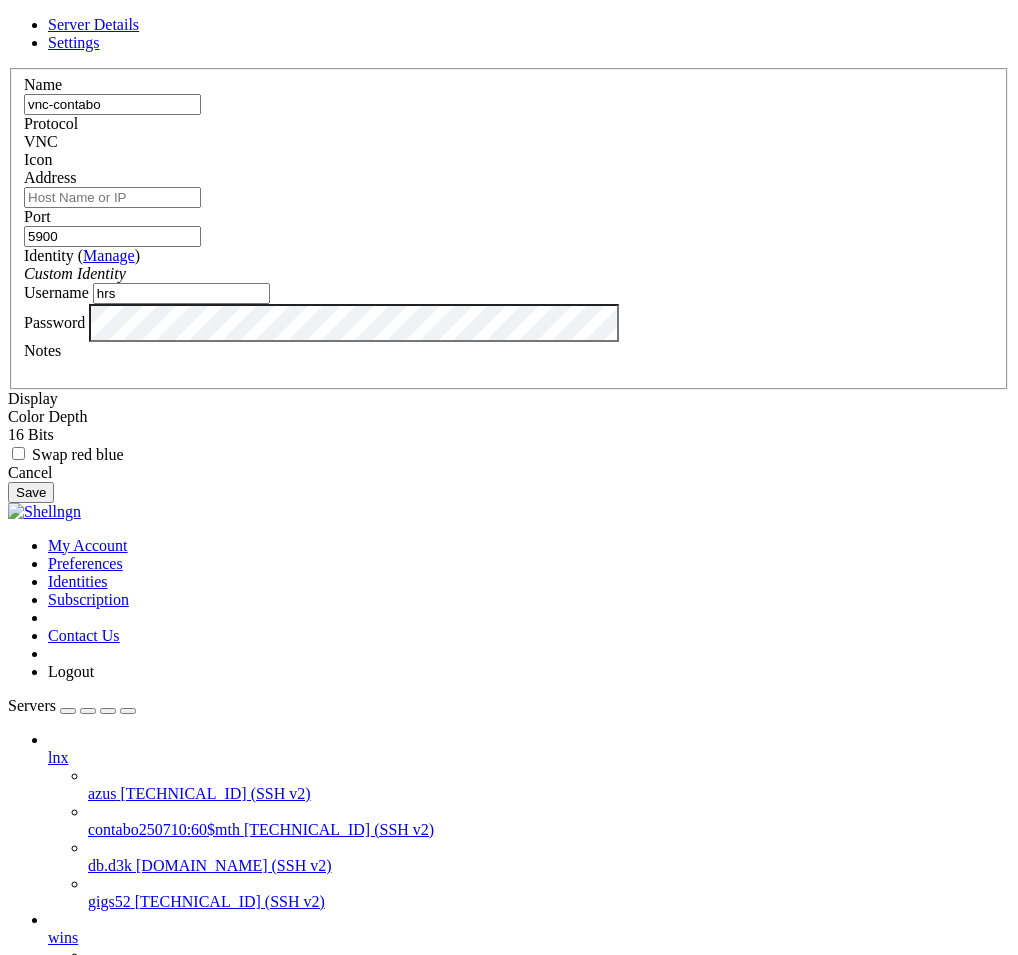 type on "vnc-contabo" 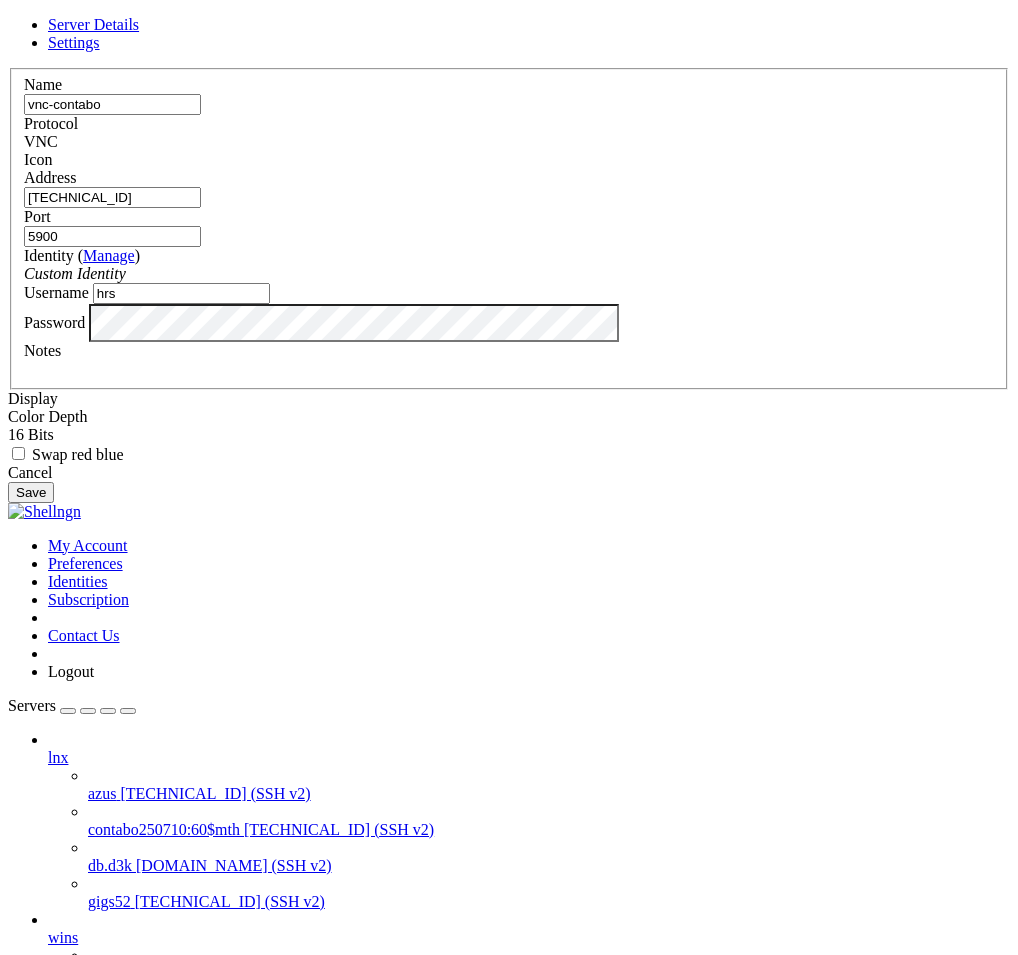 type on "[TECHNICAL_ID]" 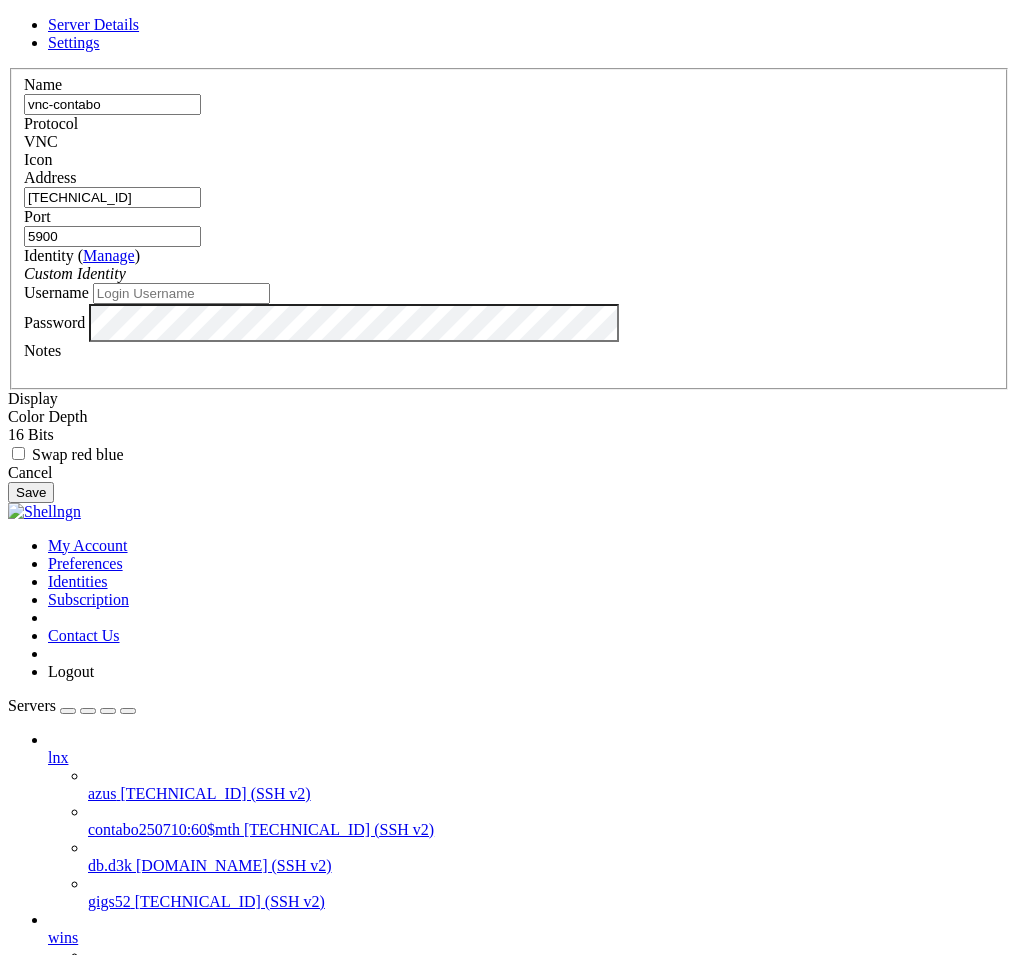 type 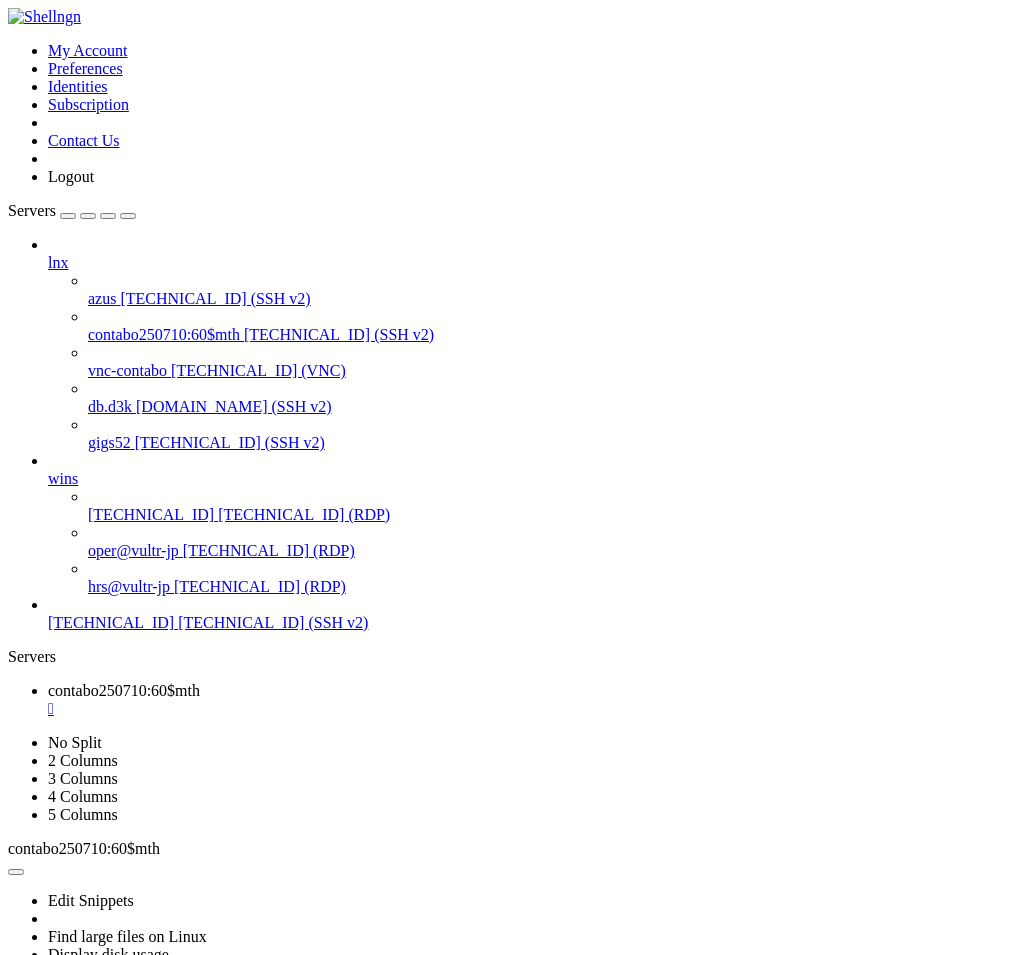 click on "[TECHNICAL_ID] (VNC)" at bounding box center [258, 370] 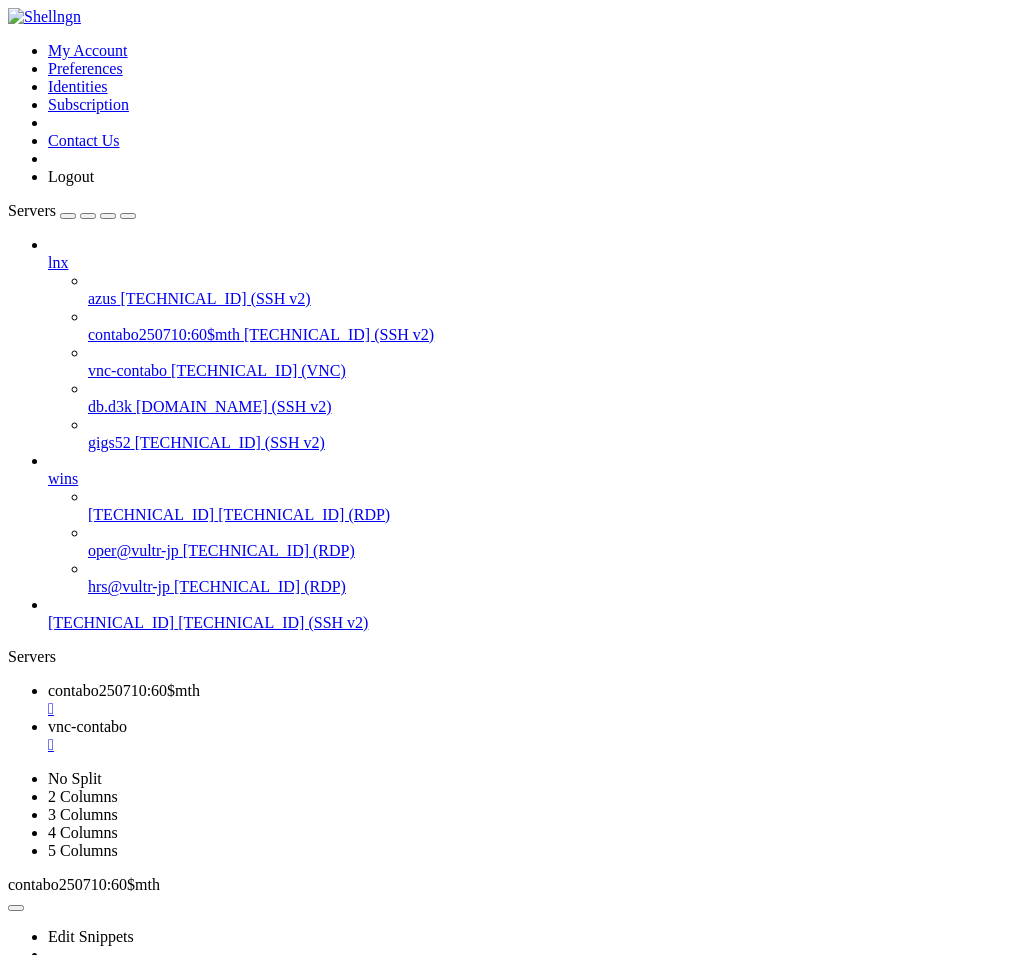 scroll, scrollTop: 0, scrollLeft: 0, axis: both 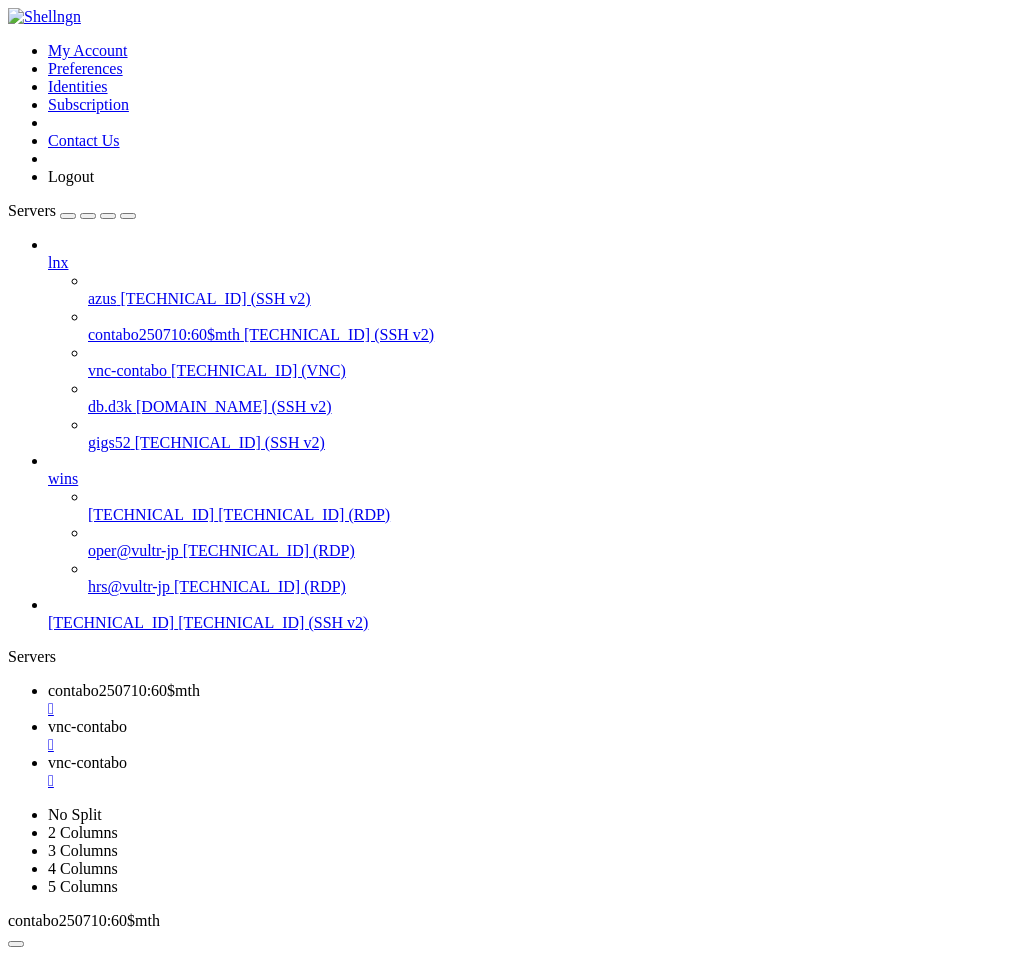 click on "" at bounding box center [529, 745] 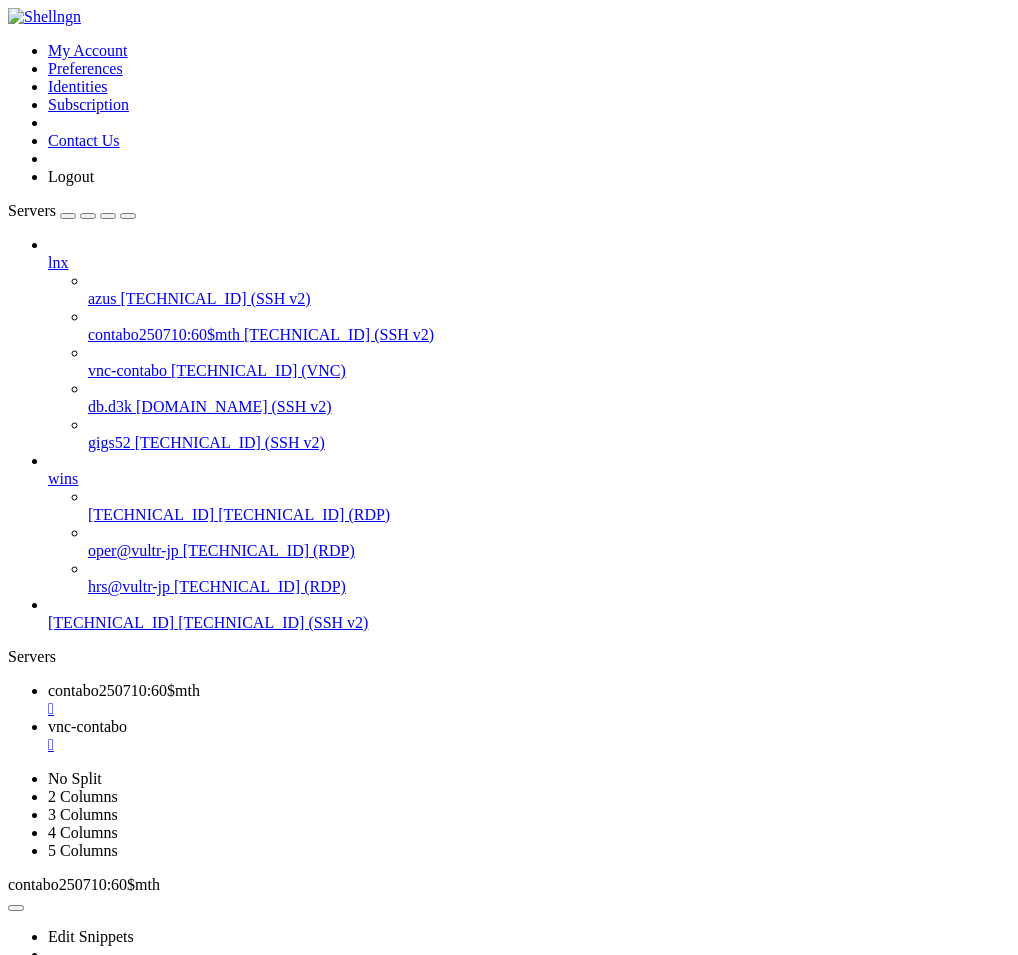 click on "vnc-contabo" at bounding box center [87, 726] 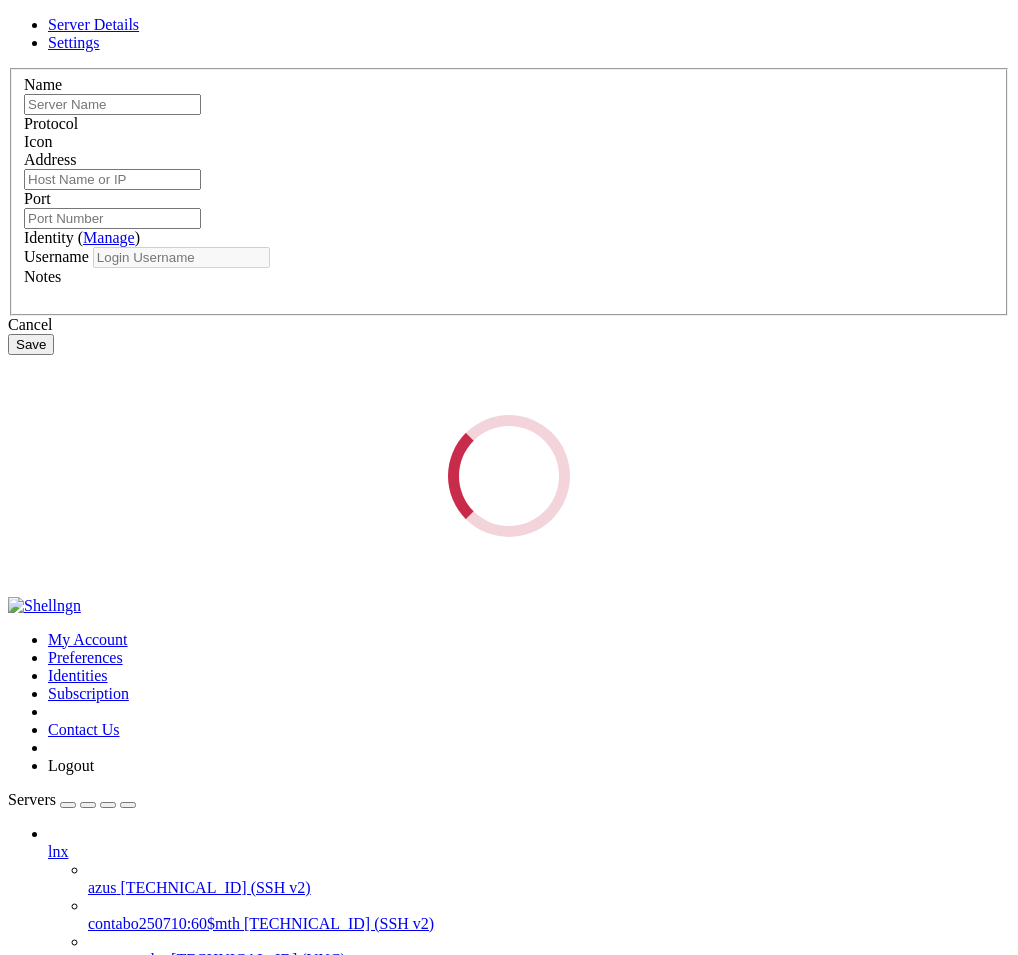 type on "vnc-contabo" 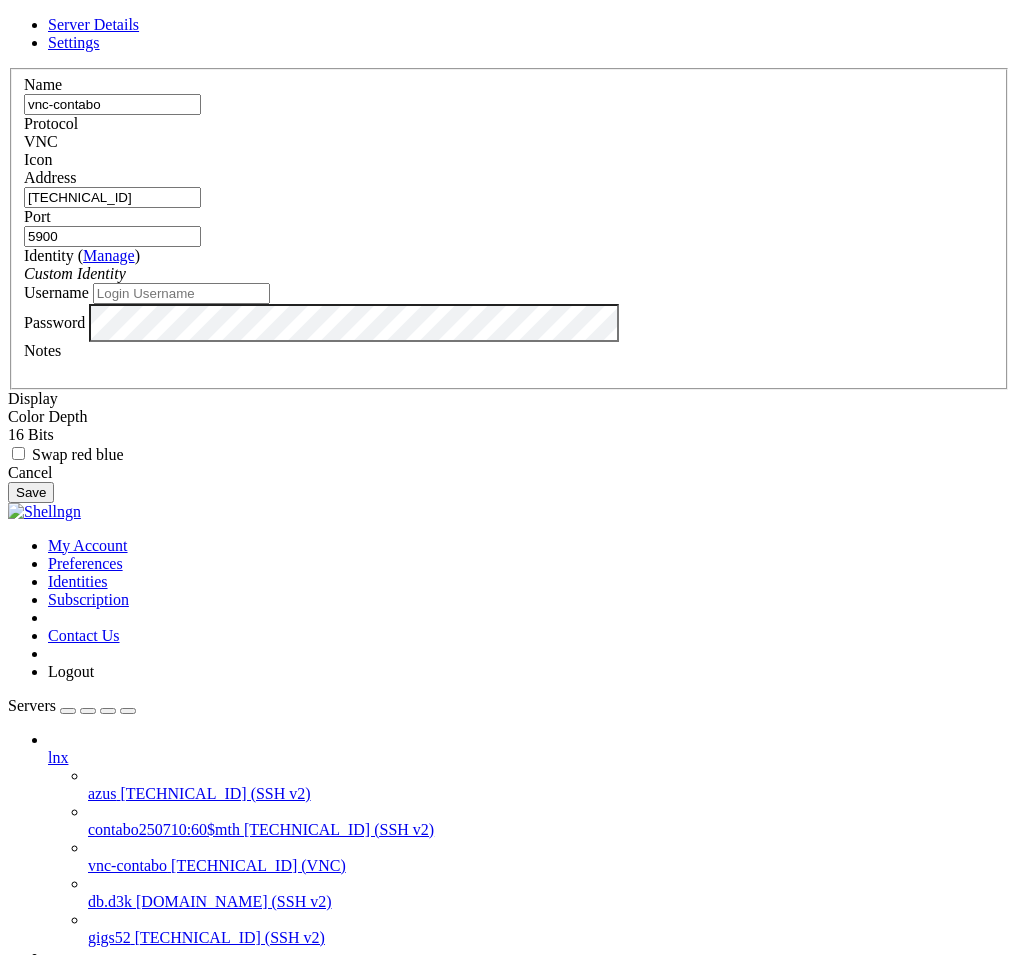 click on "Settings" at bounding box center (74, 42) 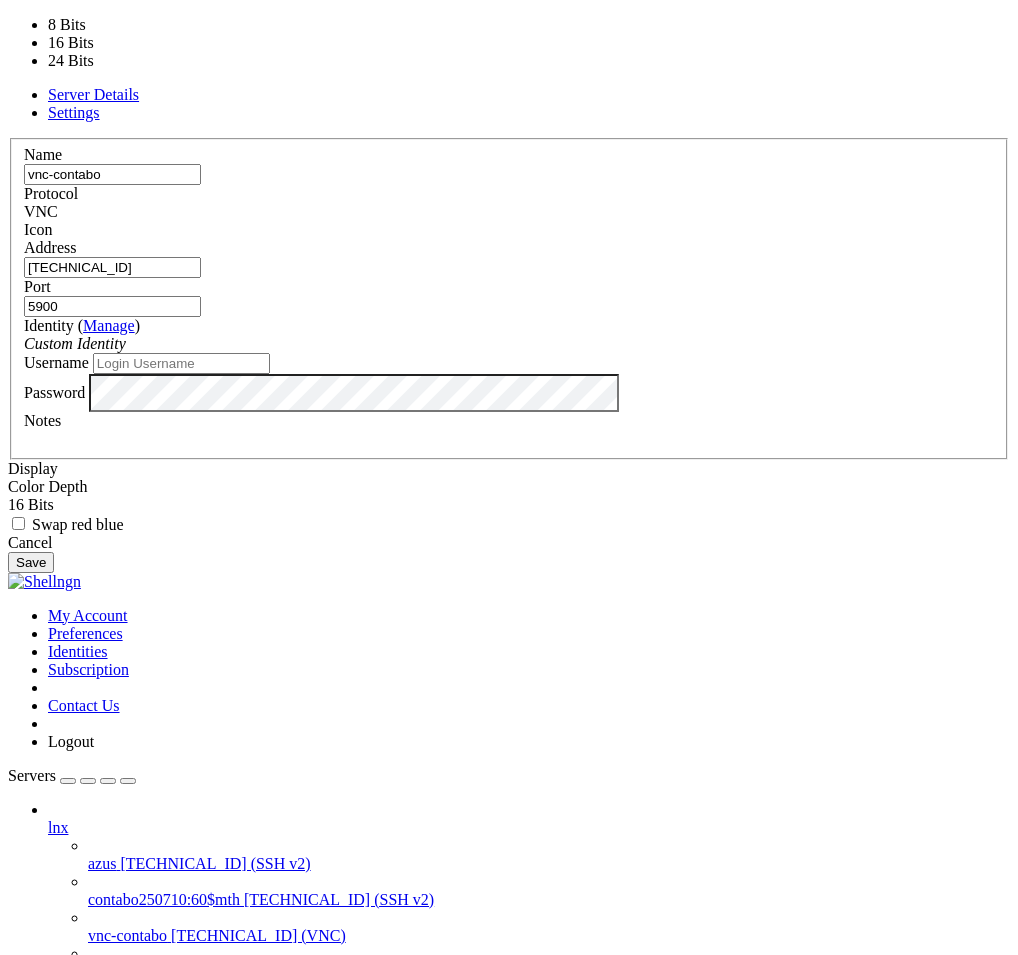 click at bounding box center [54, 504] 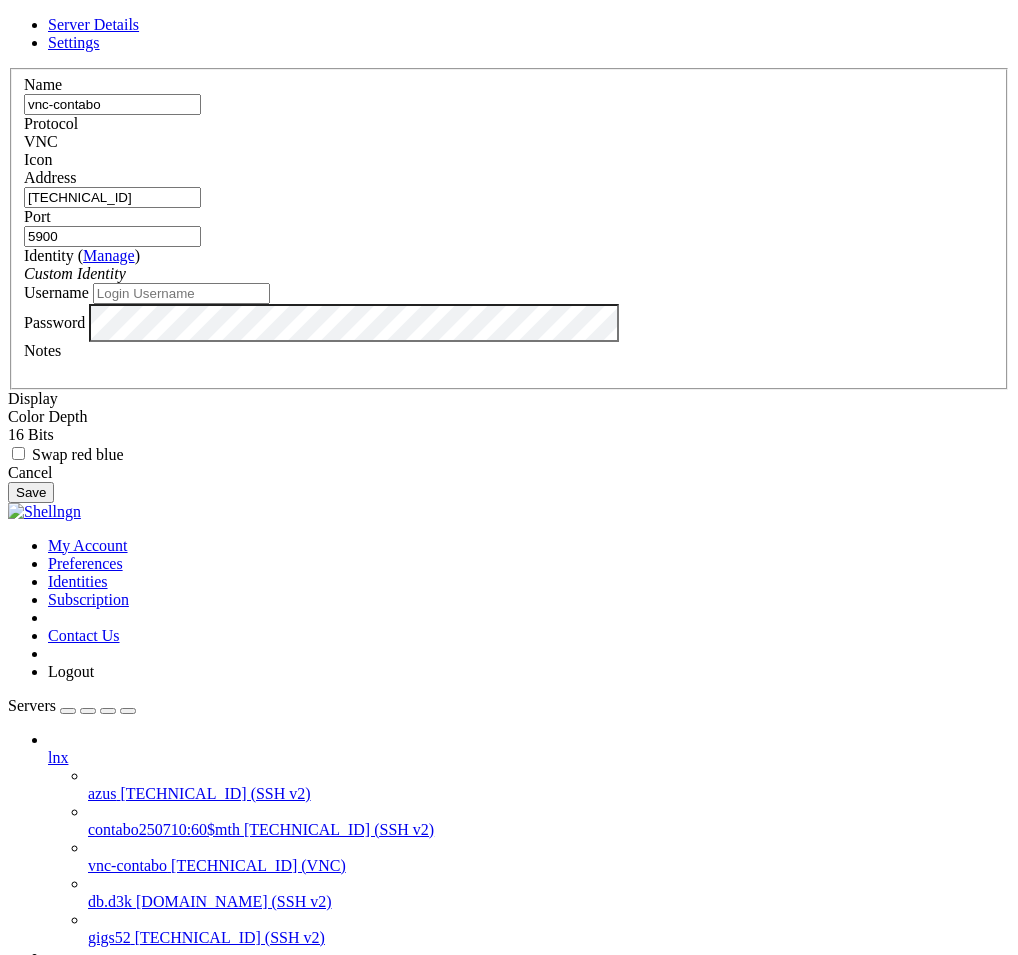 click on "Server Details" at bounding box center (93, 24) 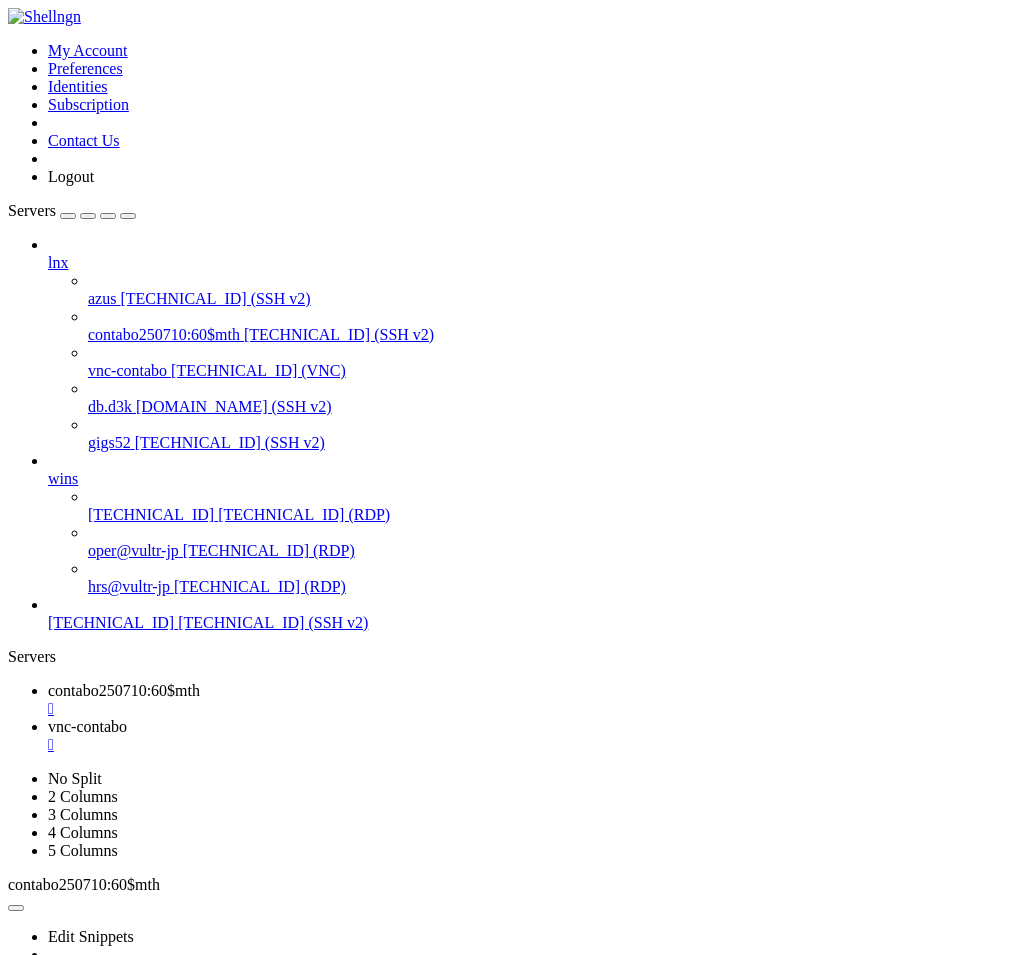 click at bounding box center (400, 2327) 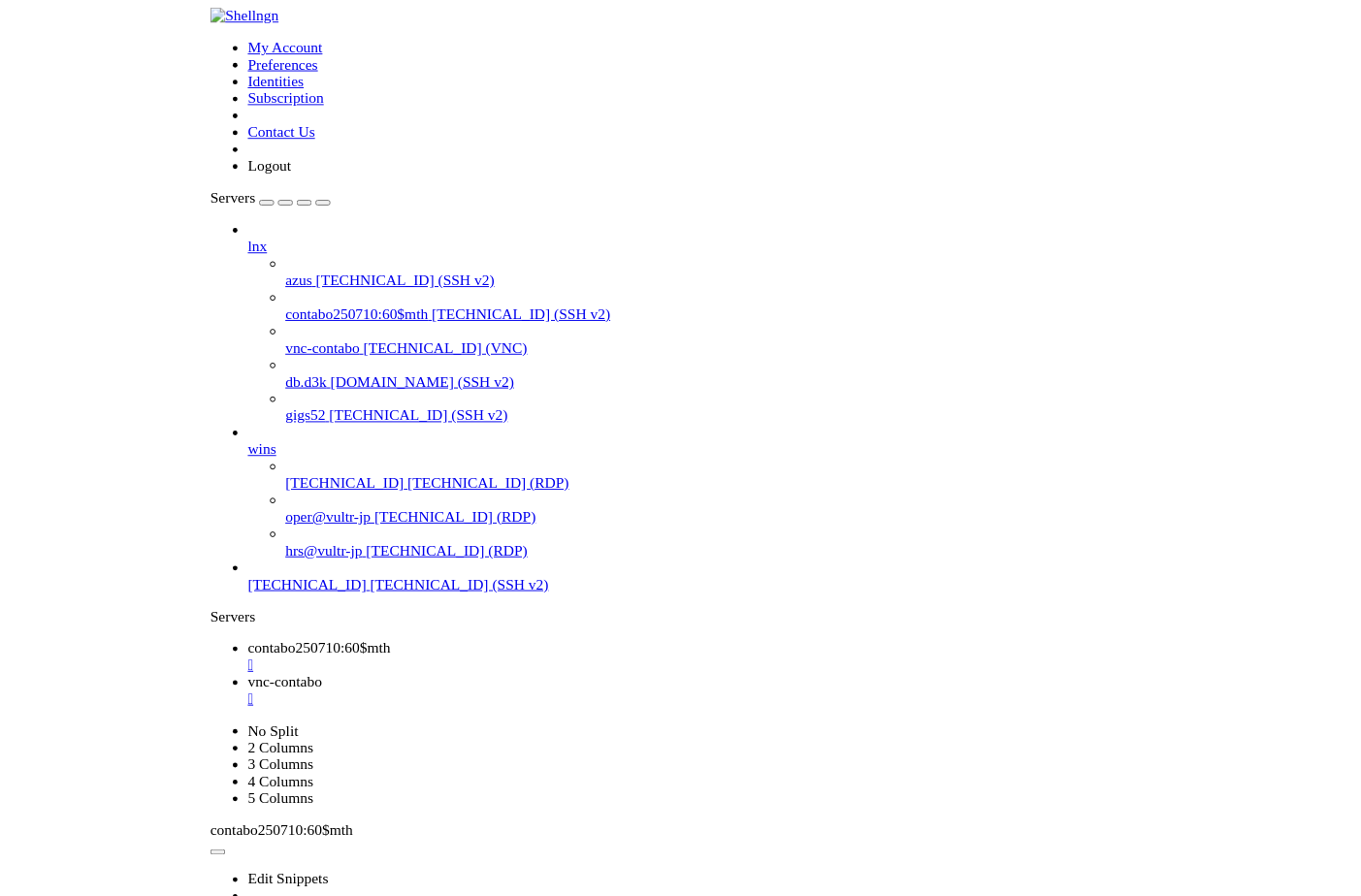 scroll, scrollTop: 15, scrollLeft: 0, axis: vertical 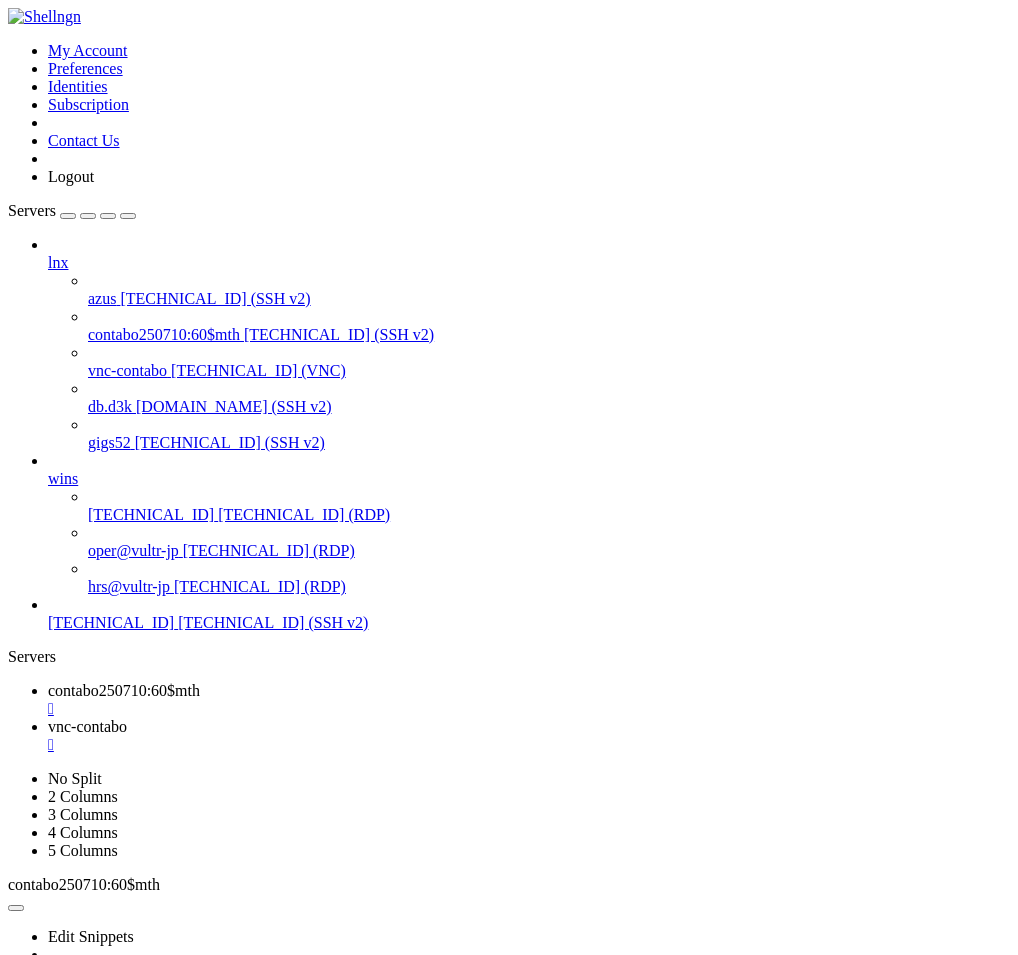 click on "vnc-contabo" at bounding box center [87, 726] 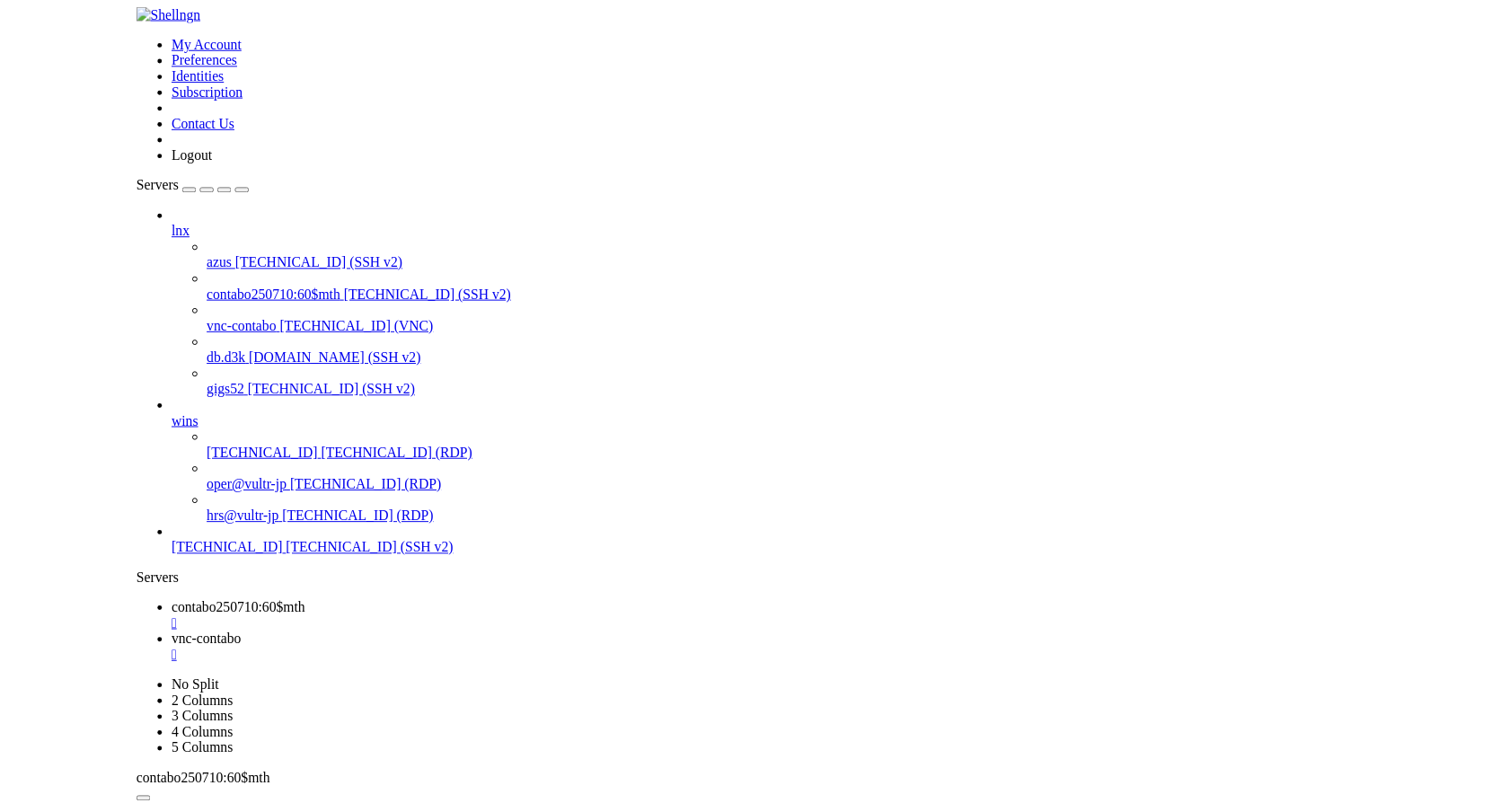scroll, scrollTop: 30, scrollLeft: 0, axis: vertical 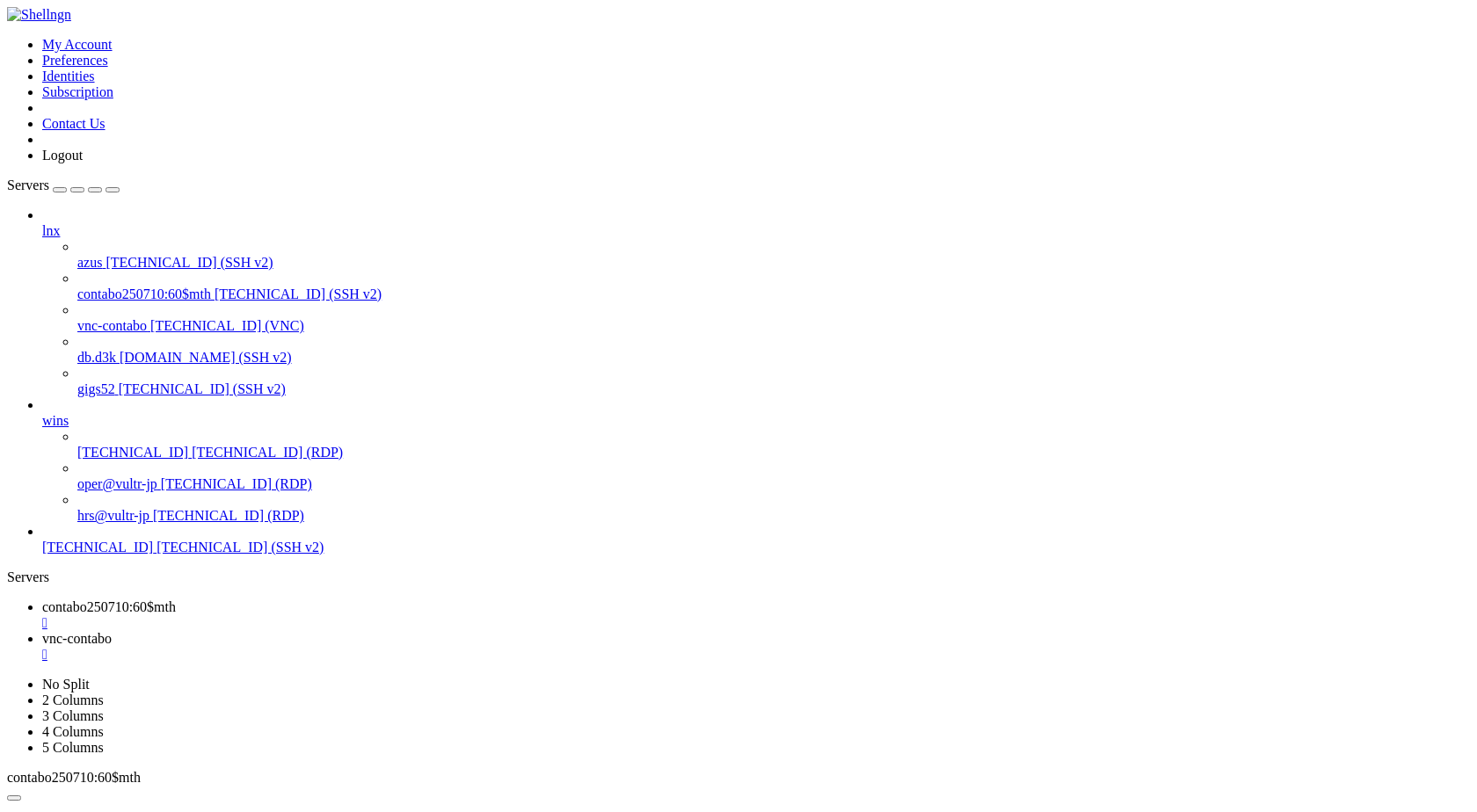 click on "" at bounding box center [38, 1156] 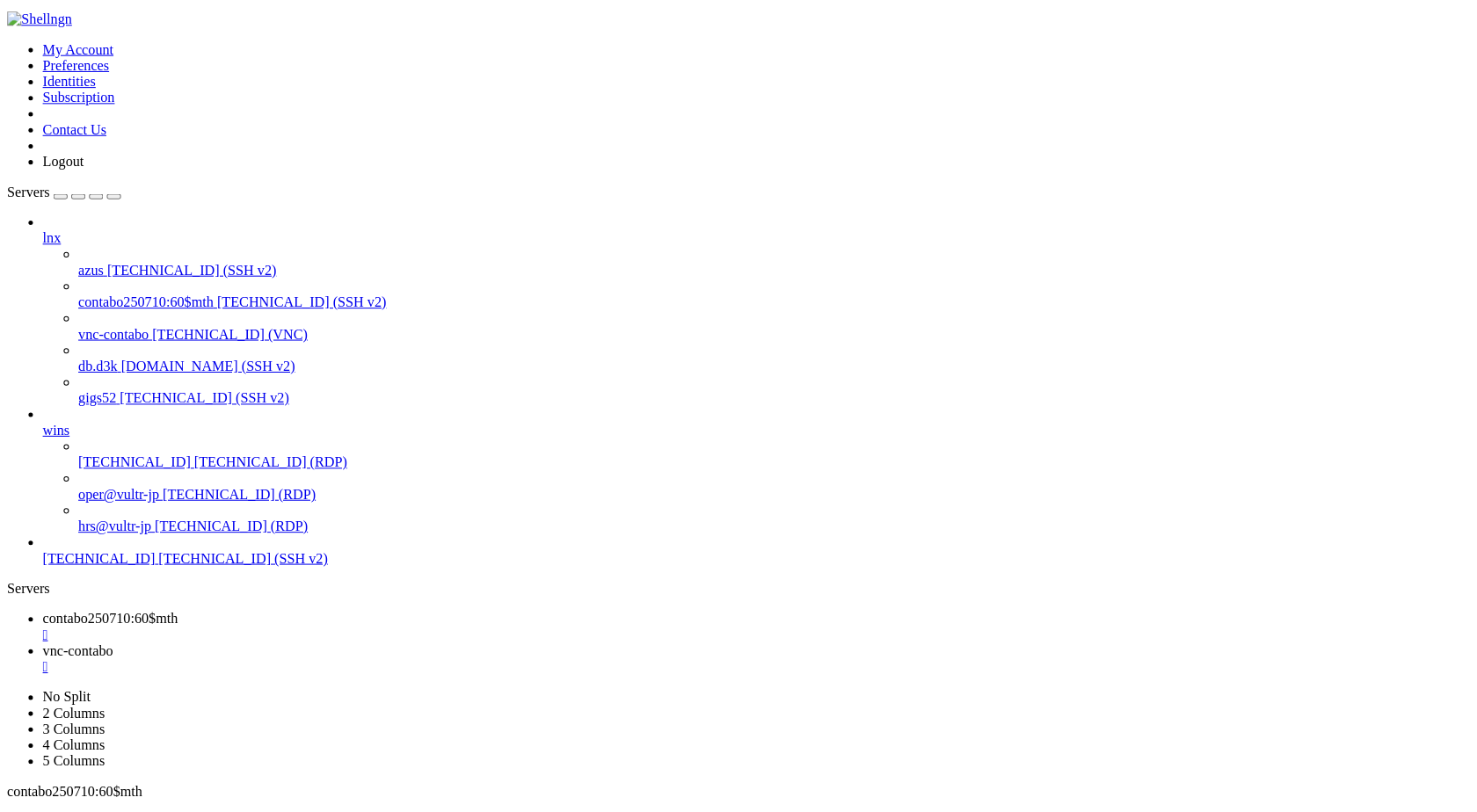 scroll, scrollTop: 43, scrollLeft: 0, axis: vertical 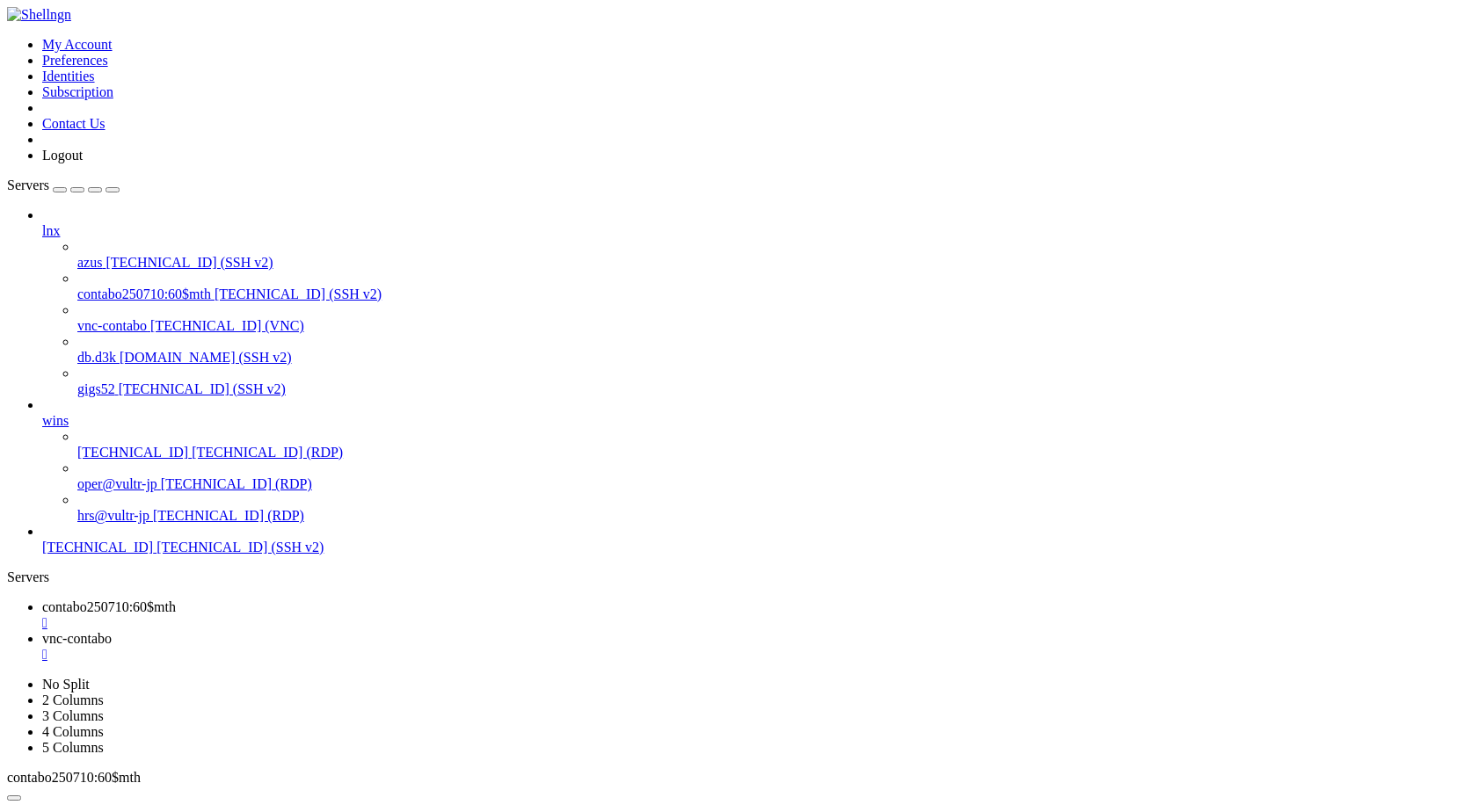 click on "vnc-contabo" at bounding box center [76, 638] 